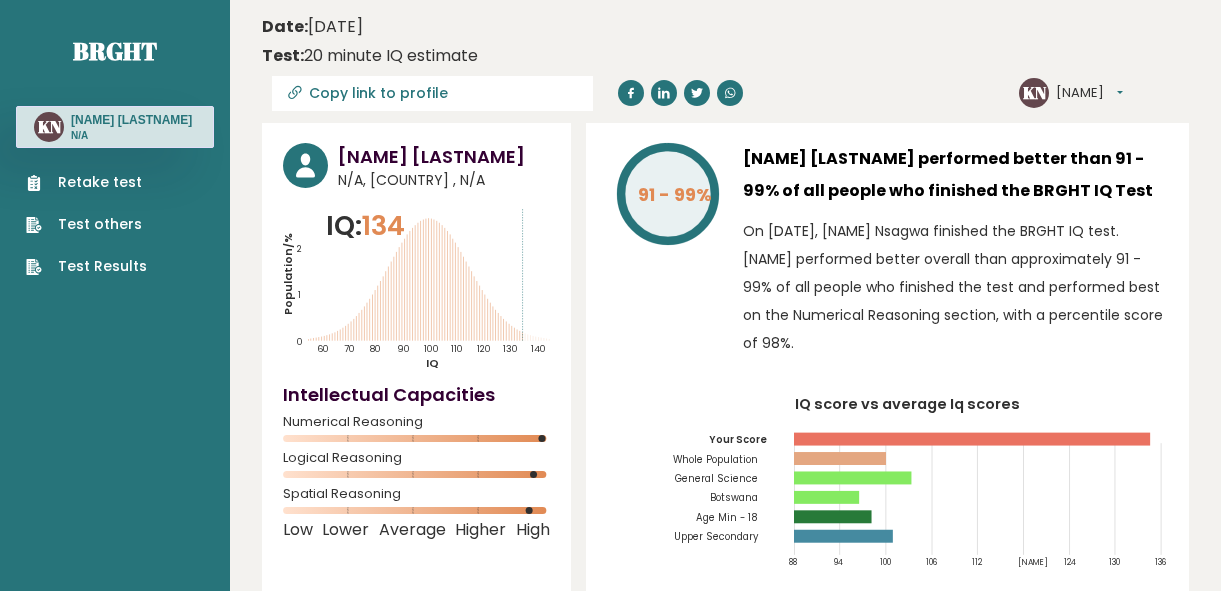 scroll, scrollTop: 0, scrollLeft: 0, axis: both 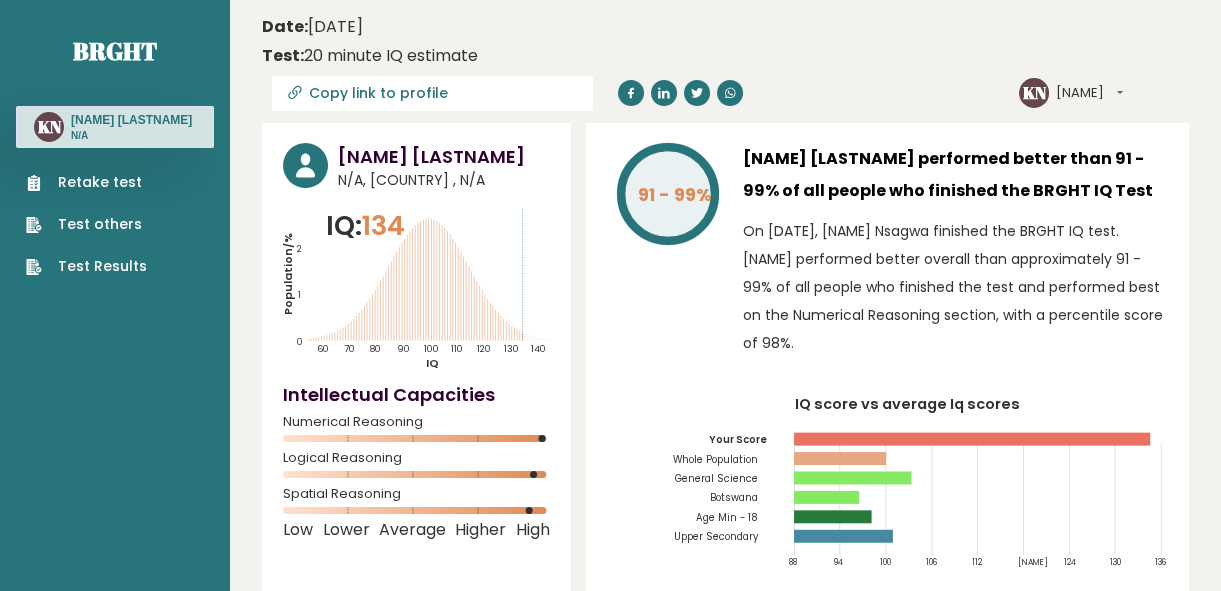 click on "Retake test" at bounding box center [86, 182] 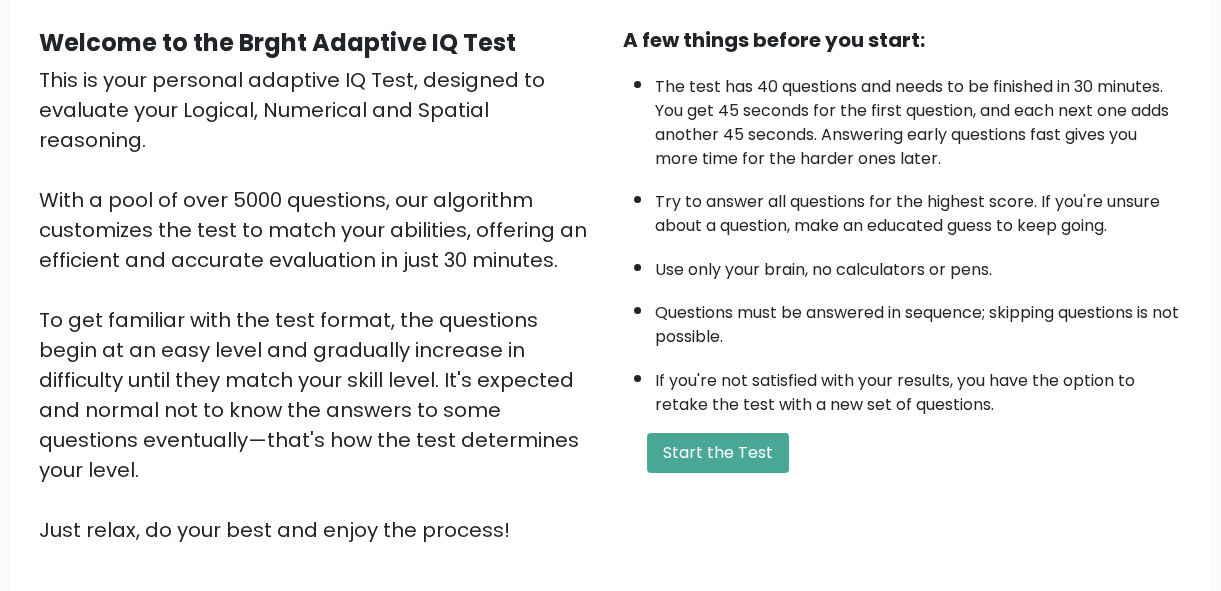 scroll, scrollTop: 272, scrollLeft: 0, axis: vertical 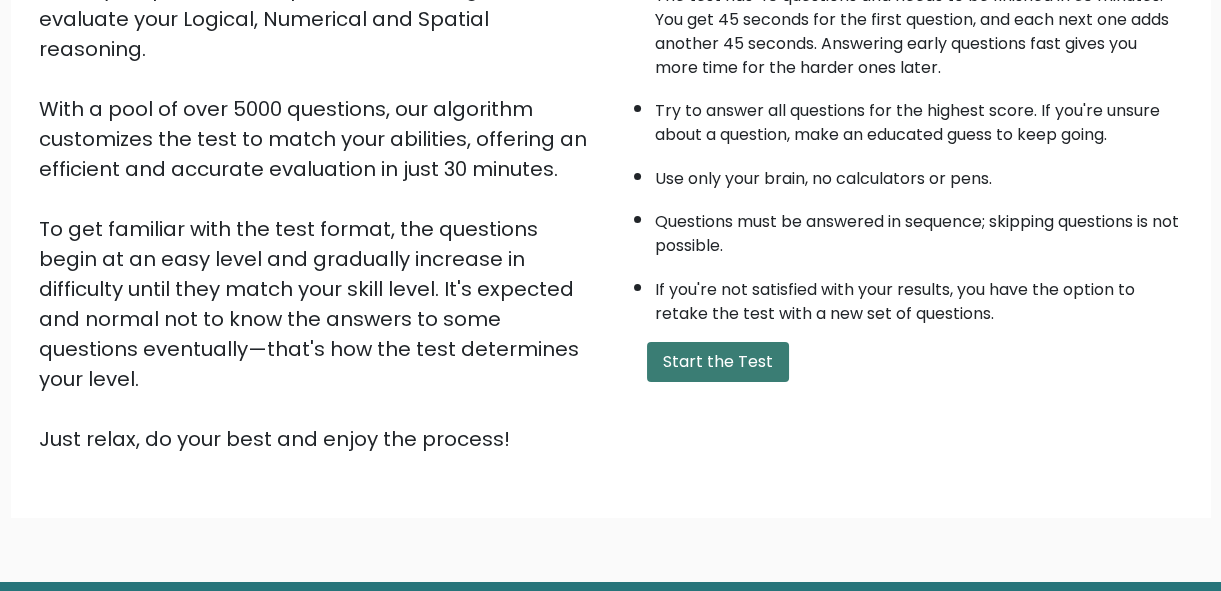 click on "Start the Test" at bounding box center (718, 362) 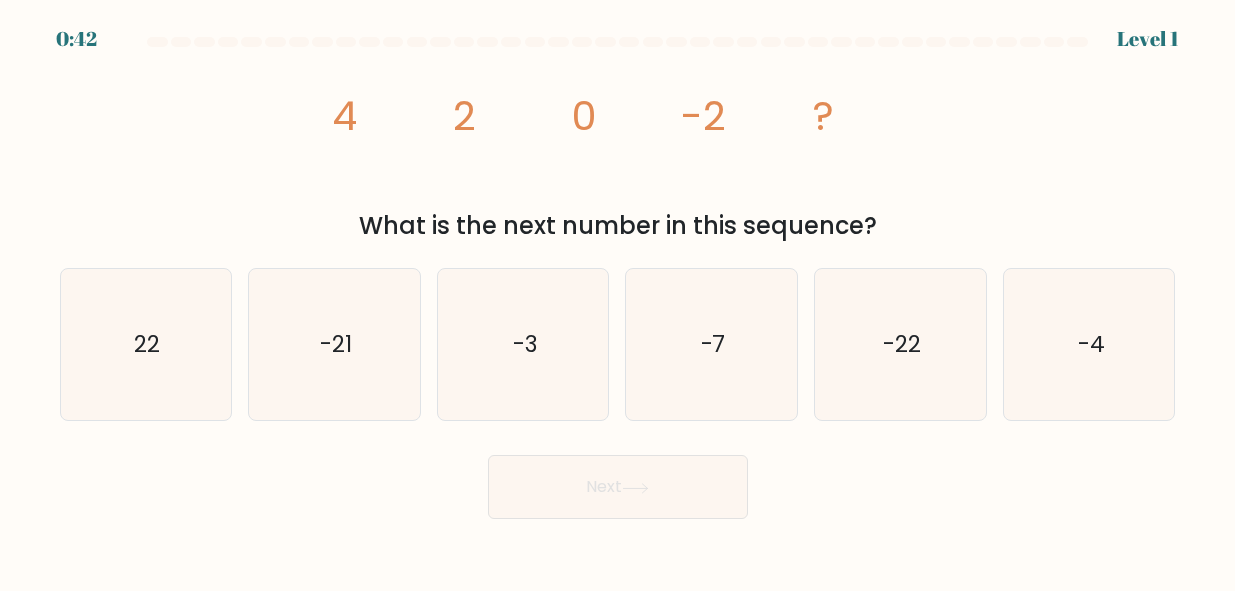 scroll, scrollTop: 0, scrollLeft: 0, axis: both 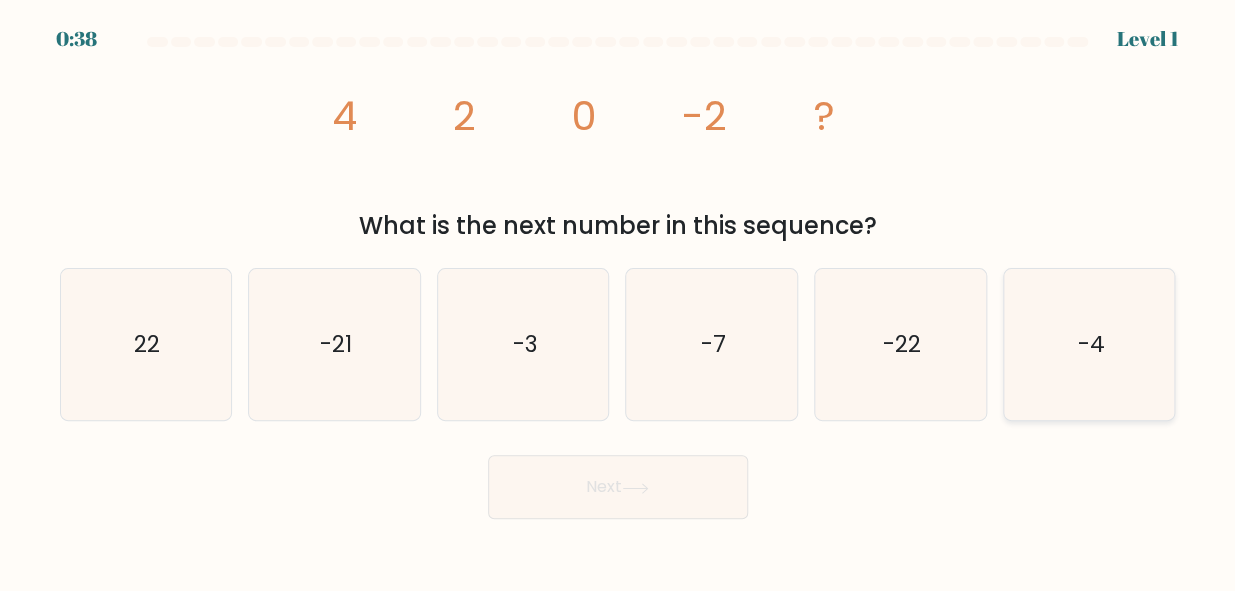 click on "-4" at bounding box center (1089, 344) 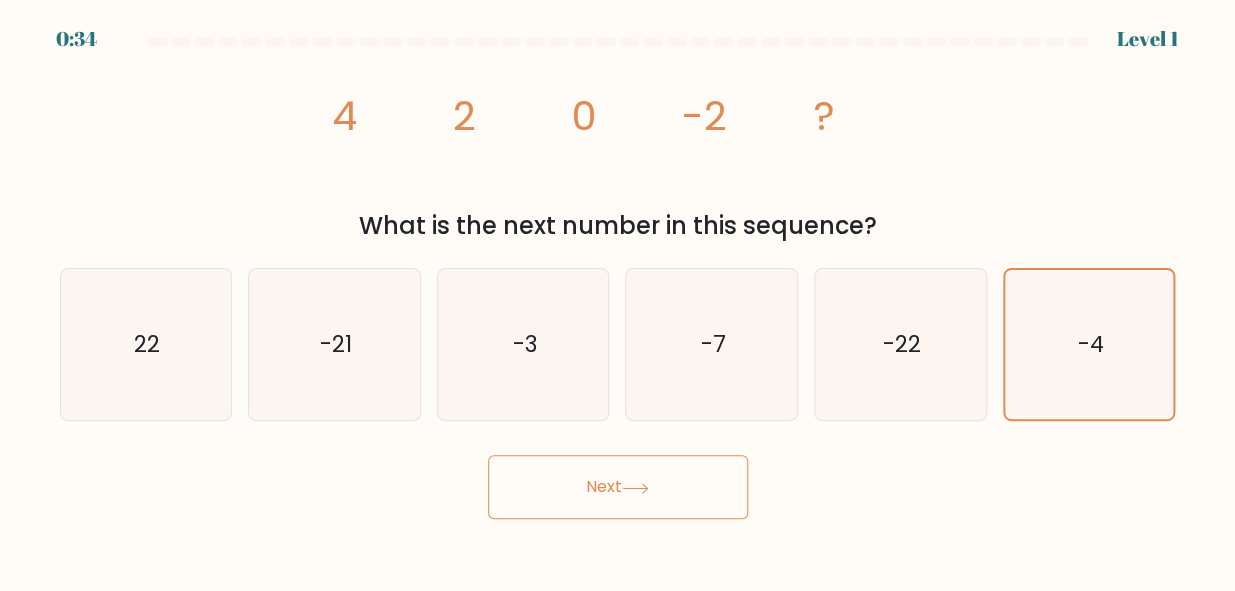 click at bounding box center (635, 488) 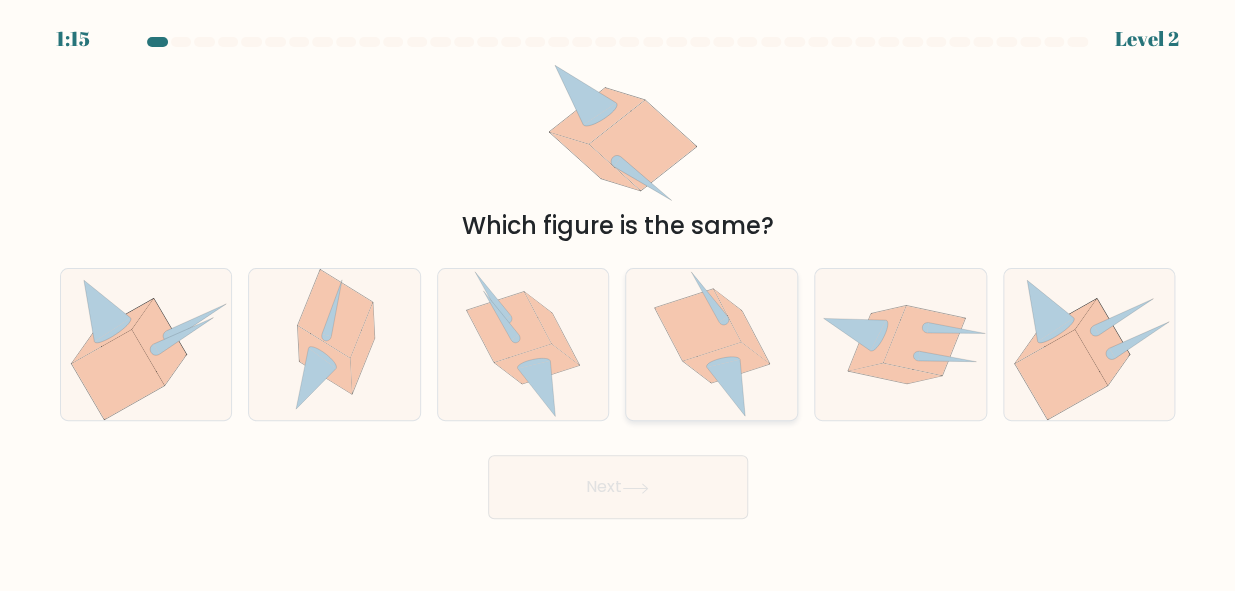 click at bounding box center (698, 326) 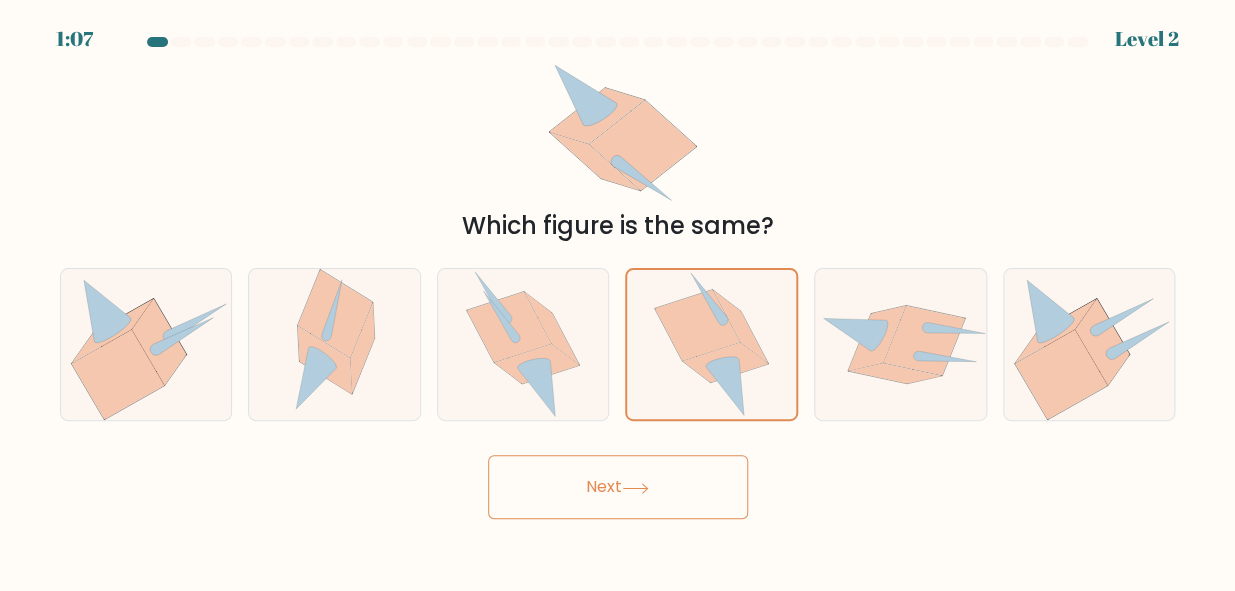 click on "Next" at bounding box center (618, 487) 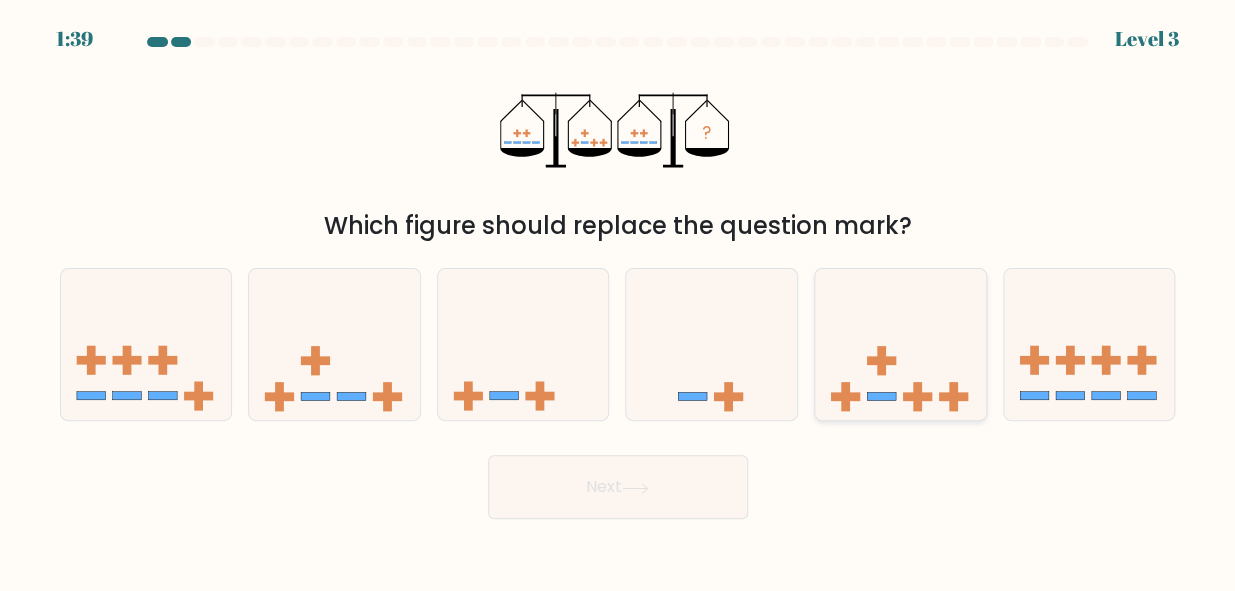 click at bounding box center (900, 344) 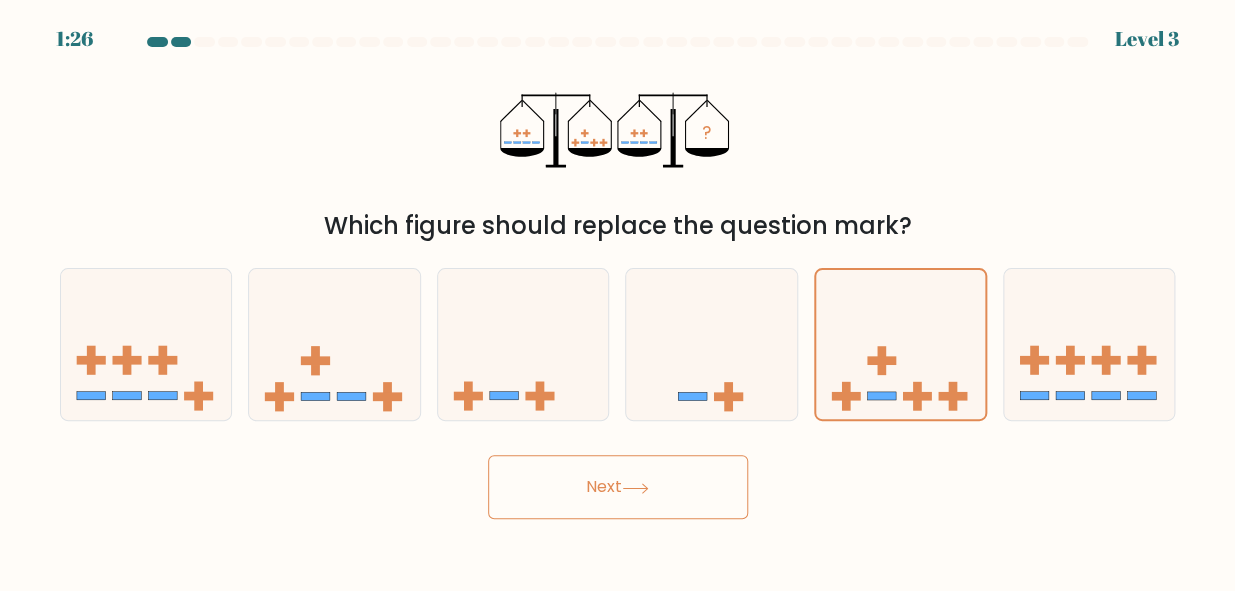 click on "Next" at bounding box center (618, 487) 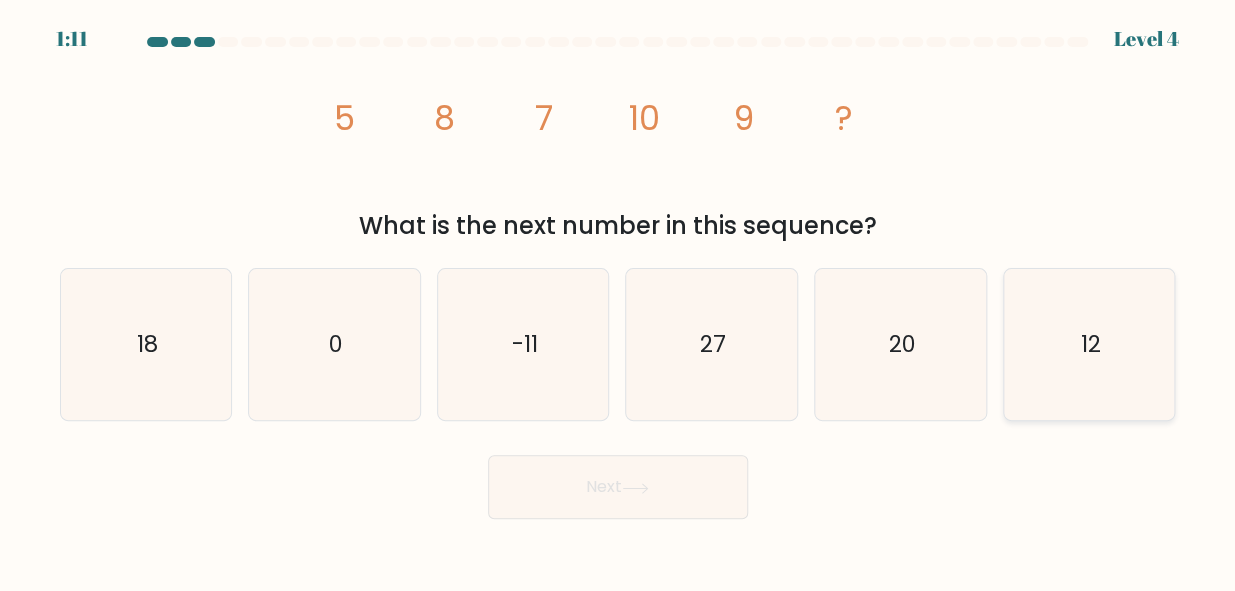 click on "12" at bounding box center [1091, 345] 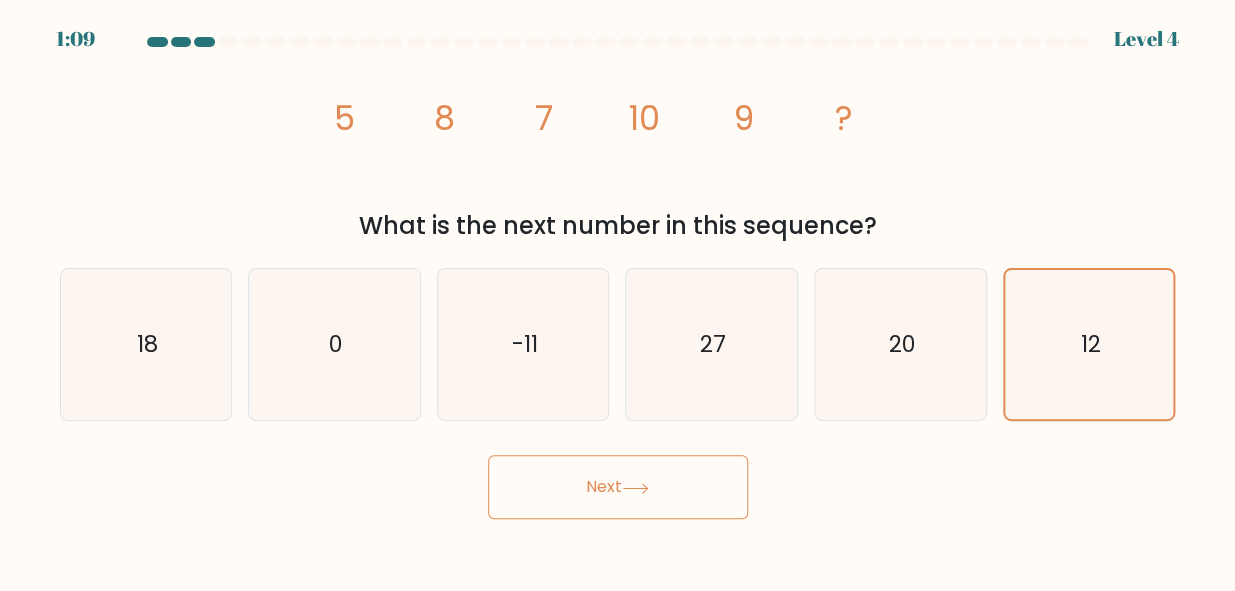 click on "Next" at bounding box center (618, 487) 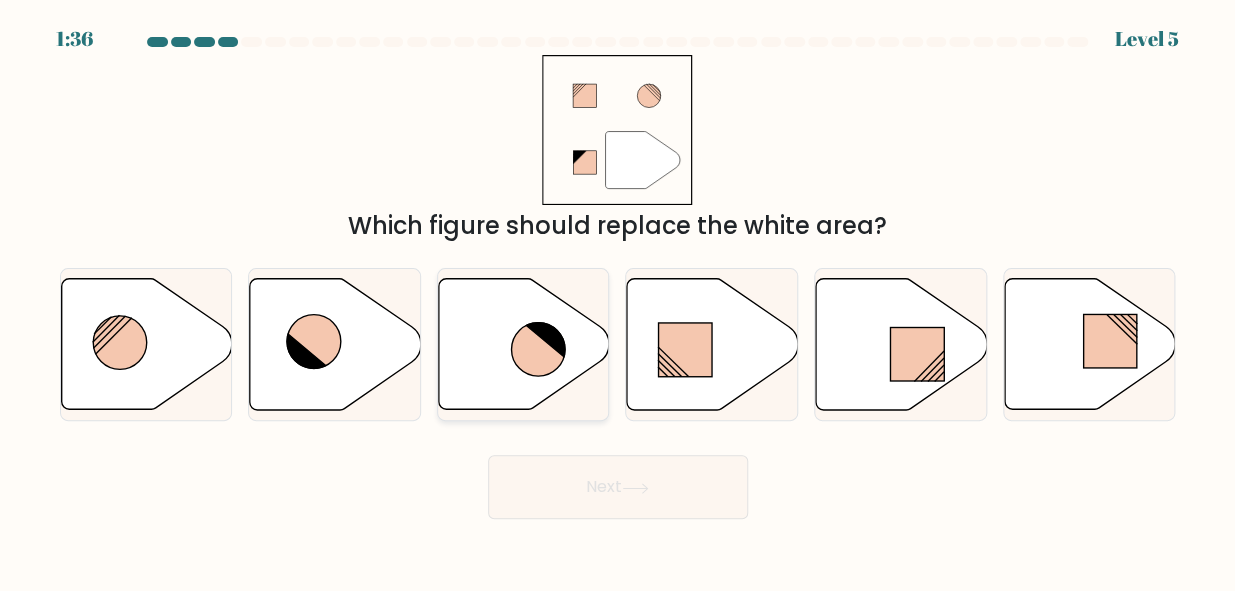 click at bounding box center (523, 344) 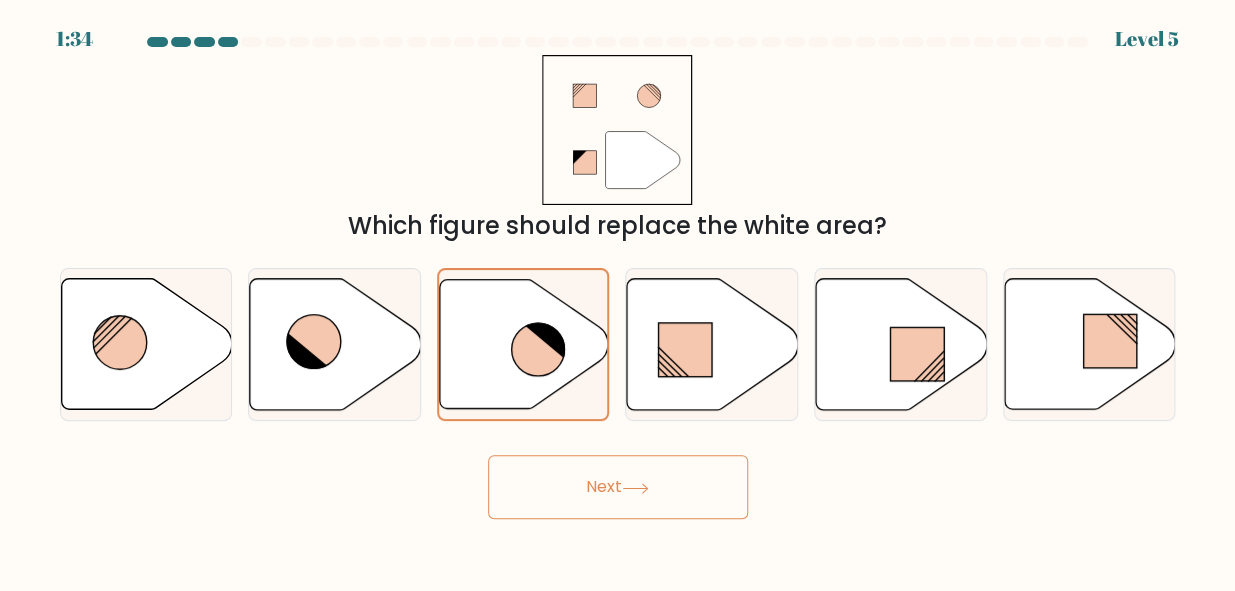 click on "Next" at bounding box center [618, 487] 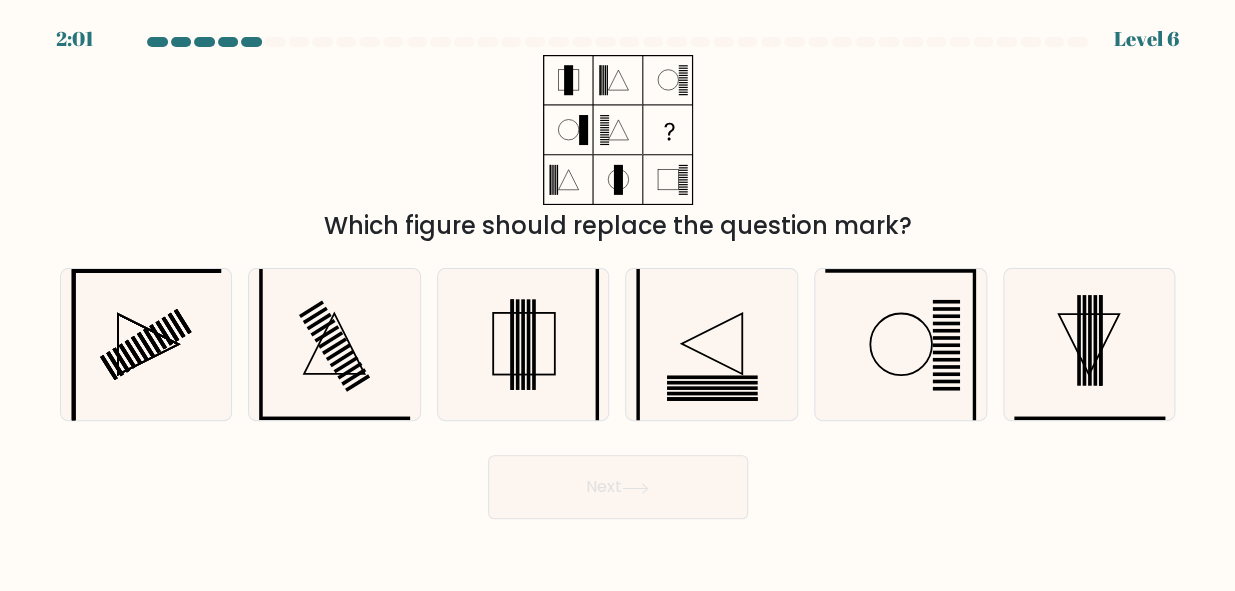 click at bounding box center (618, 130) 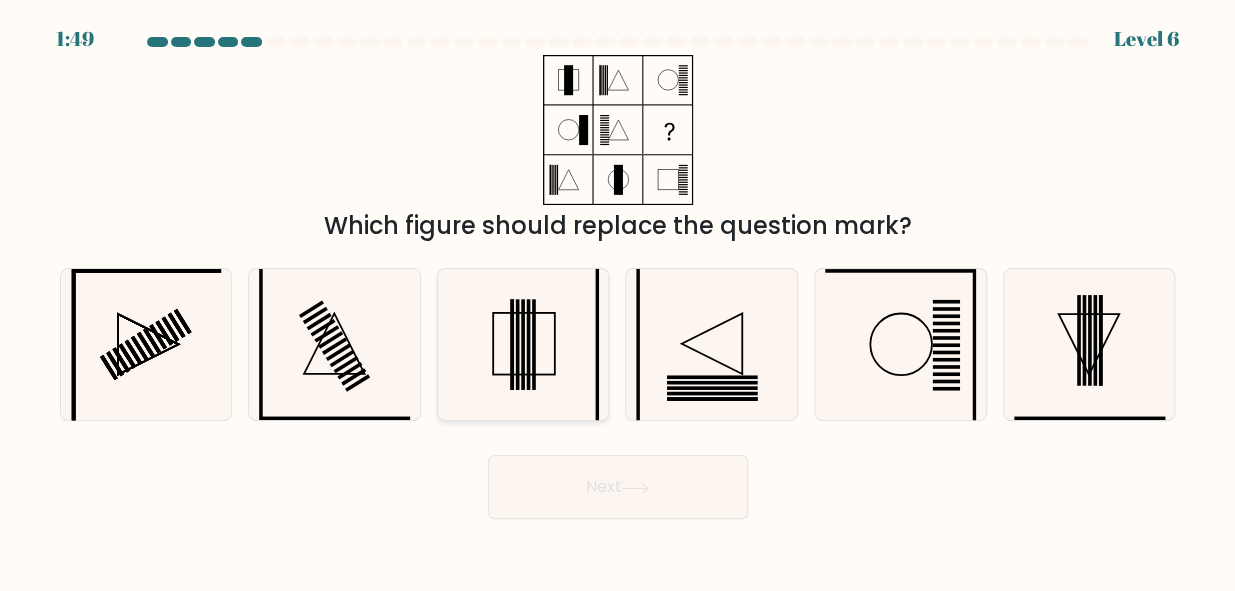 click at bounding box center [512, 345] 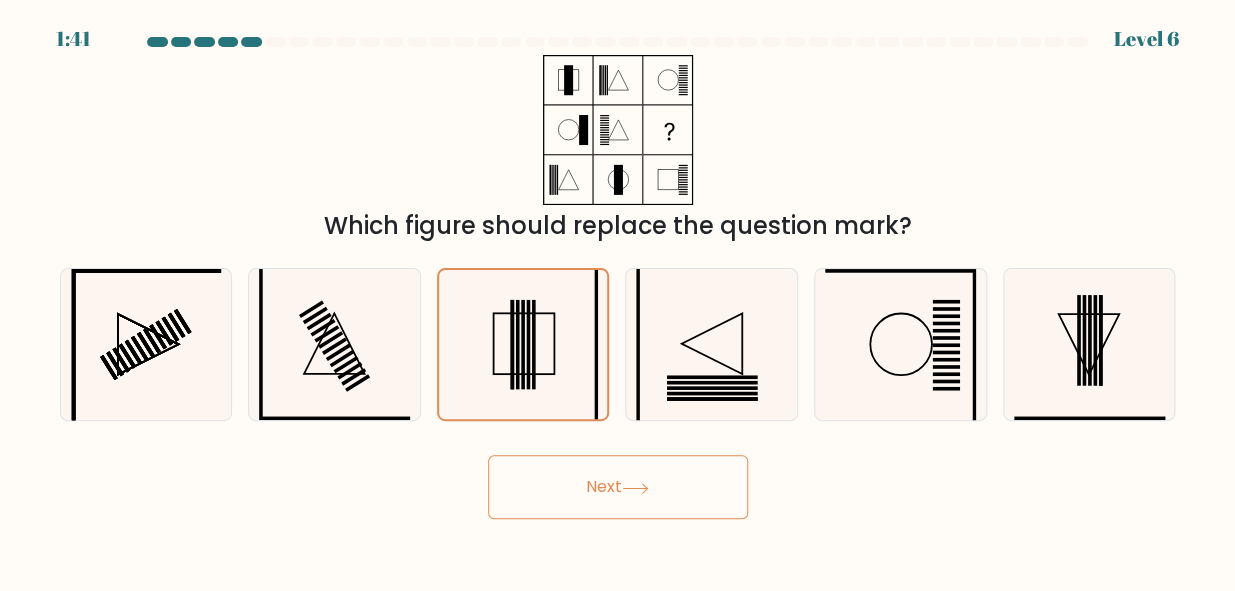 click on "Next" at bounding box center (618, 487) 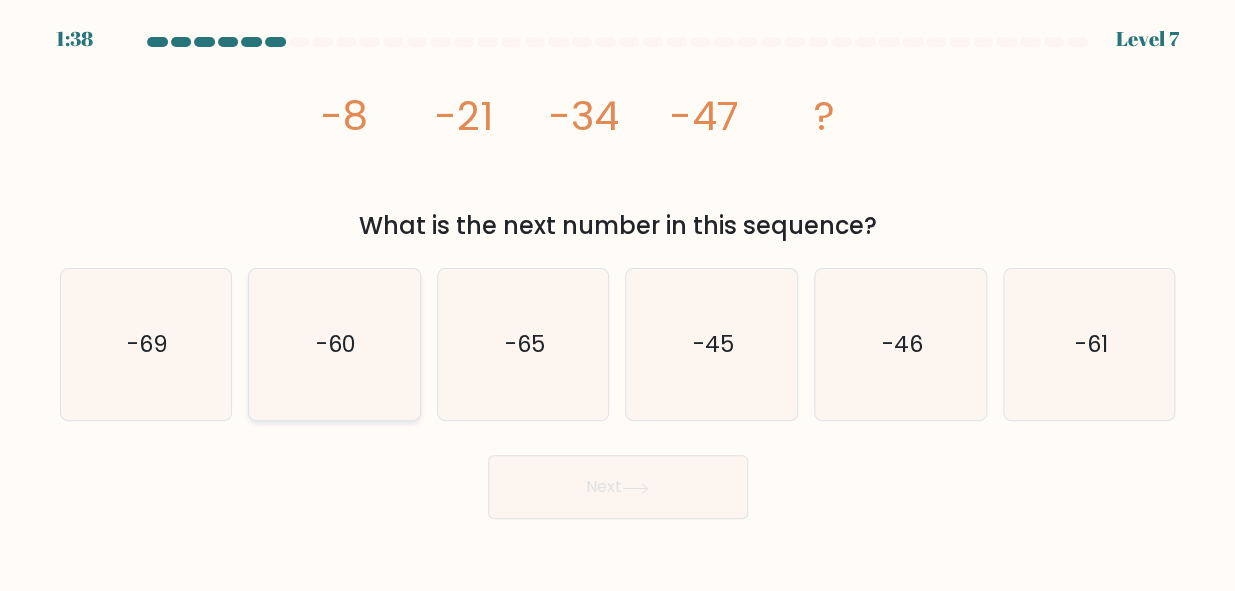 click on "-60" at bounding box center (334, 344) 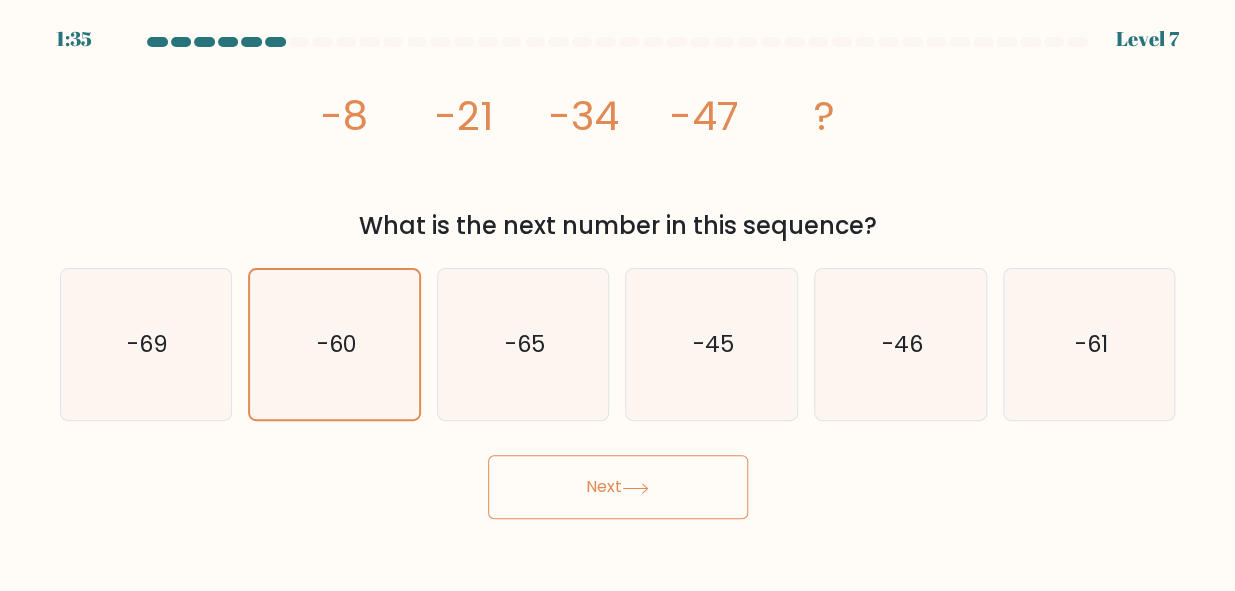 click on "Next" at bounding box center [618, 487] 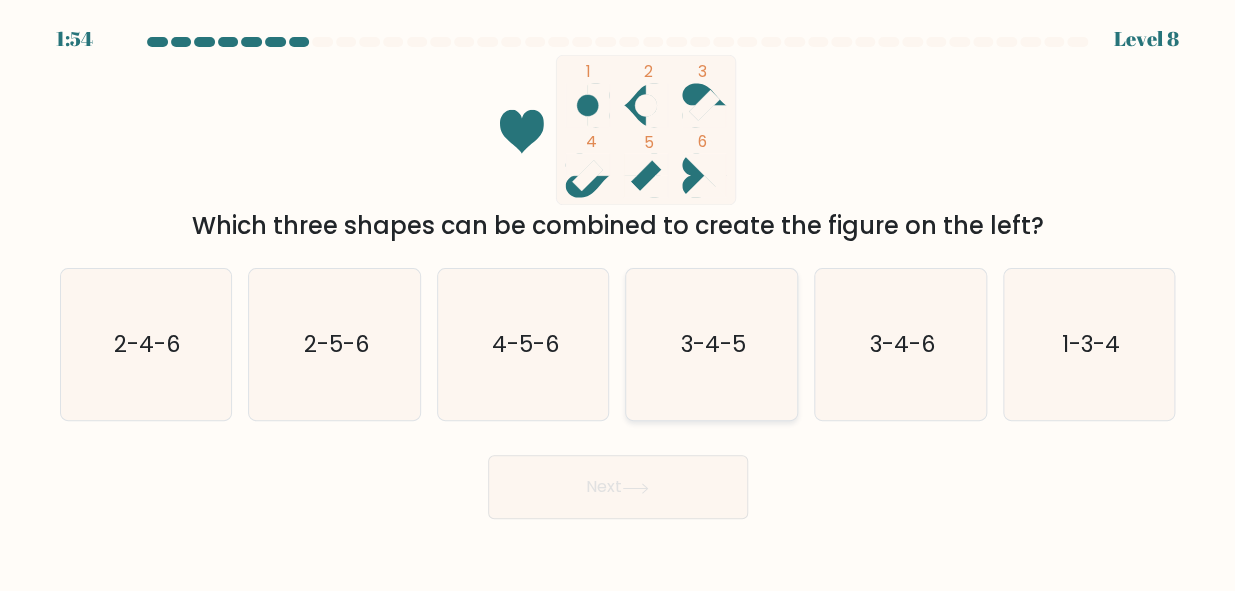 click on "3-4-5" at bounding box center (711, 344) 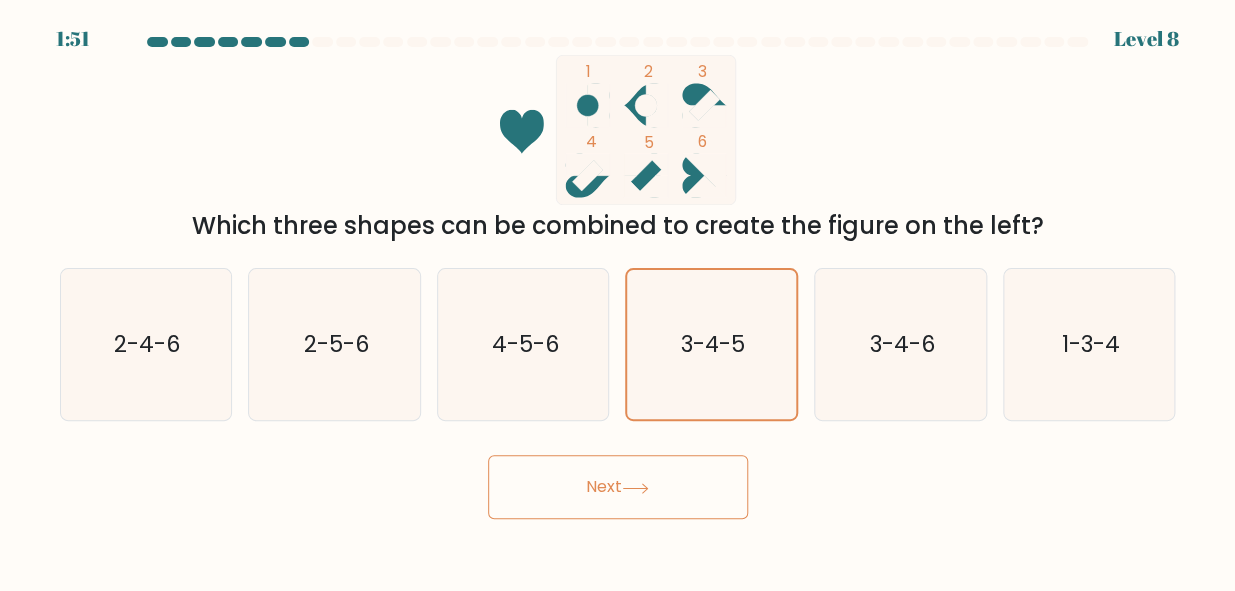 click on "Next" at bounding box center [618, 487] 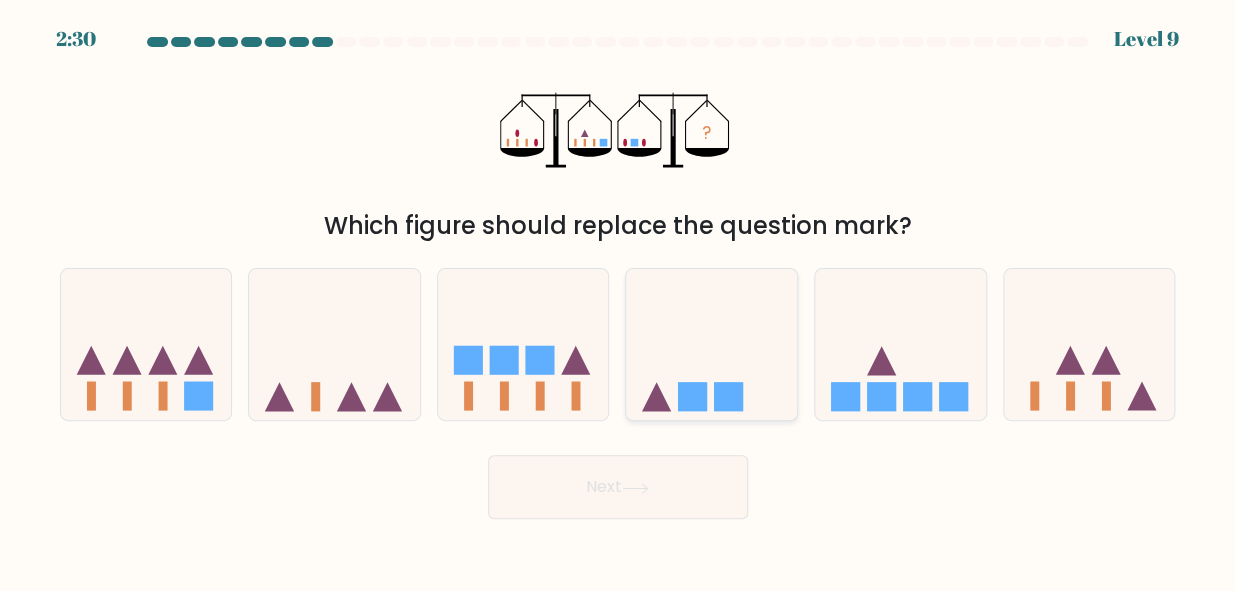 click at bounding box center (711, 344) 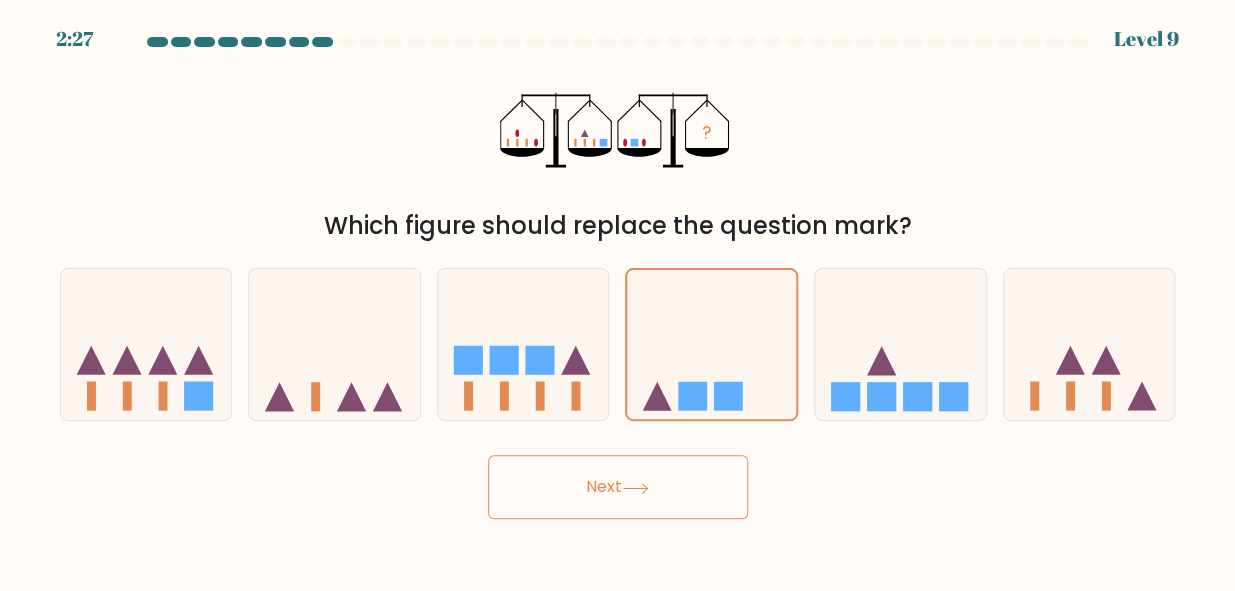 click on "Next" at bounding box center (618, 487) 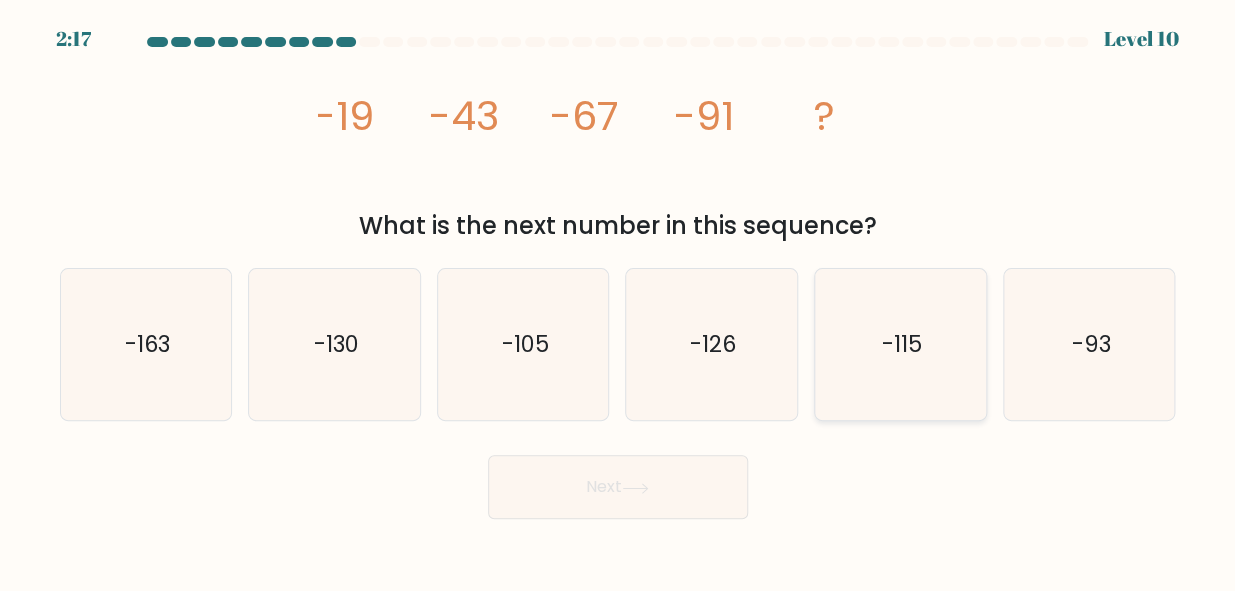 click on "-115" at bounding box center [900, 344] 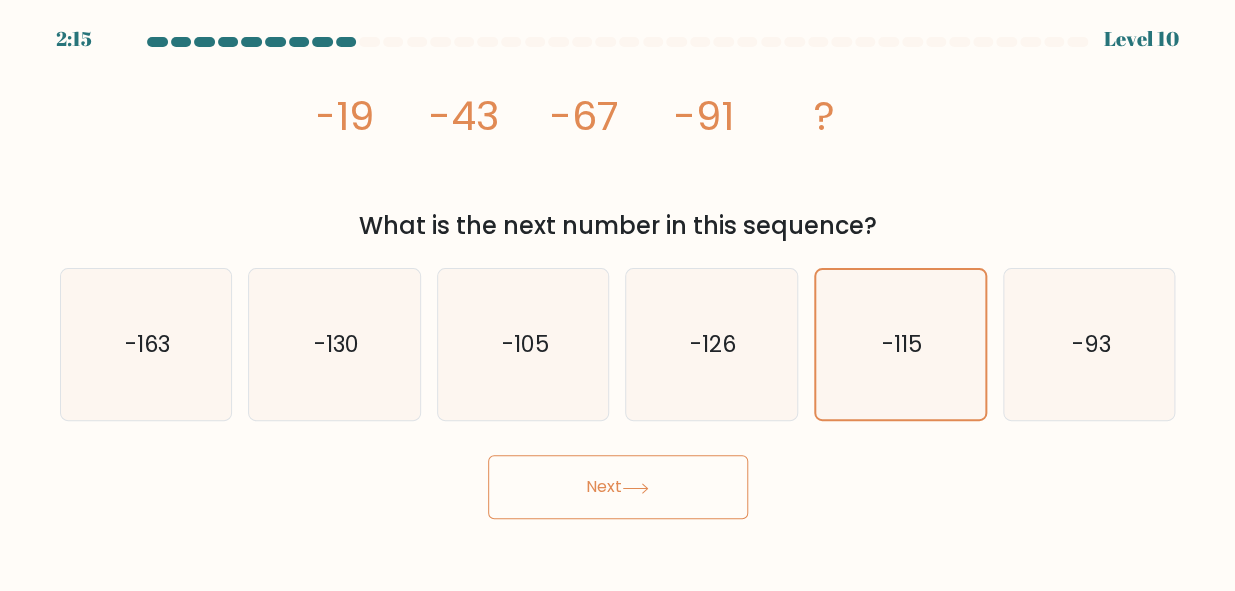 click on "Next" at bounding box center [618, 487] 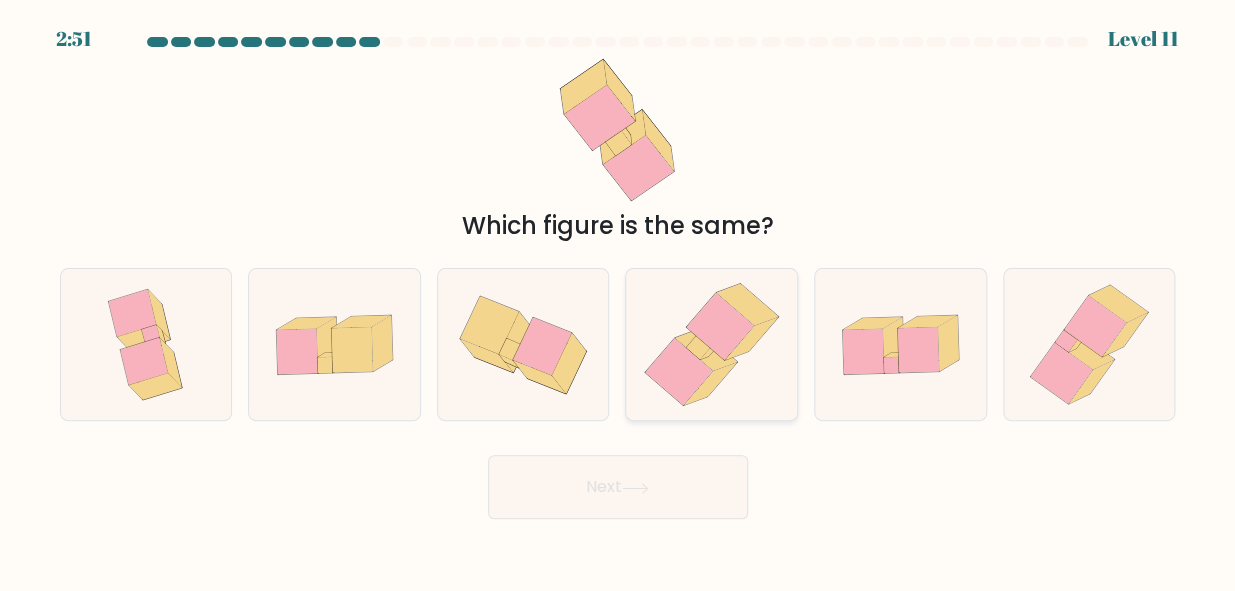 click at bounding box center (720, 326) 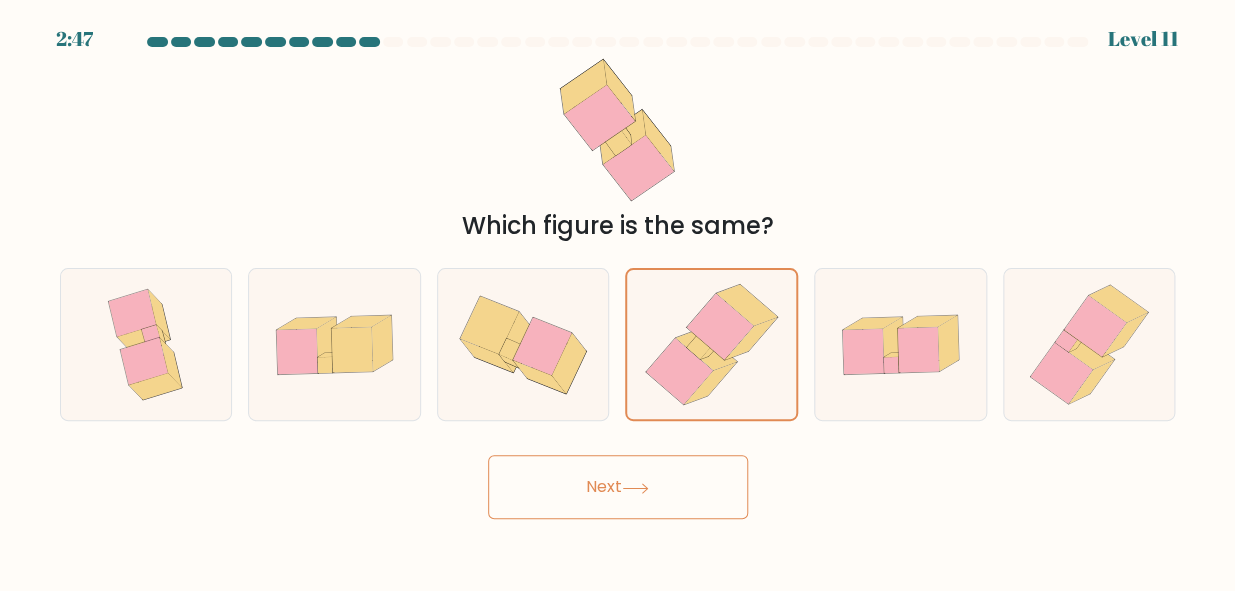 click on "Next" at bounding box center (618, 487) 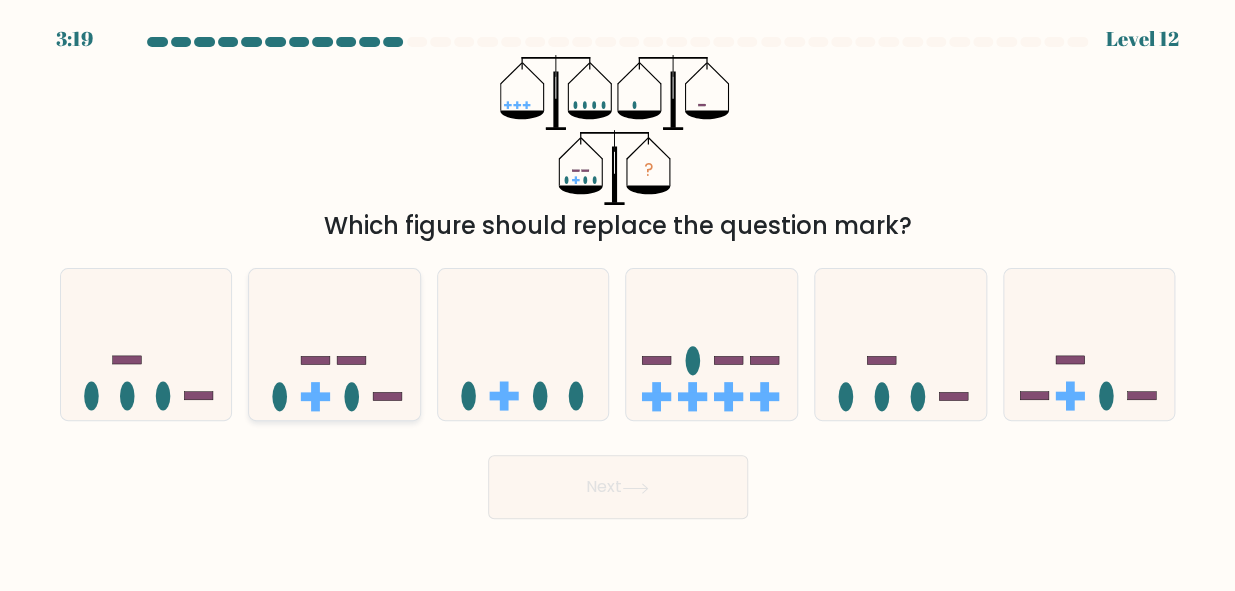 click at bounding box center (334, 344) 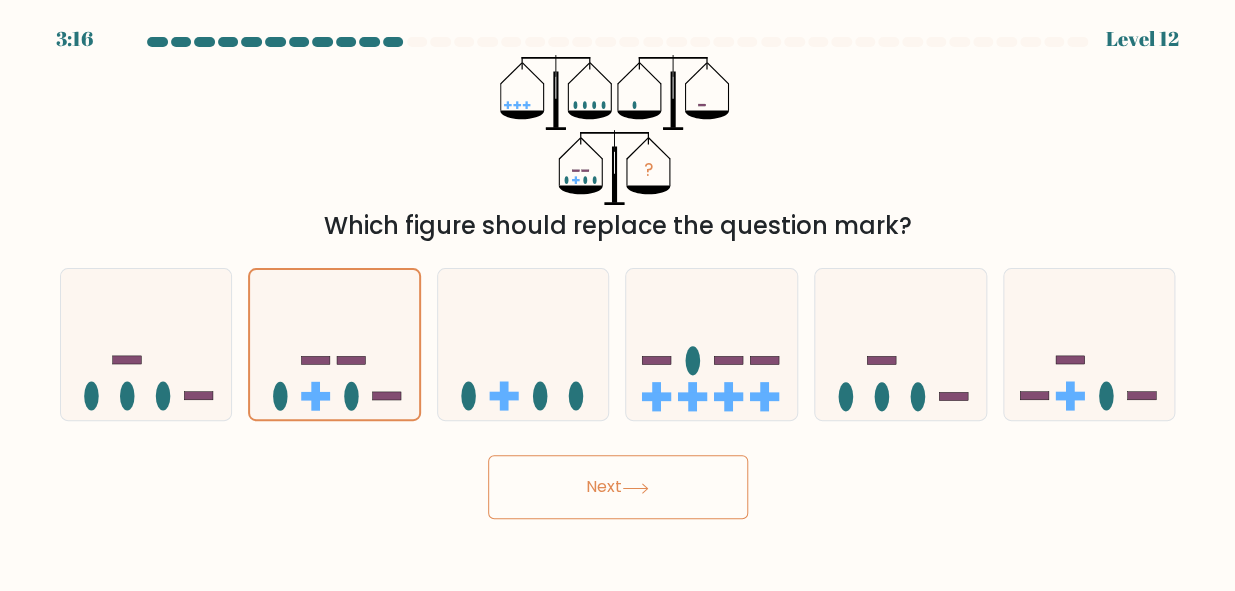 click on "Next" at bounding box center [618, 487] 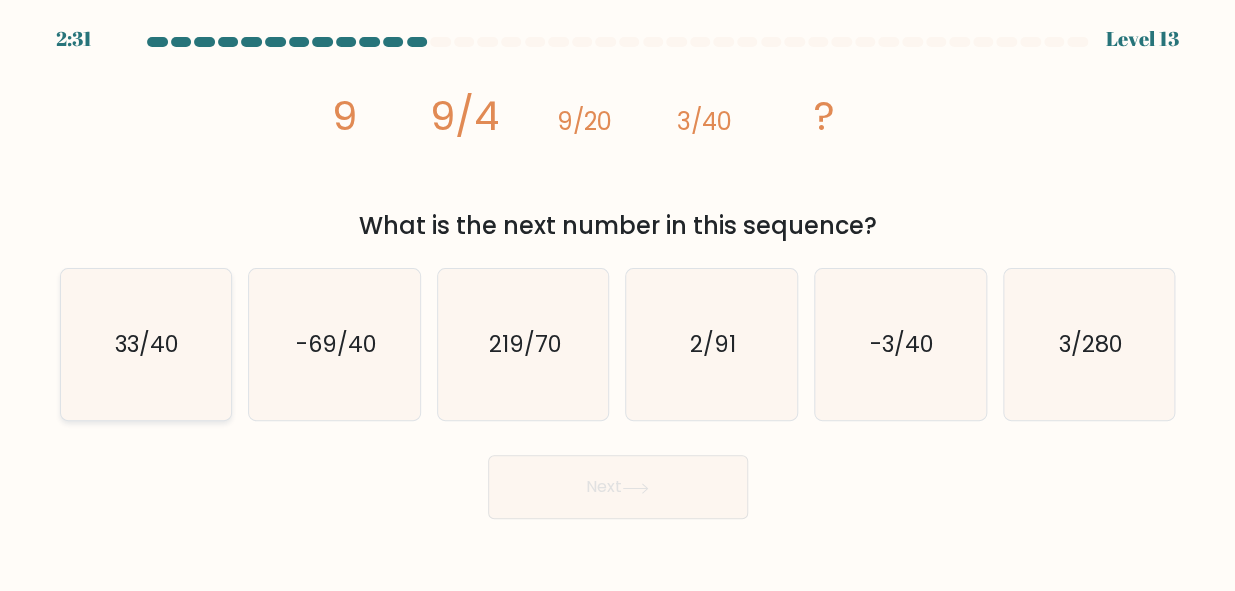 click on "33/40" at bounding box center [145, 344] 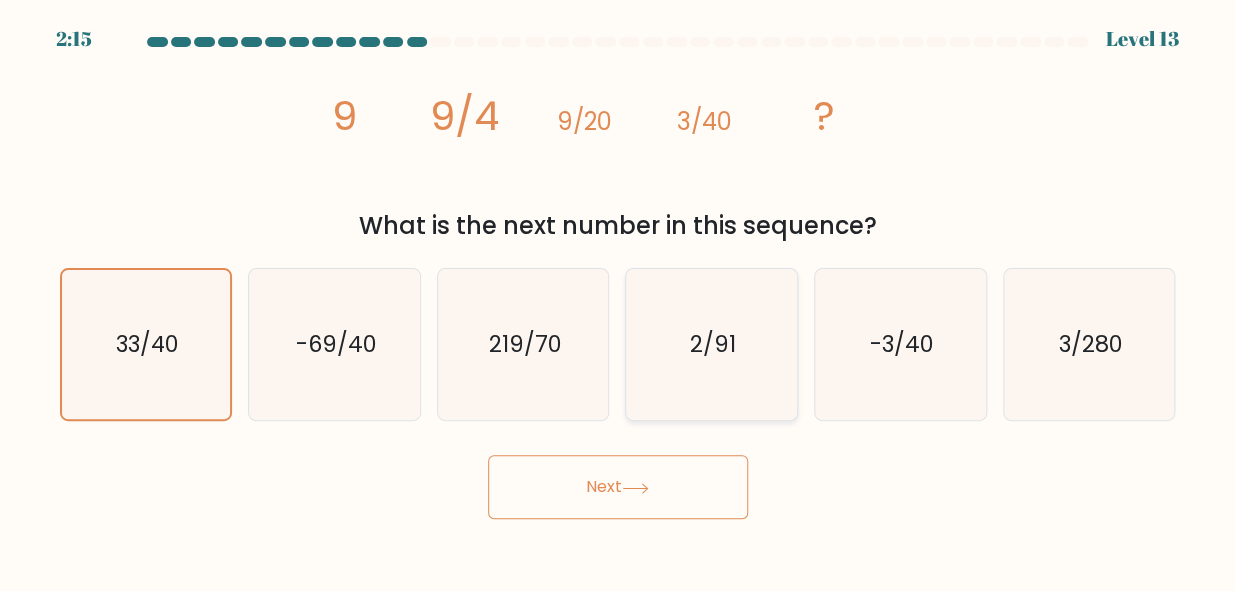 click on "2/91" at bounding box center (711, 344) 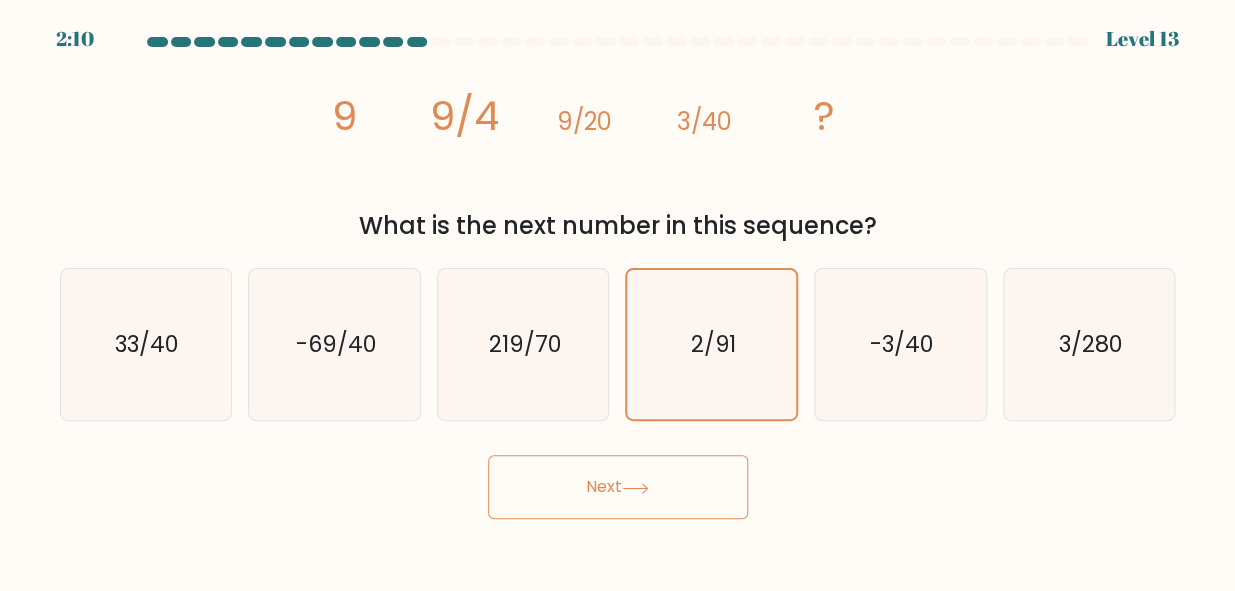 click on "Next" at bounding box center [618, 487] 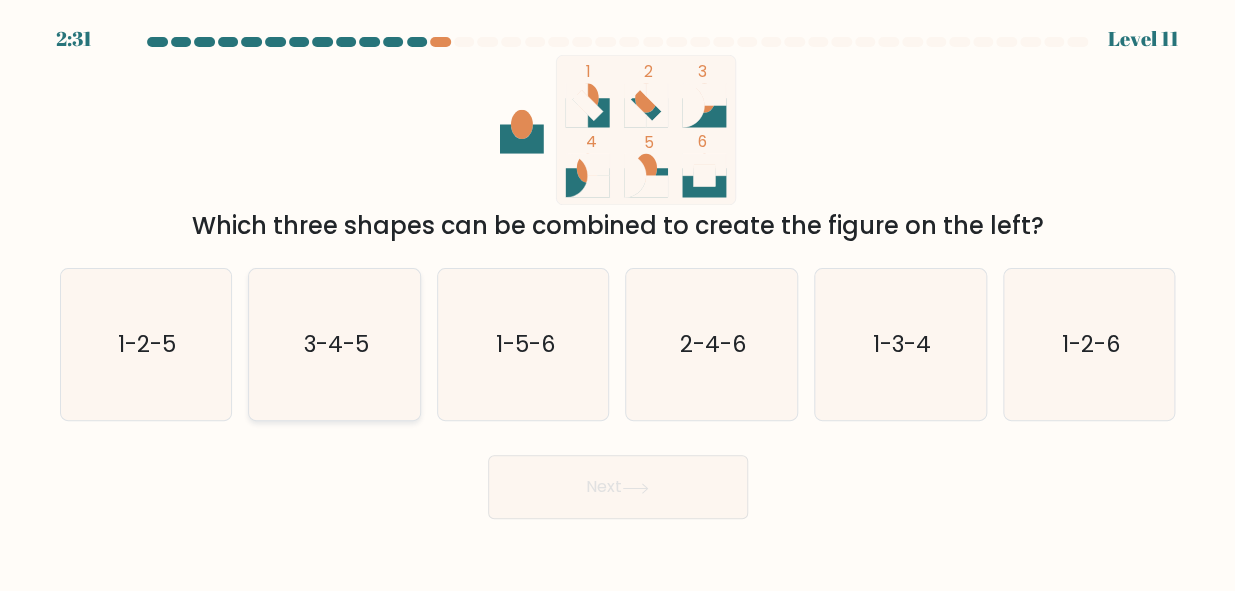 click on "3-4-5" at bounding box center (334, 344) 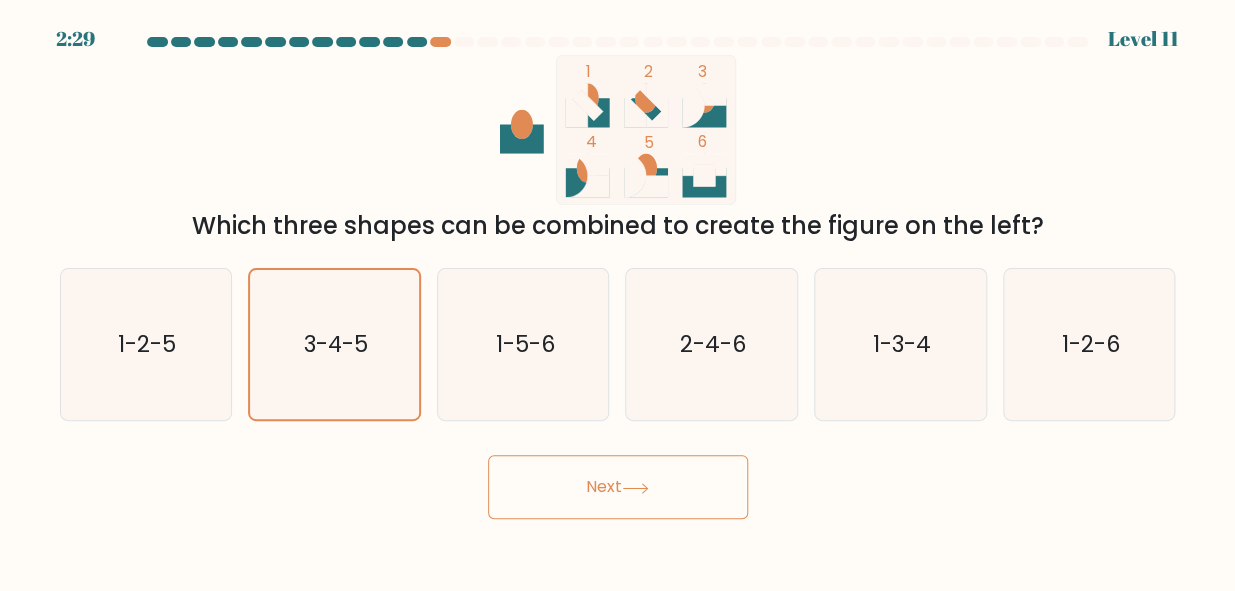 click on "Next" at bounding box center (618, 487) 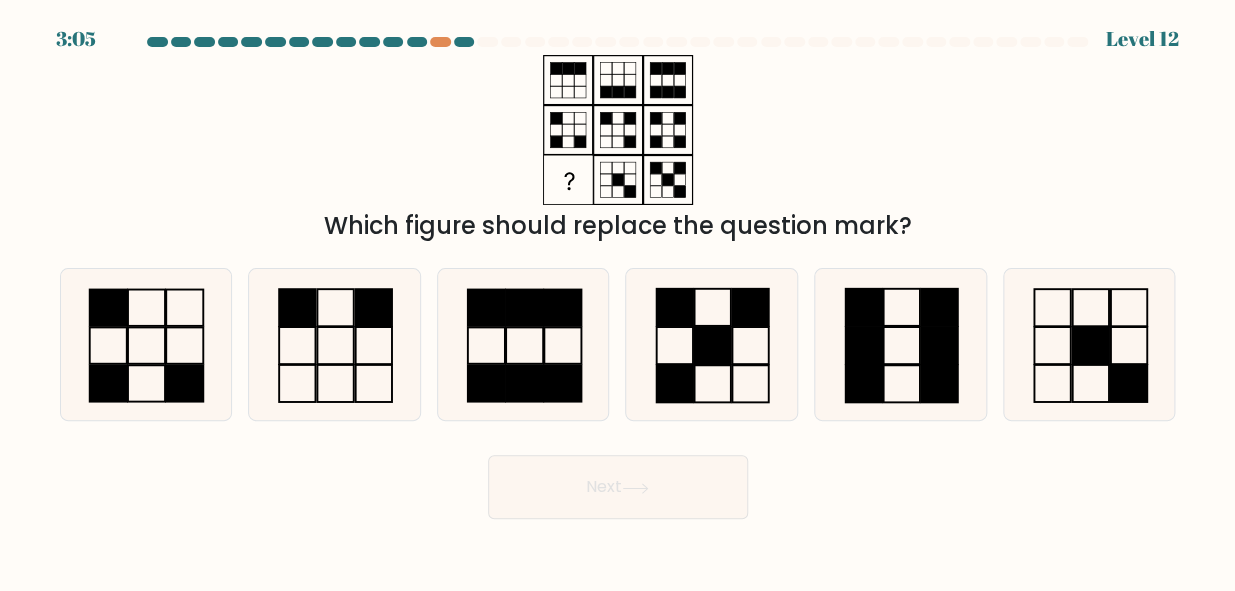 click on "Next" at bounding box center (618, 487) 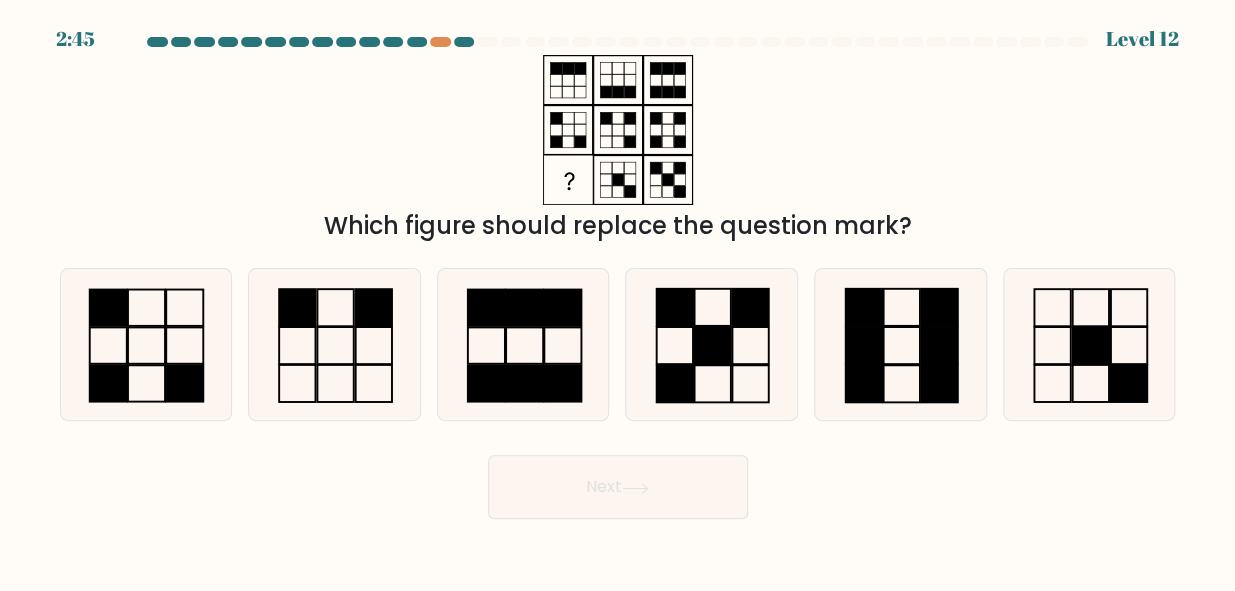 click on "Which figure should replace the question mark?" at bounding box center [618, 149] 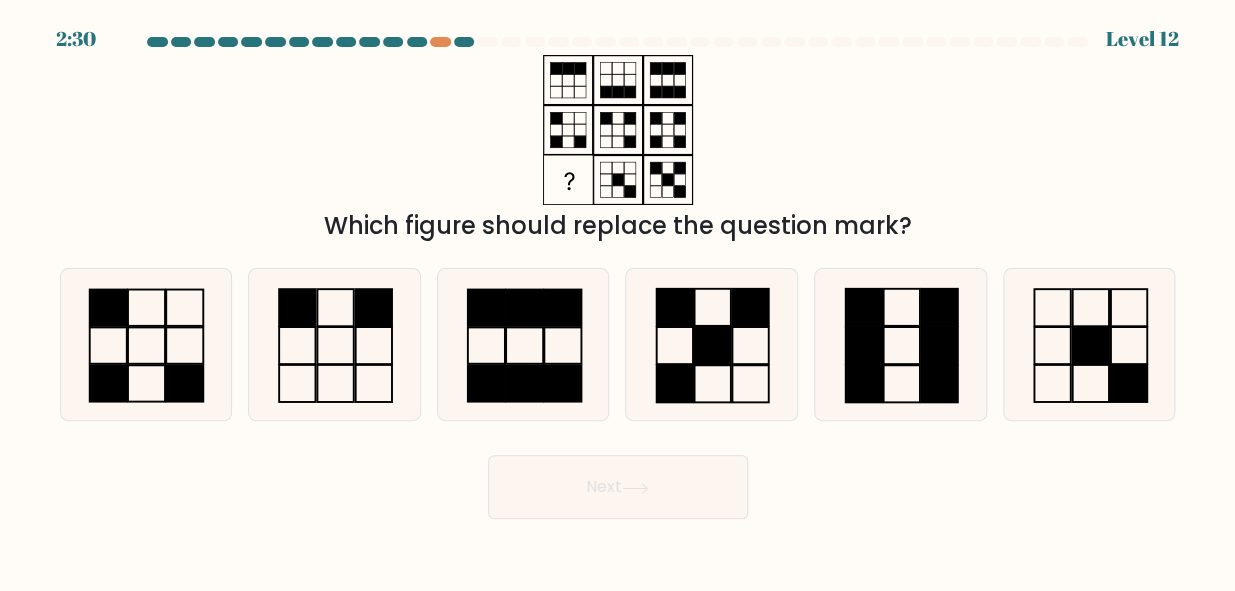 click at bounding box center [618, 130] 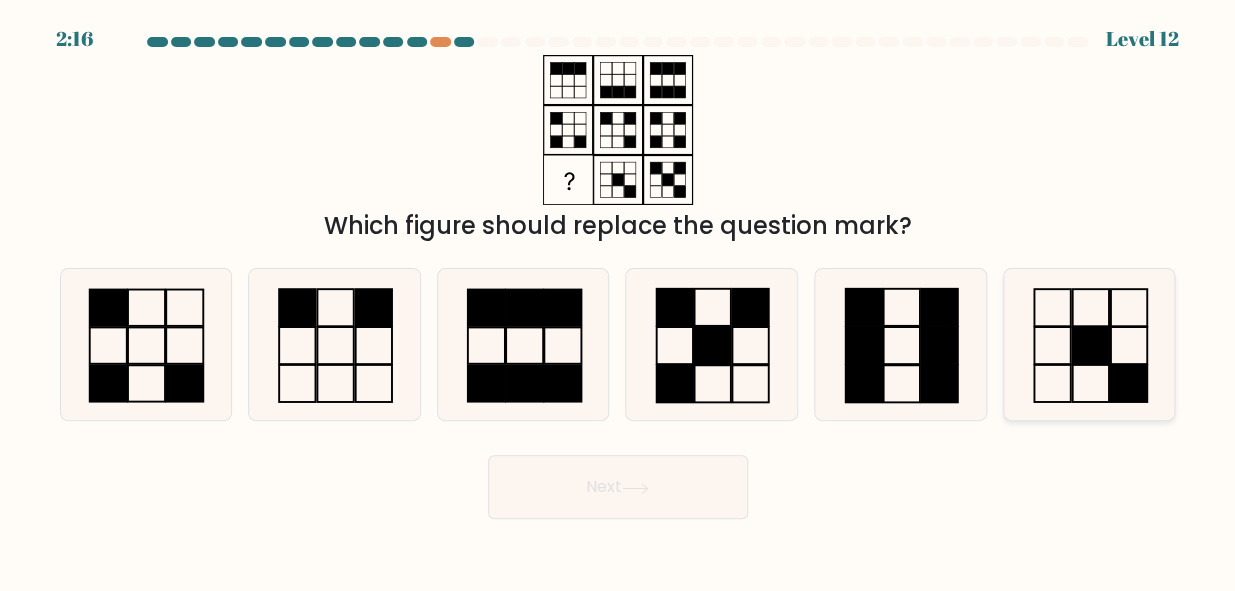 click at bounding box center [1089, 344] 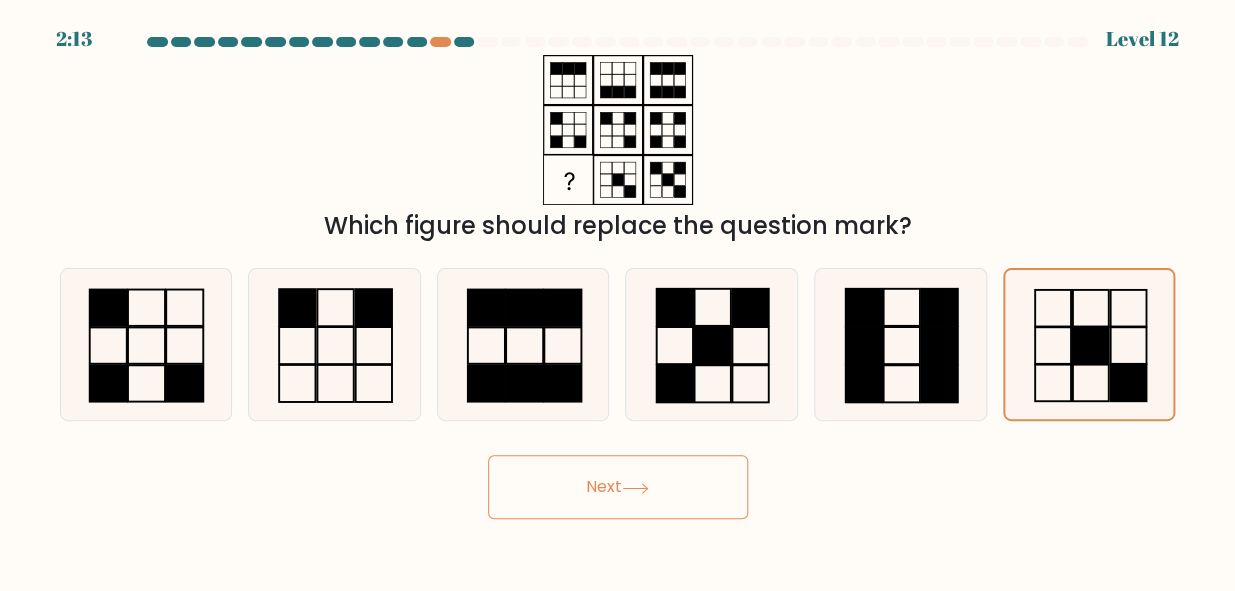 click on "Next" at bounding box center (618, 487) 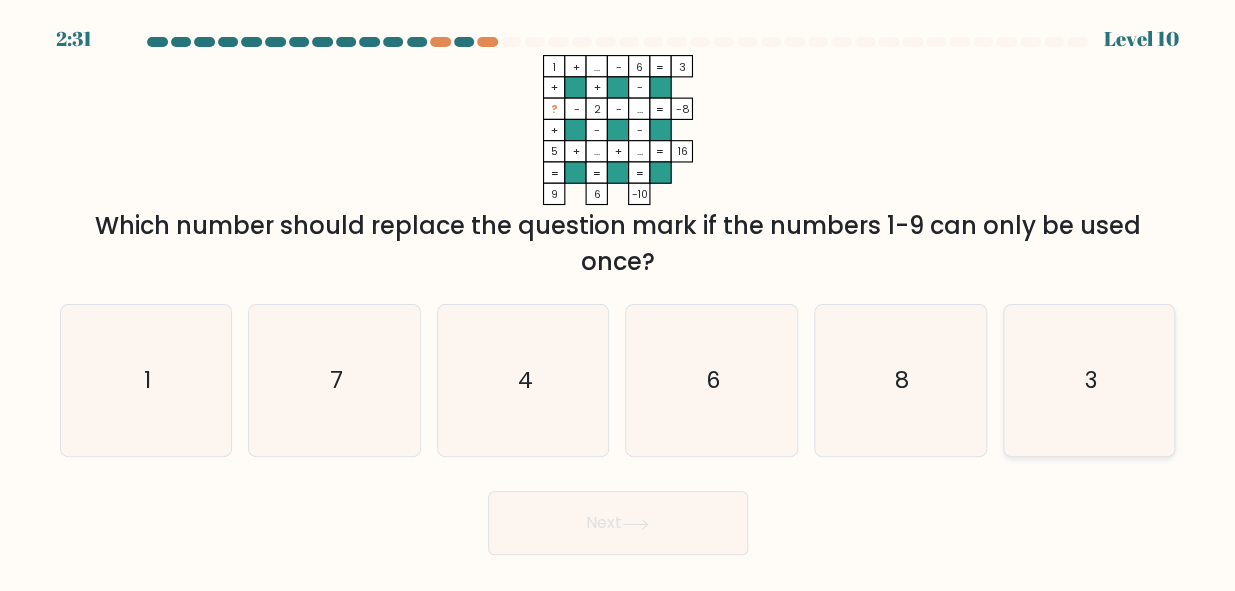 click on "3" at bounding box center (1089, 380) 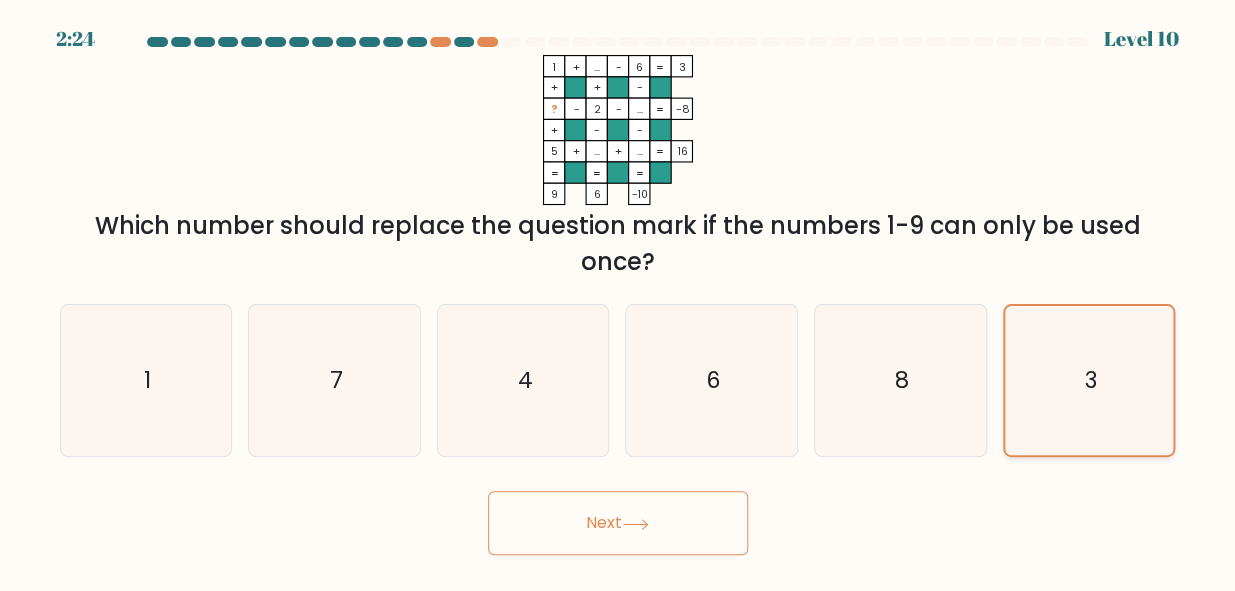 click on "3" at bounding box center (1089, 380) 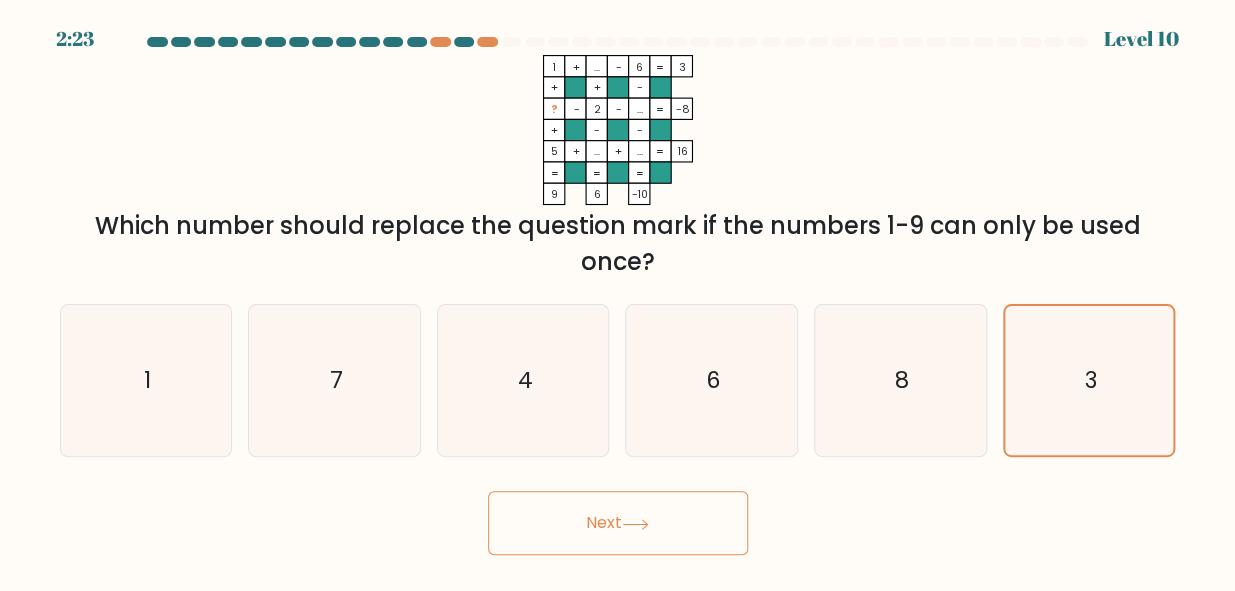 click on "Next" at bounding box center (618, 523) 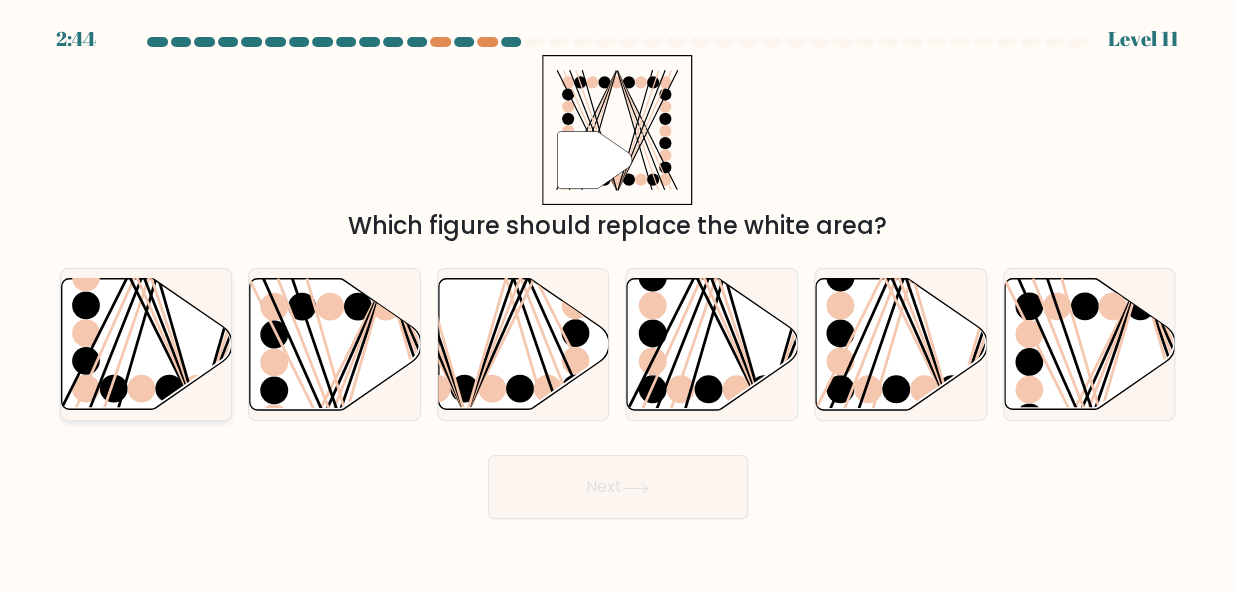 click at bounding box center (146, 344) 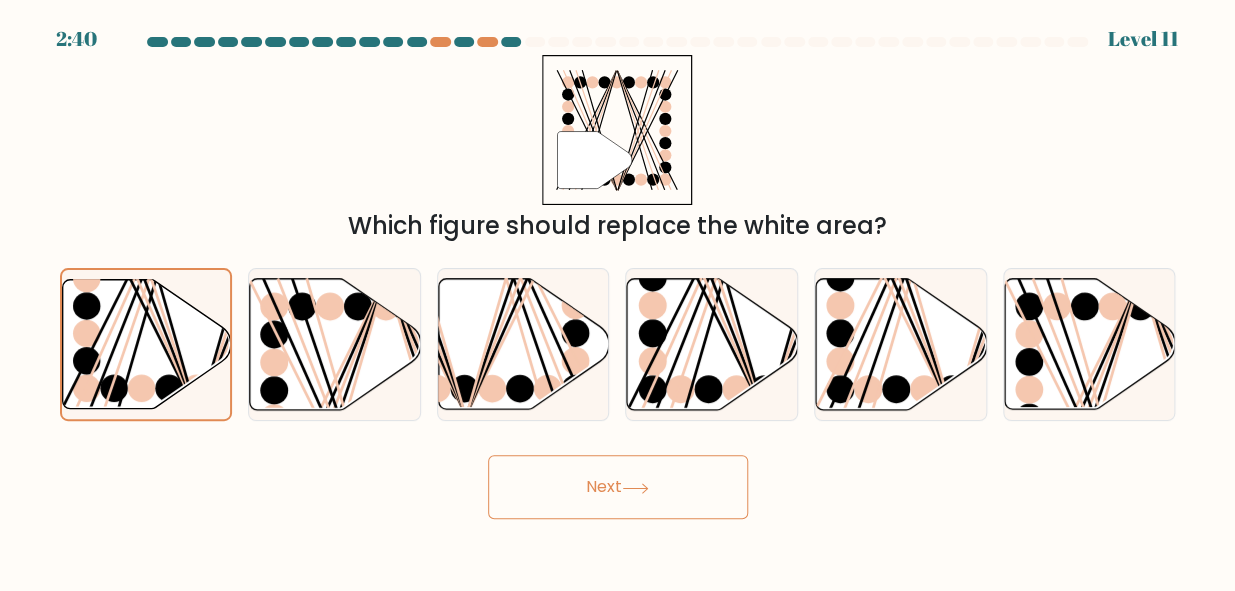 click on "Next" at bounding box center [618, 487] 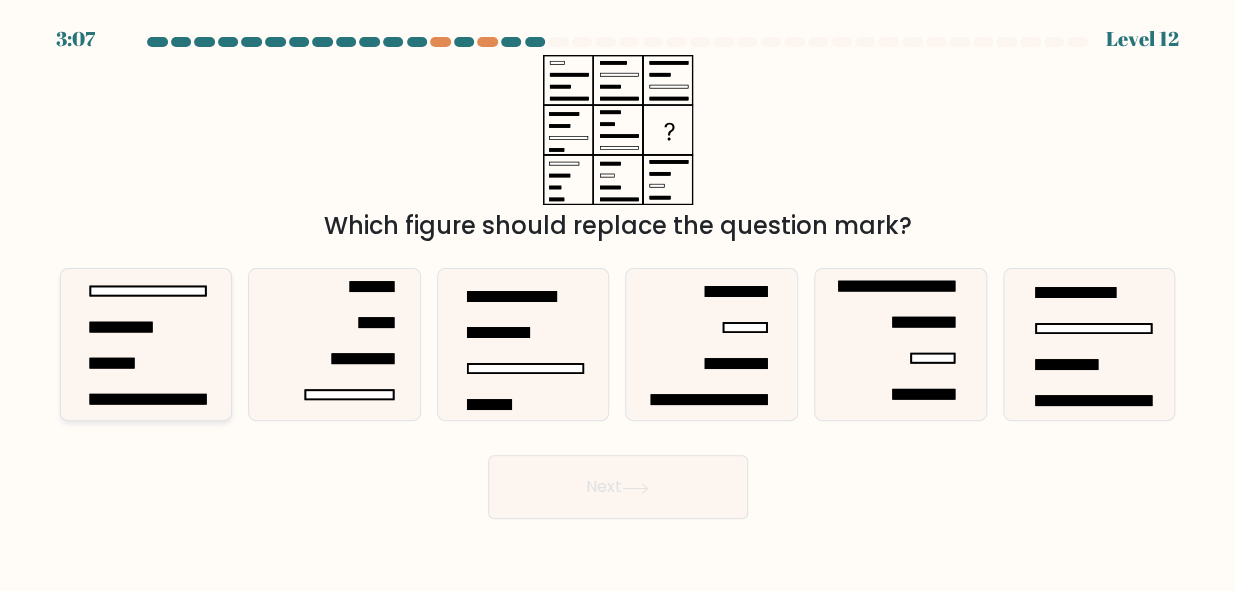 click at bounding box center (121, 327) 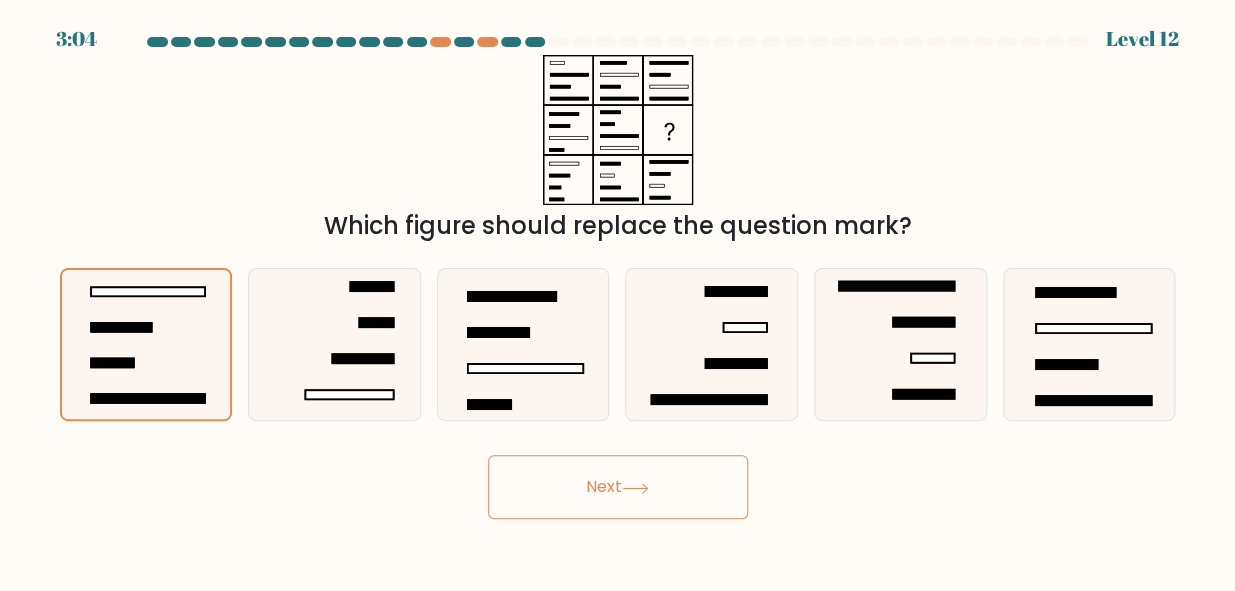 click on "Next" at bounding box center (618, 487) 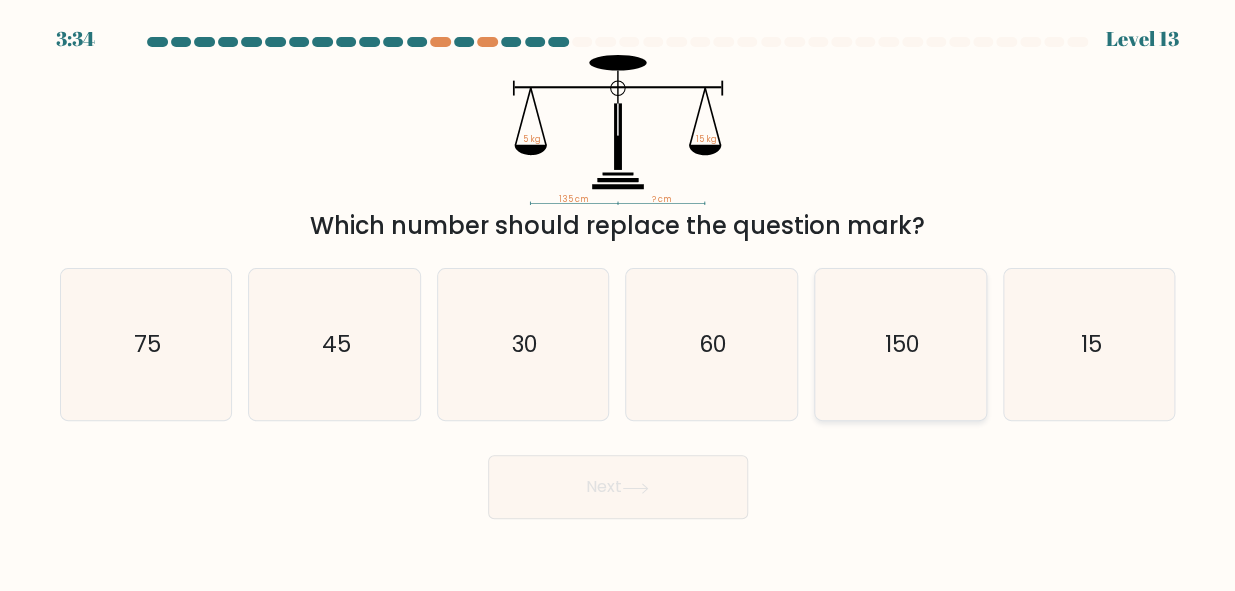 click on "150" at bounding box center (901, 345) 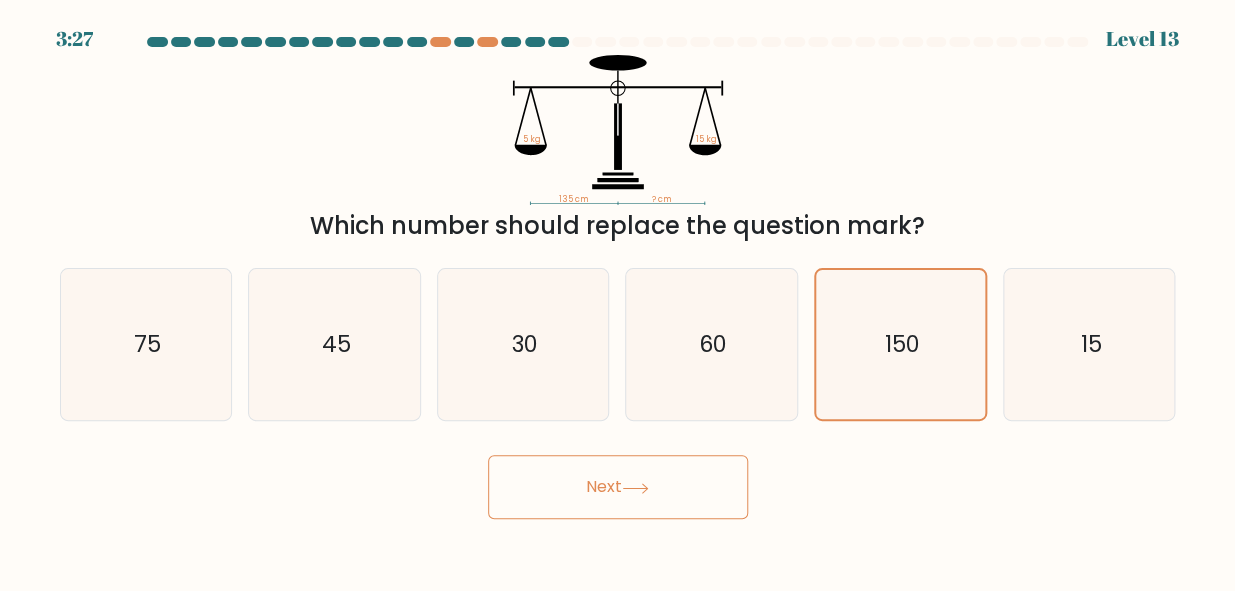 click on "Next" at bounding box center [618, 487] 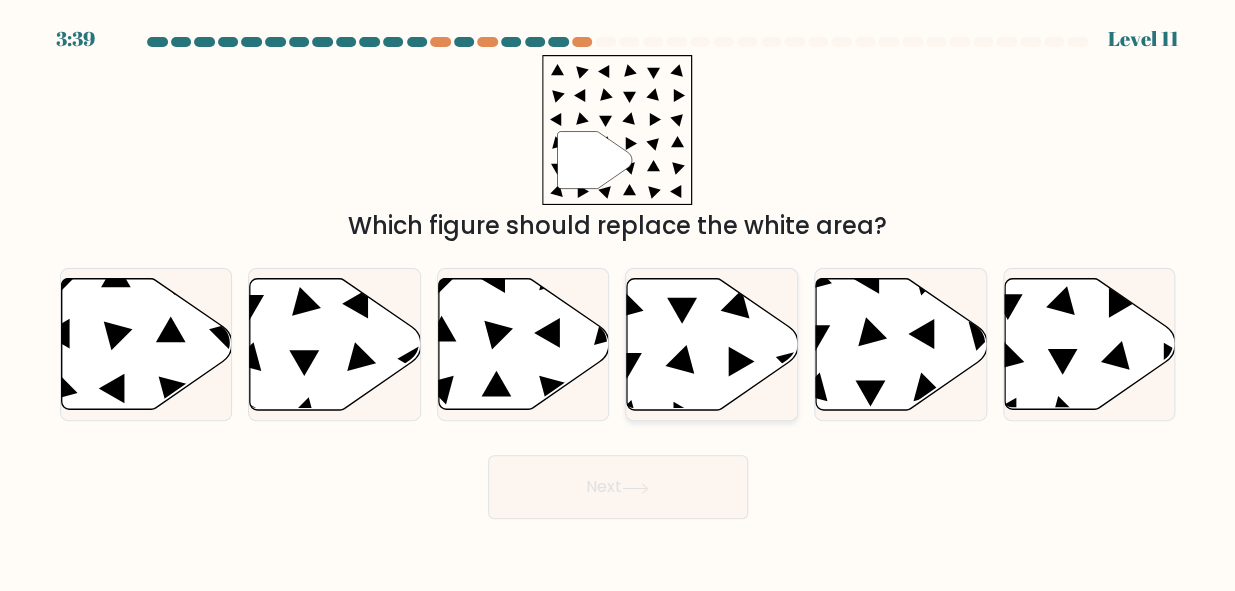 click at bounding box center [712, 344] 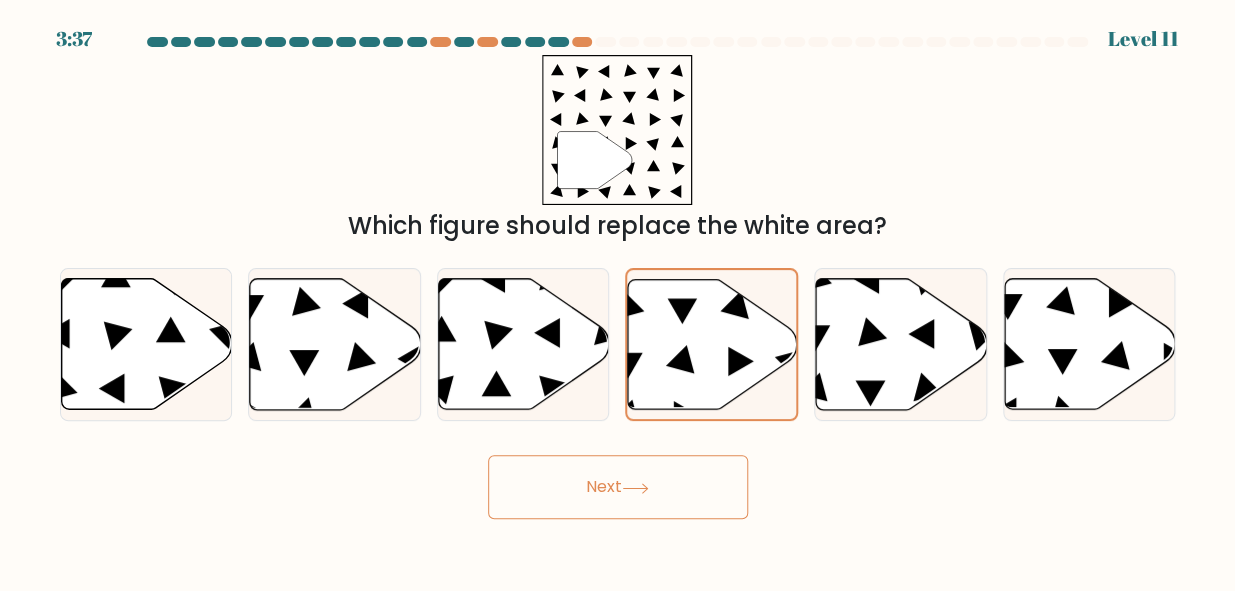 click on "Next" at bounding box center [618, 487] 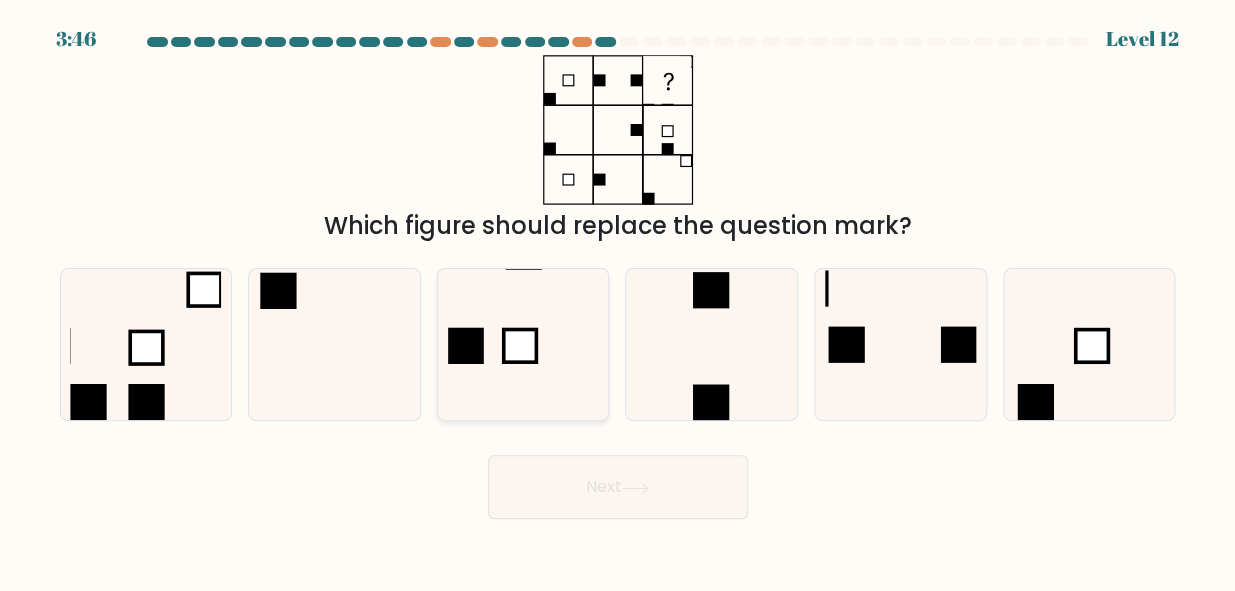 click at bounding box center (523, 344) 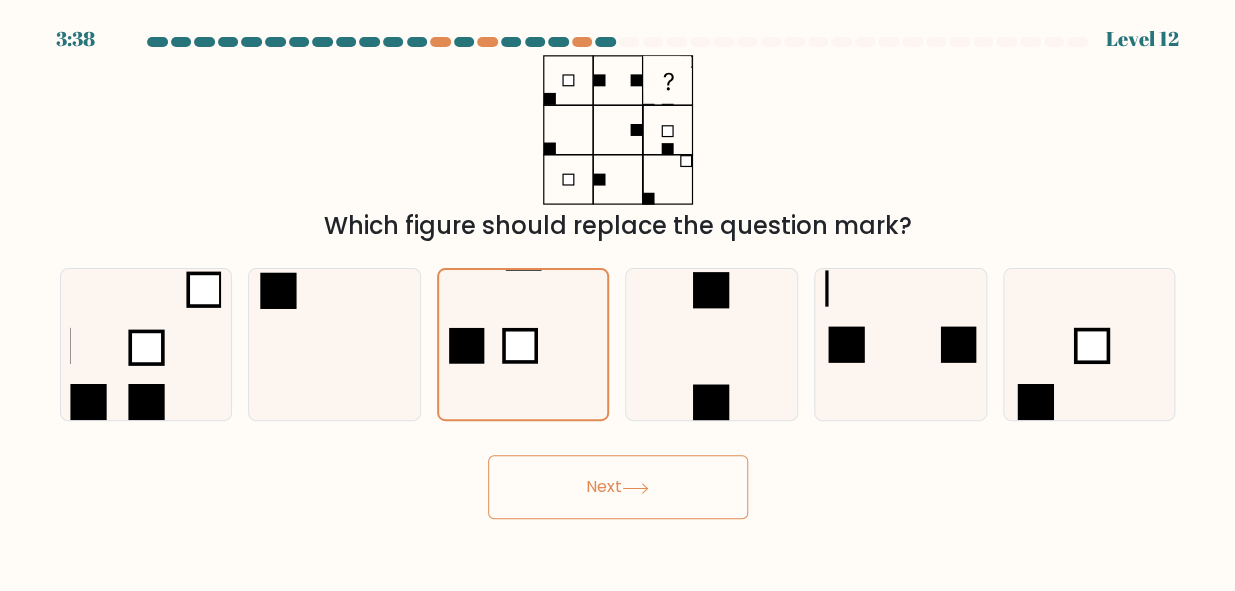 click on "Next" at bounding box center [618, 487] 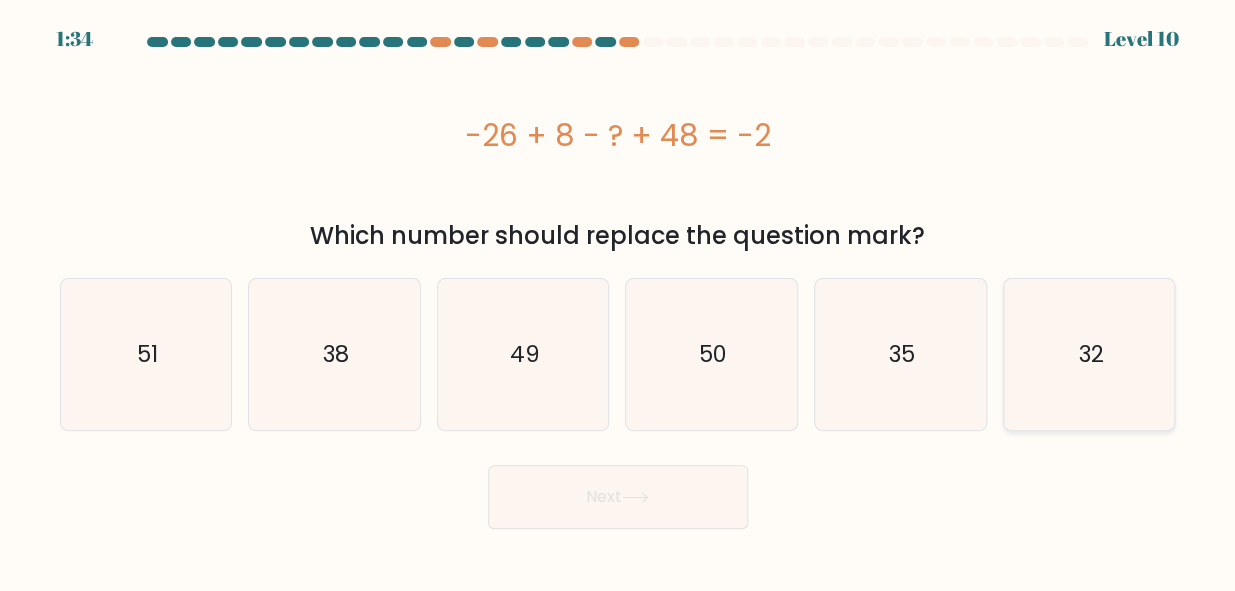 click on "32" at bounding box center [1089, 354] 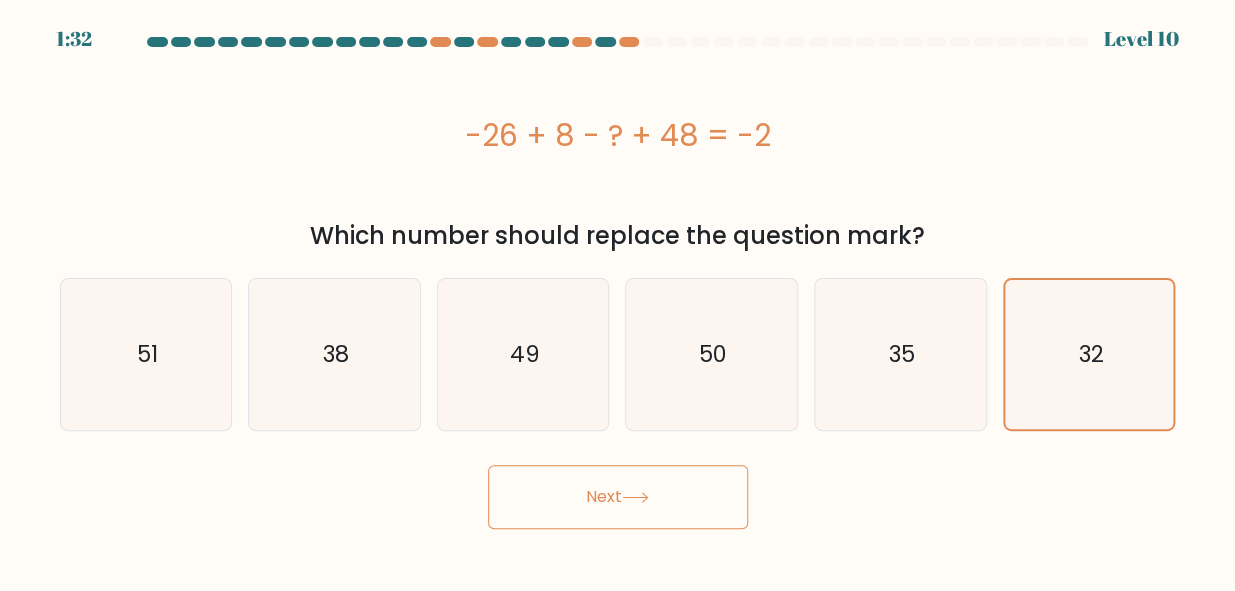 click on "Next" at bounding box center [618, 497] 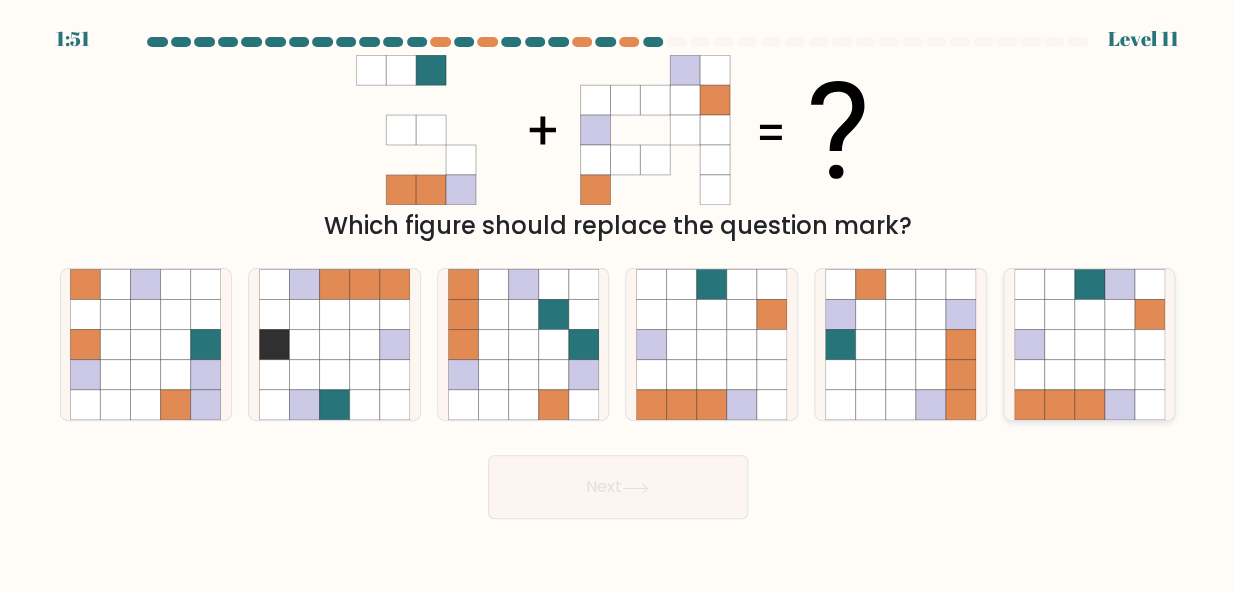 click at bounding box center [1089, 345] 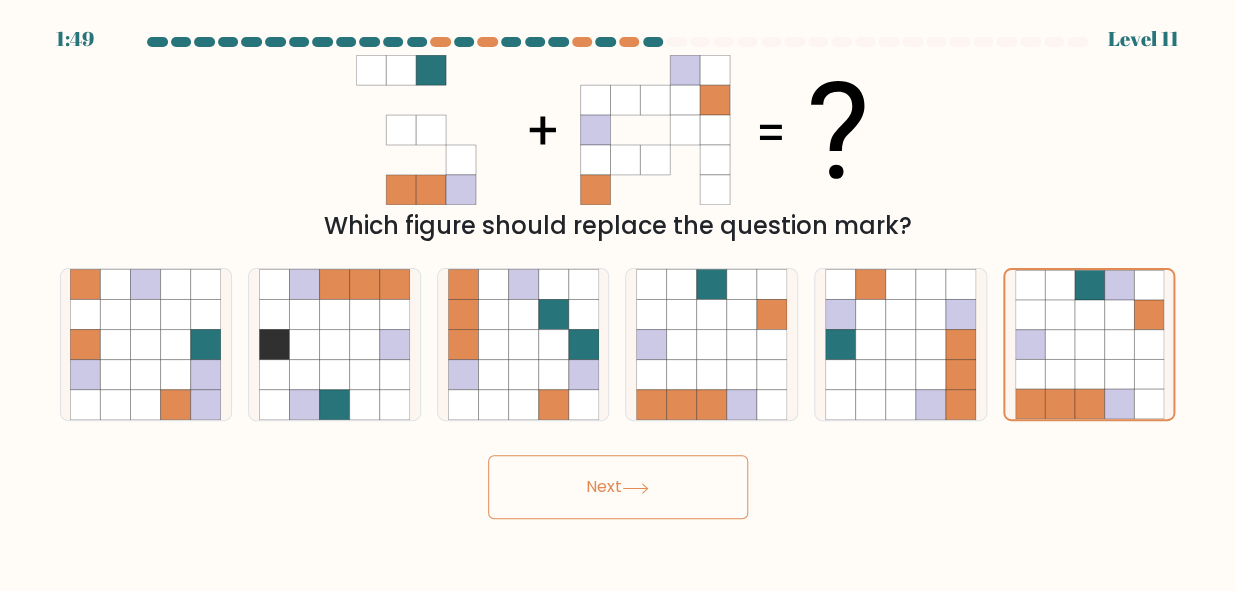 click on "Next" at bounding box center (618, 487) 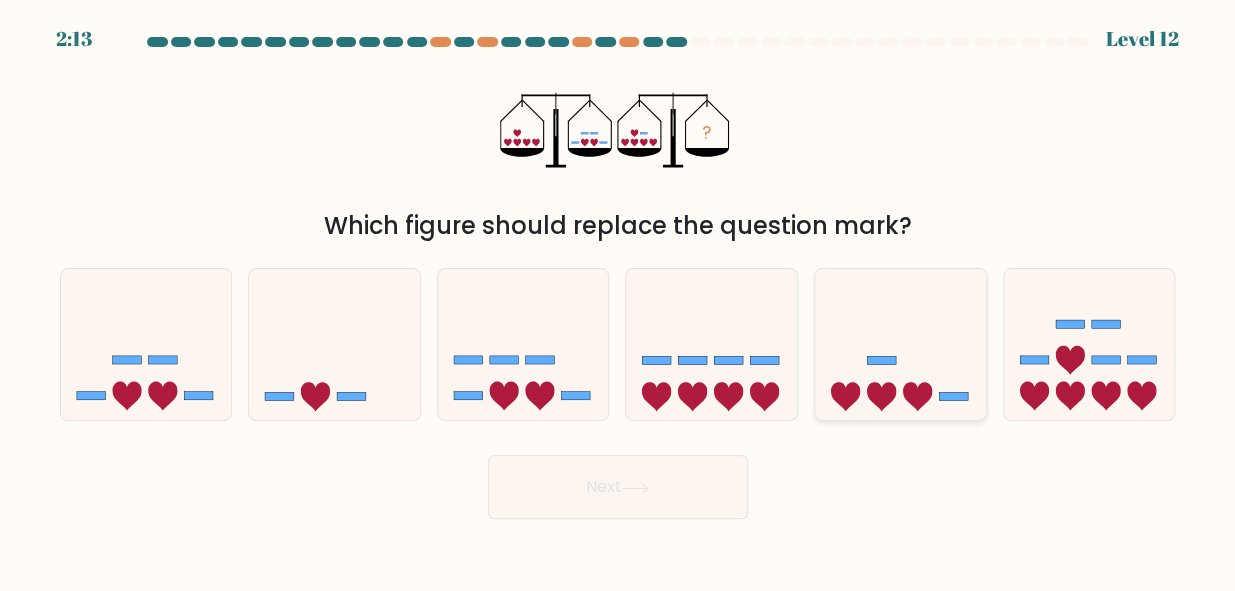 click at bounding box center (900, 344) 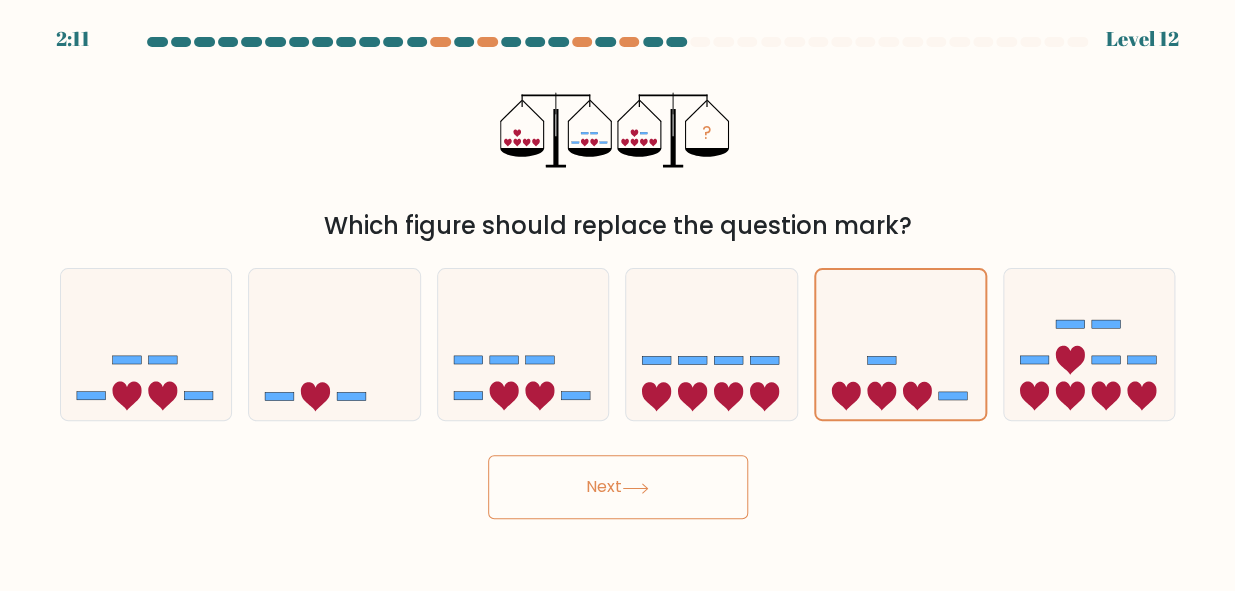 click on "Next" at bounding box center (618, 487) 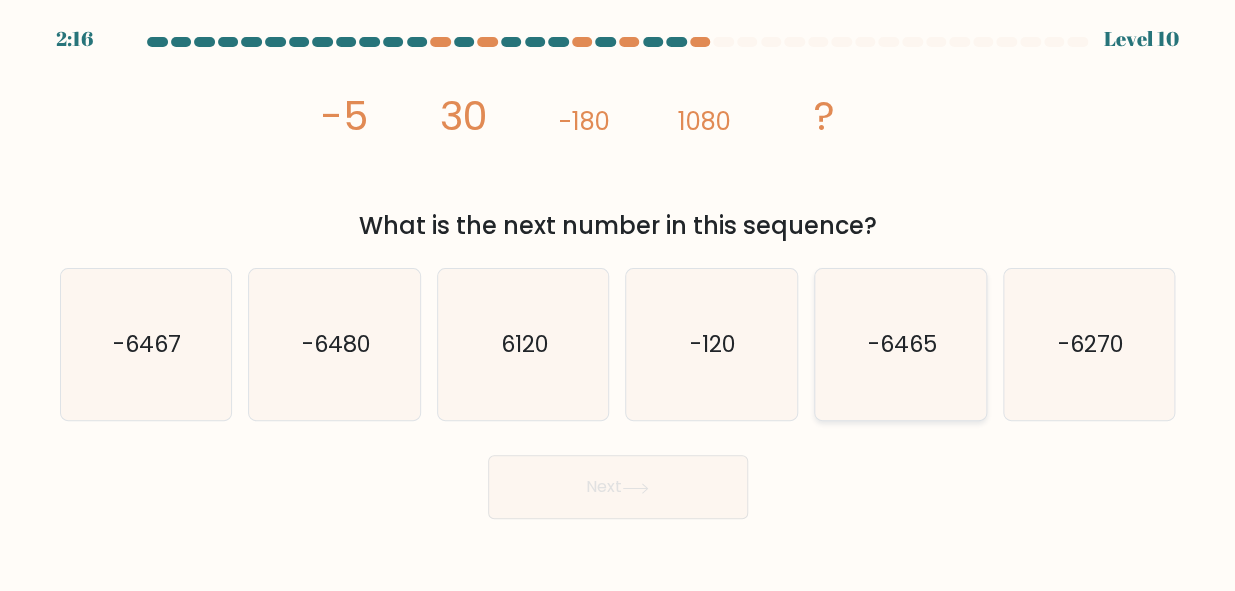 click on "-6465" at bounding box center [900, 344] 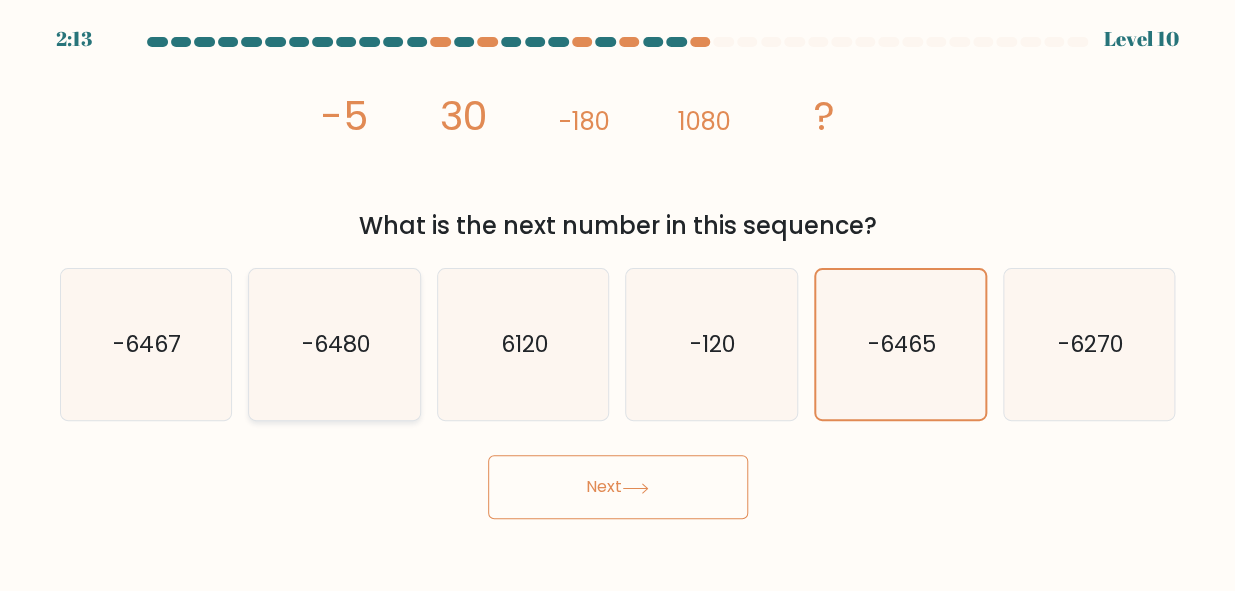 click on "-6480" at bounding box center (334, 344) 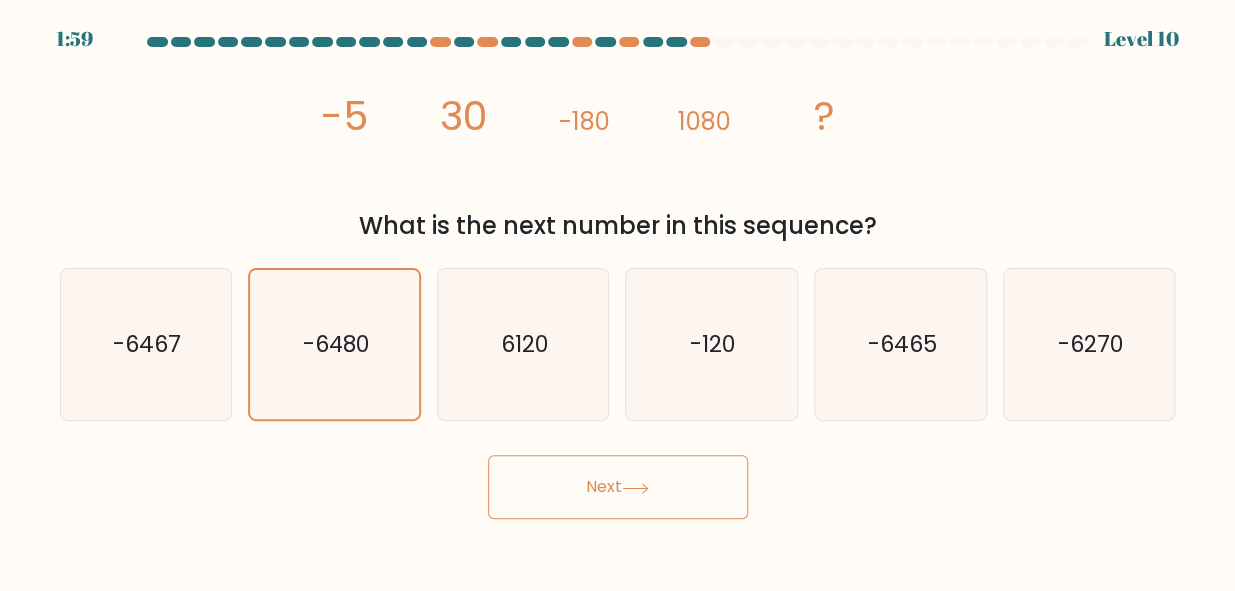 click on "Next" at bounding box center (618, 487) 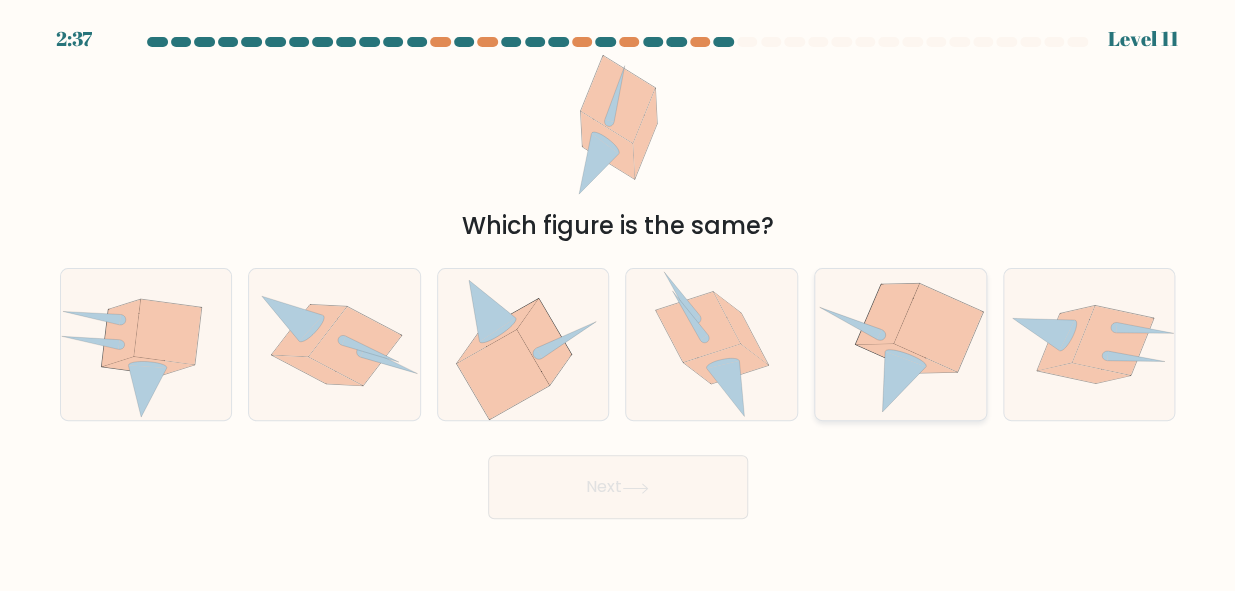 click at bounding box center [938, 328] 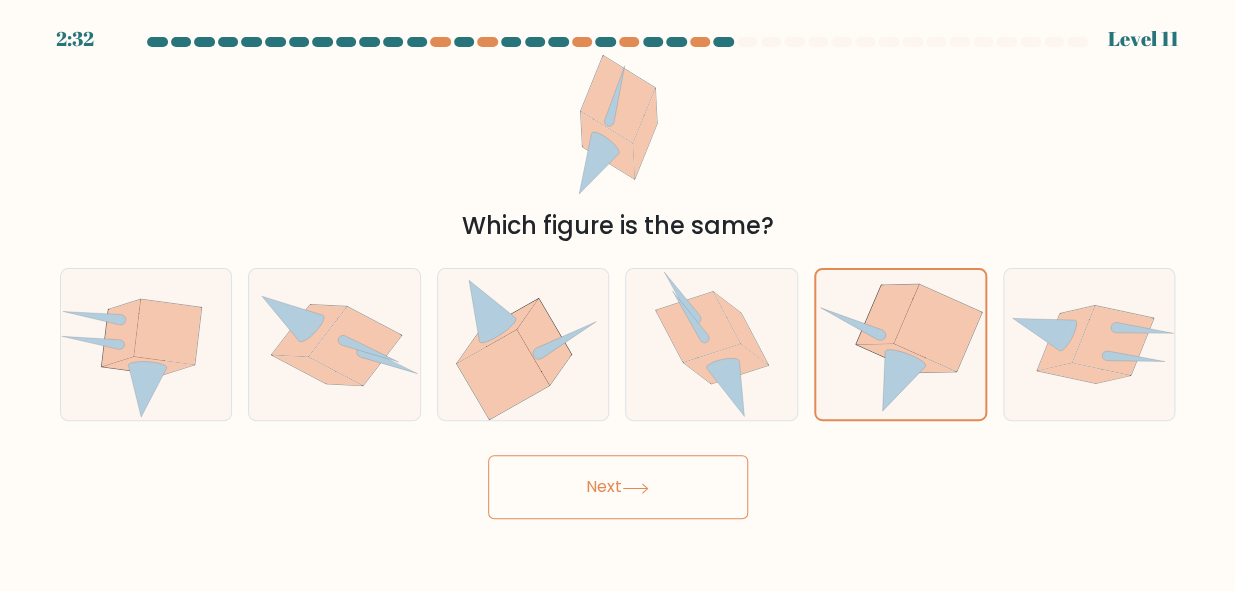 click at bounding box center (635, 488) 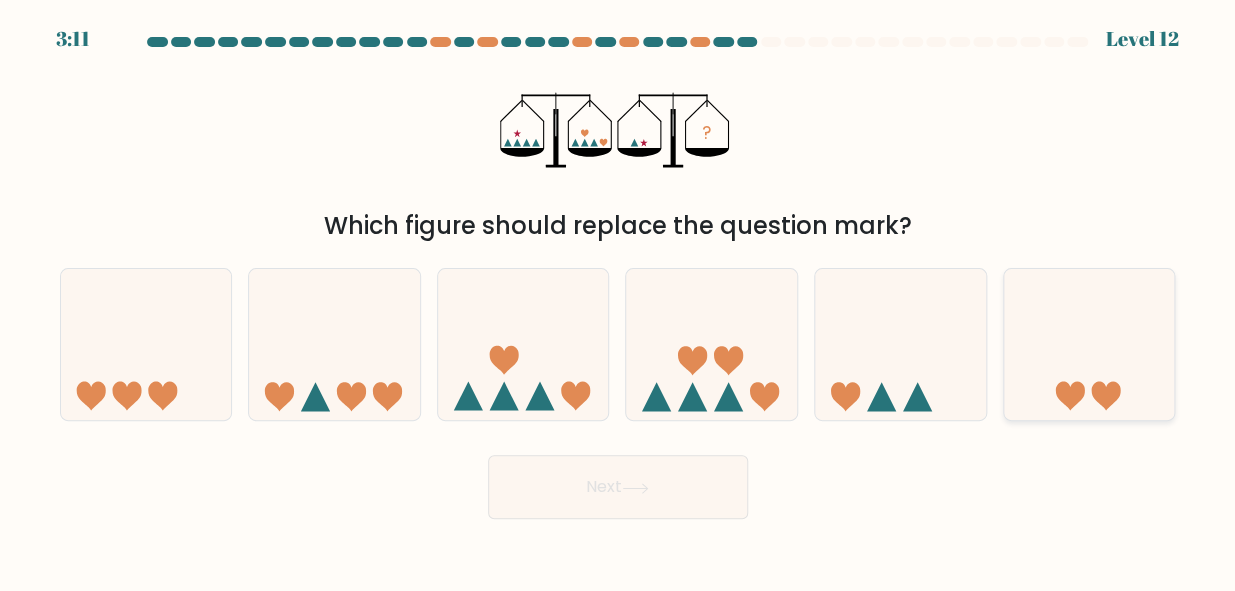 click at bounding box center (1089, 344) 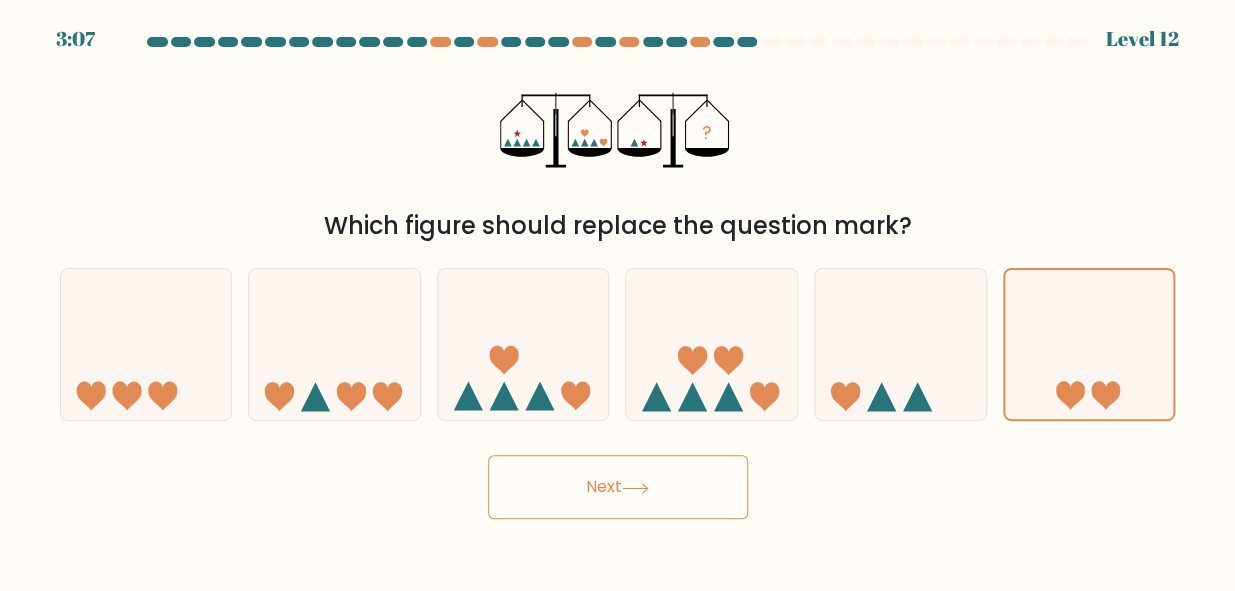 click on "Next" at bounding box center (618, 487) 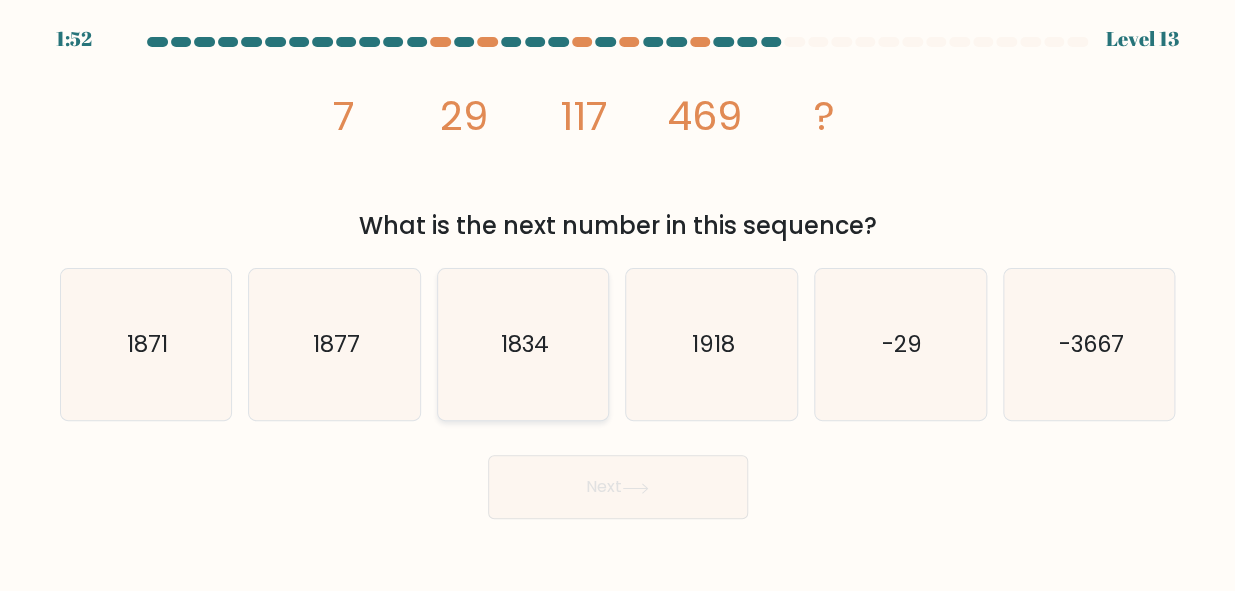 click on "1834" at bounding box center [523, 344] 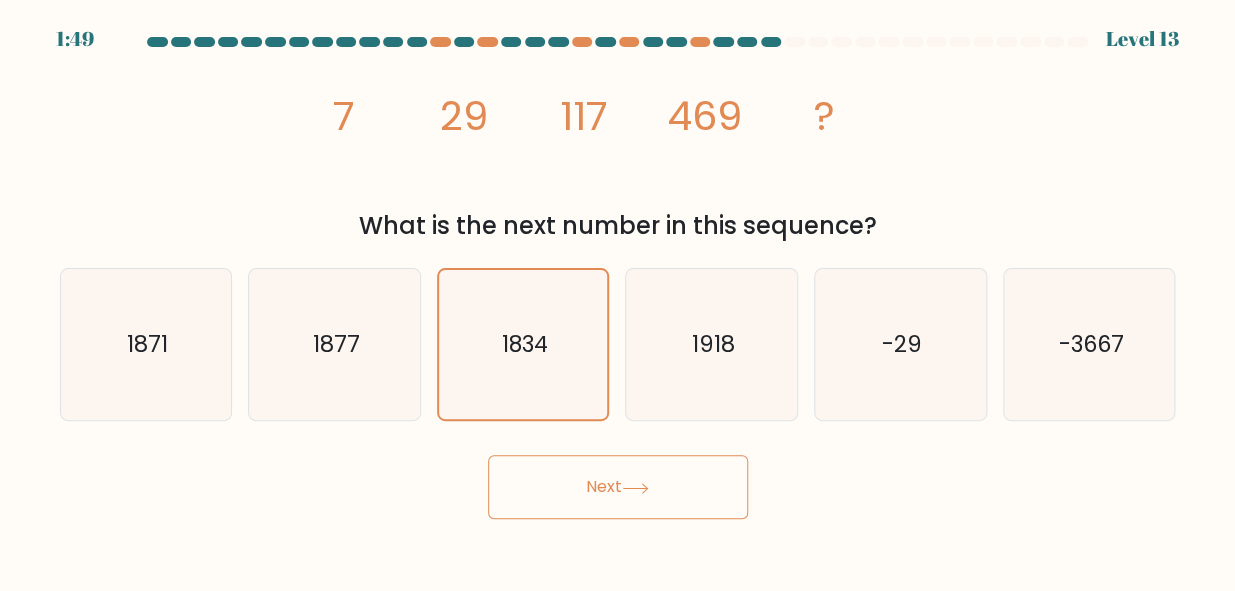 click on "Next" at bounding box center (618, 487) 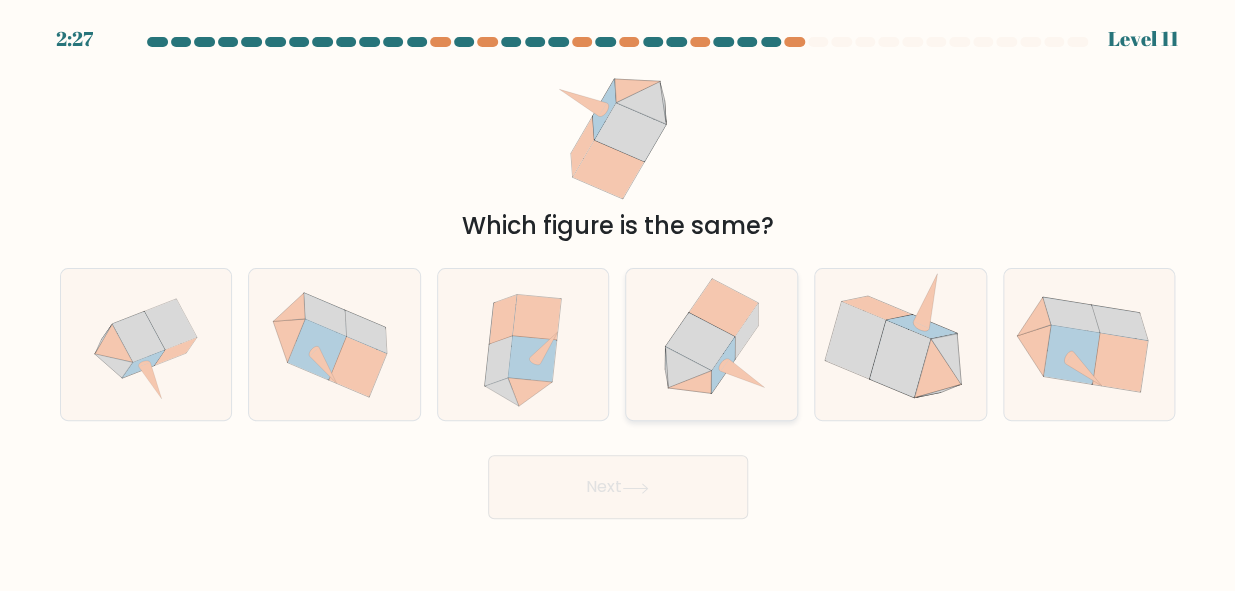 click at bounding box center (699, 341) 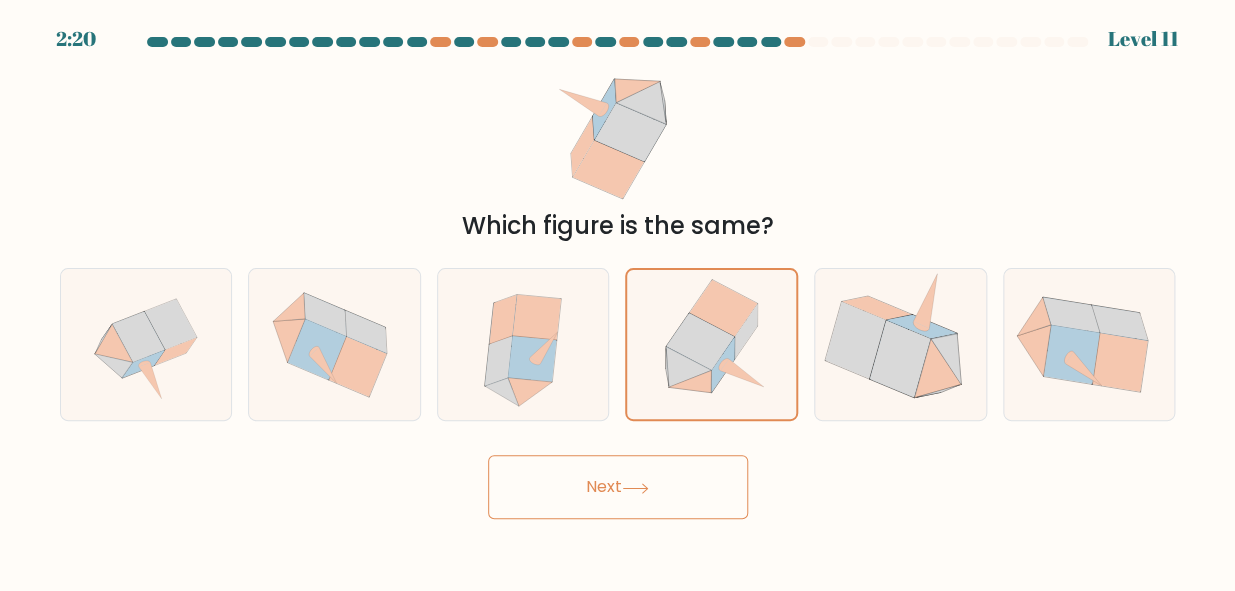click on "Next" at bounding box center (618, 487) 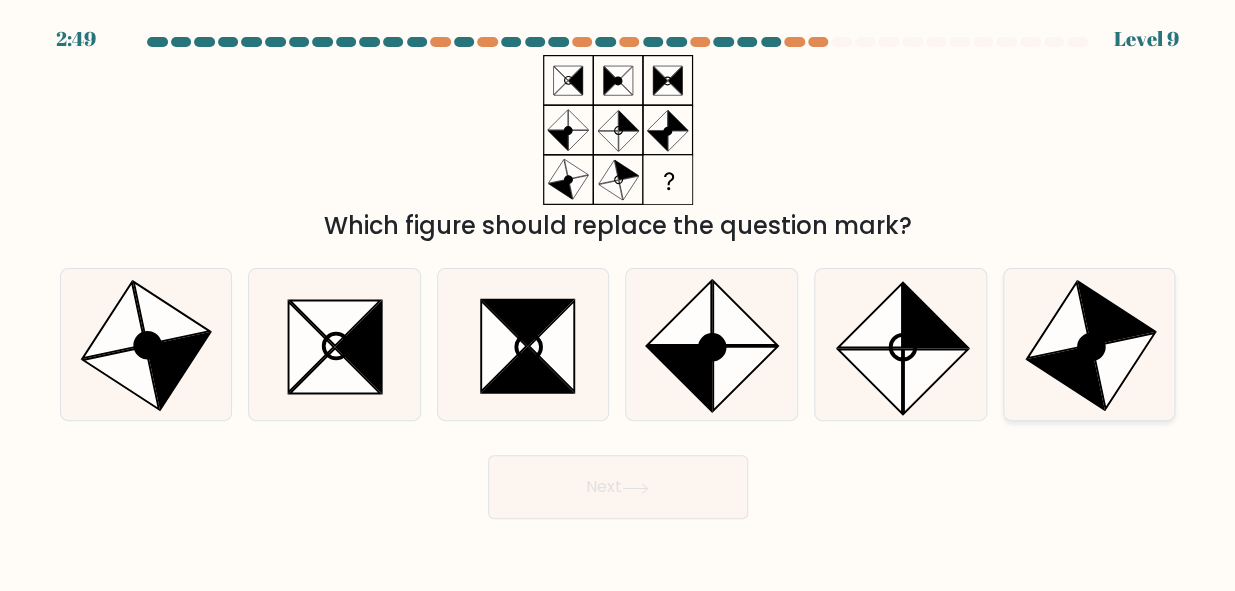 click at bounding box center [1065, 378] 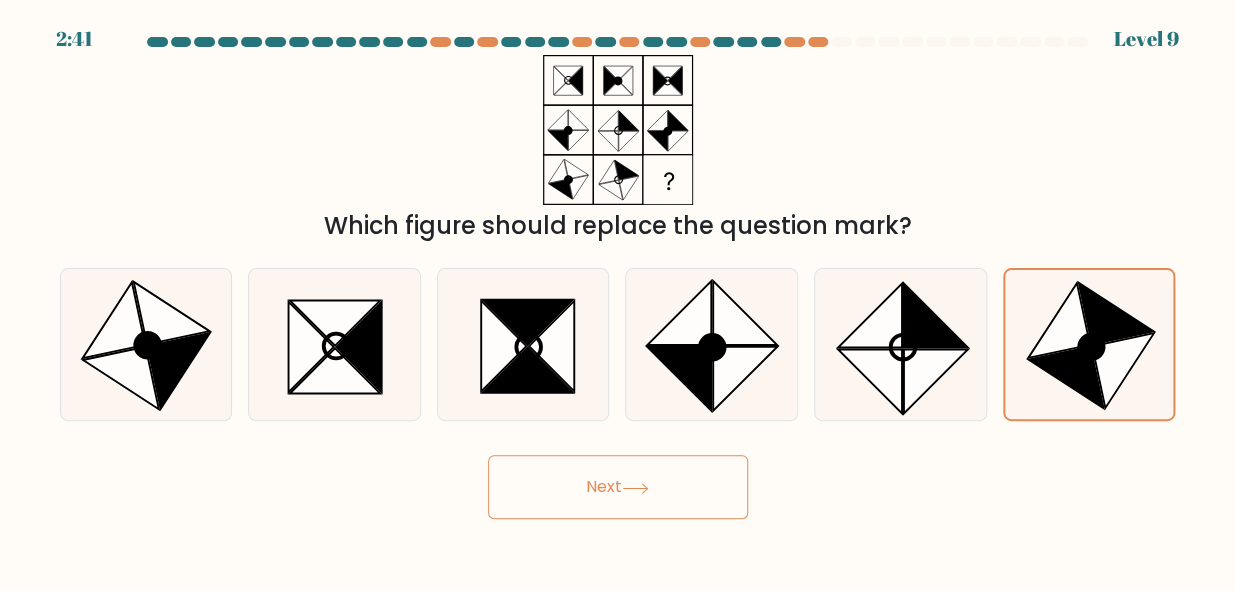 click on "Next" at bounding box center [618, 487] 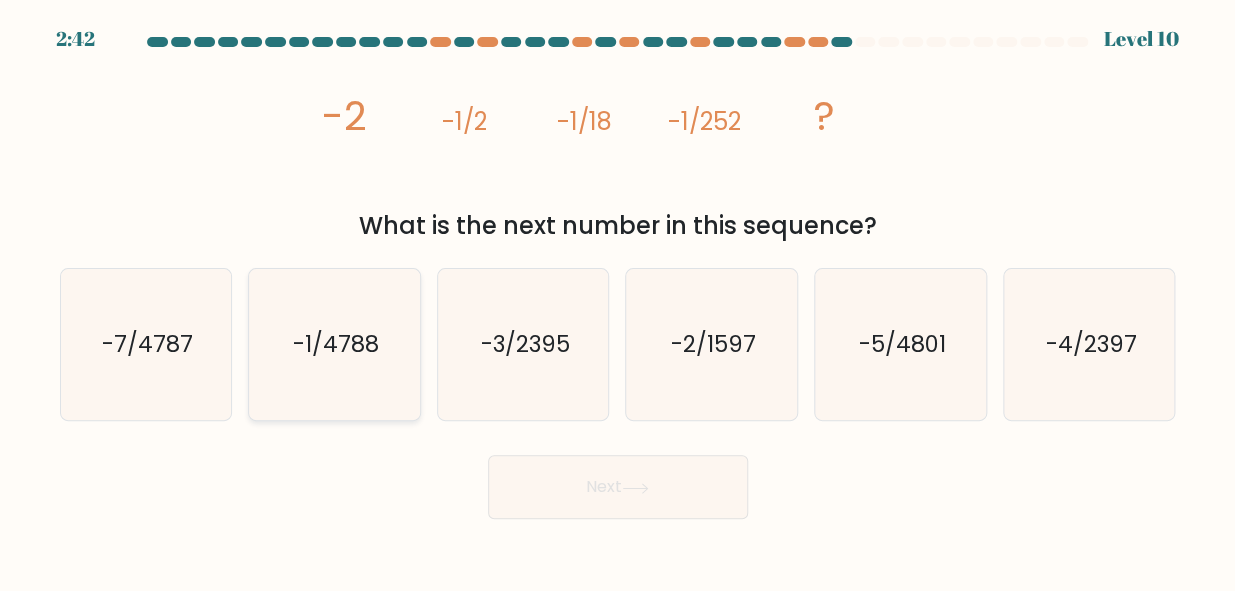 click on "-1/4788" at bounding box center [334, 344] 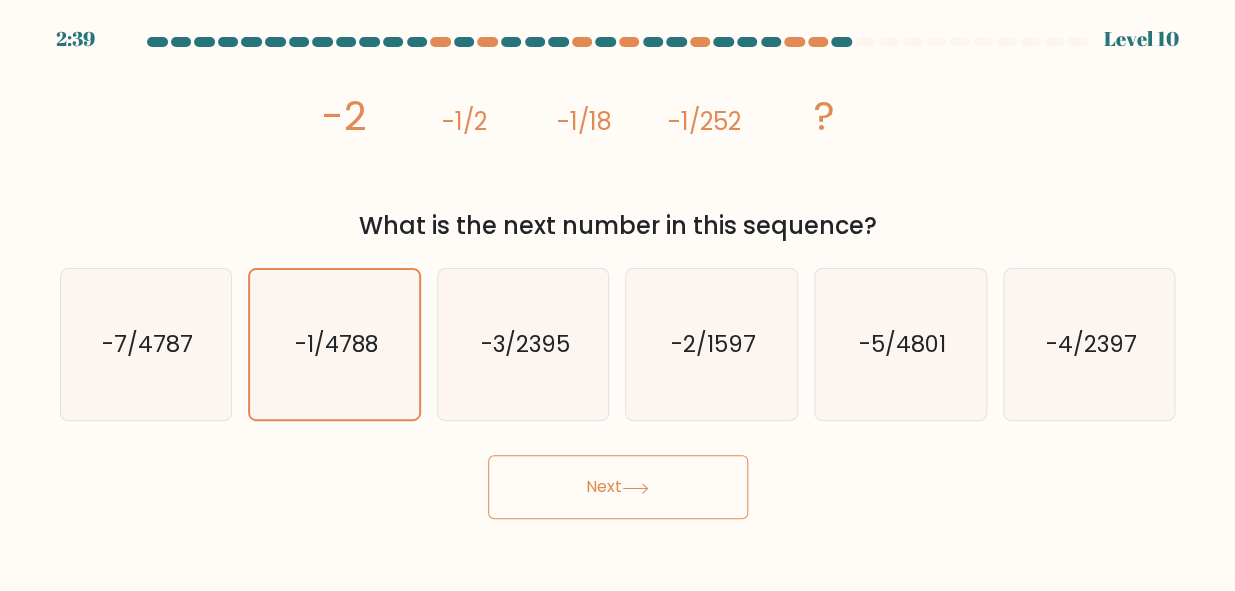 click on "Next" at bounding box center (618, 487) 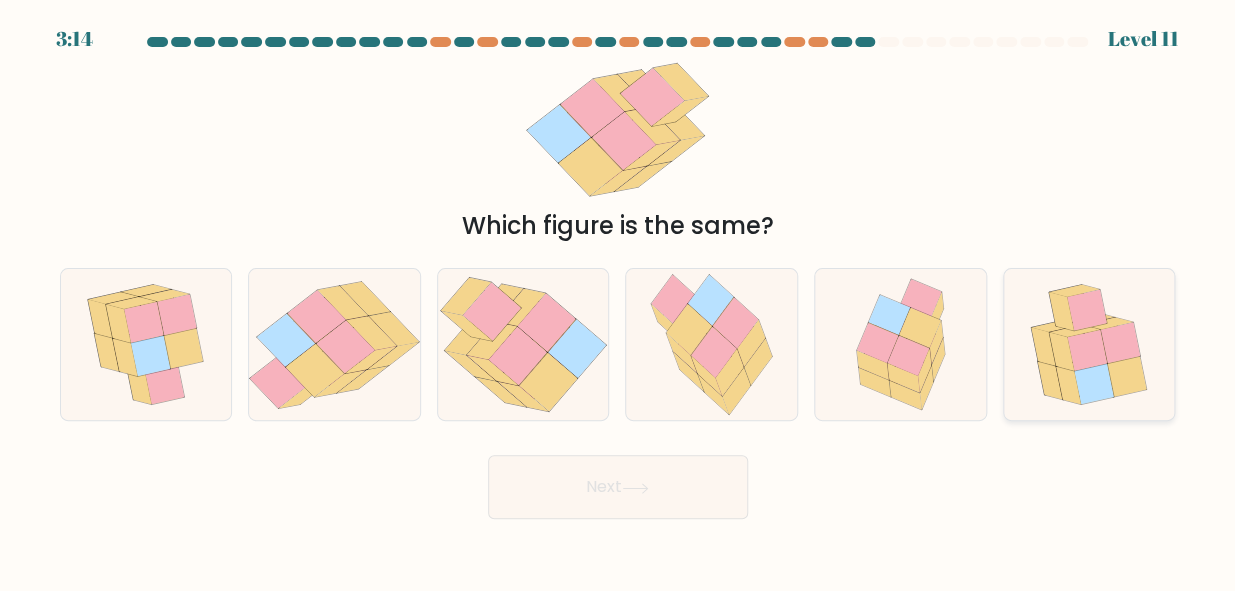 click at bounding box center (1121, 343) 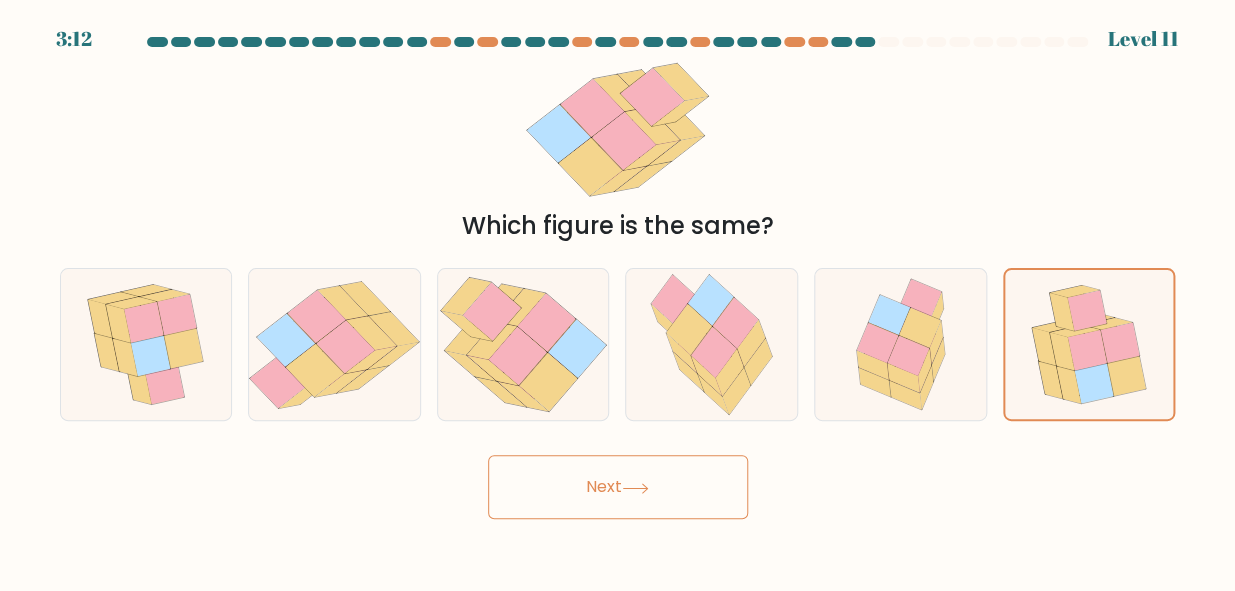 click on "Next" at bounding box center (618, 487) 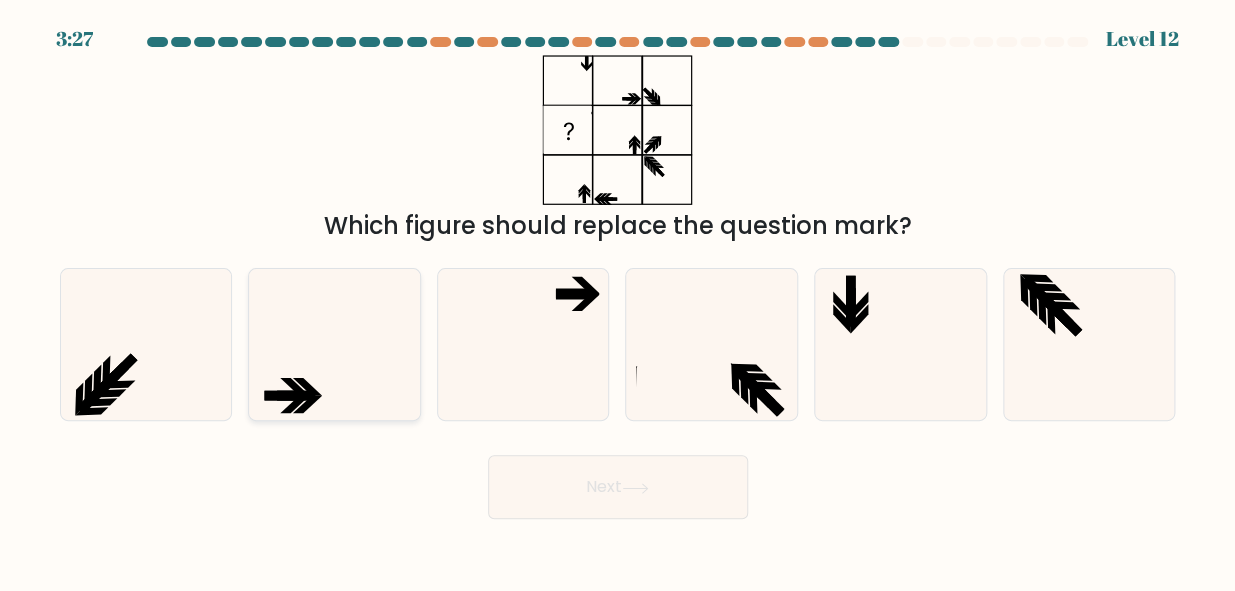 click at bounding box center [334, 344] 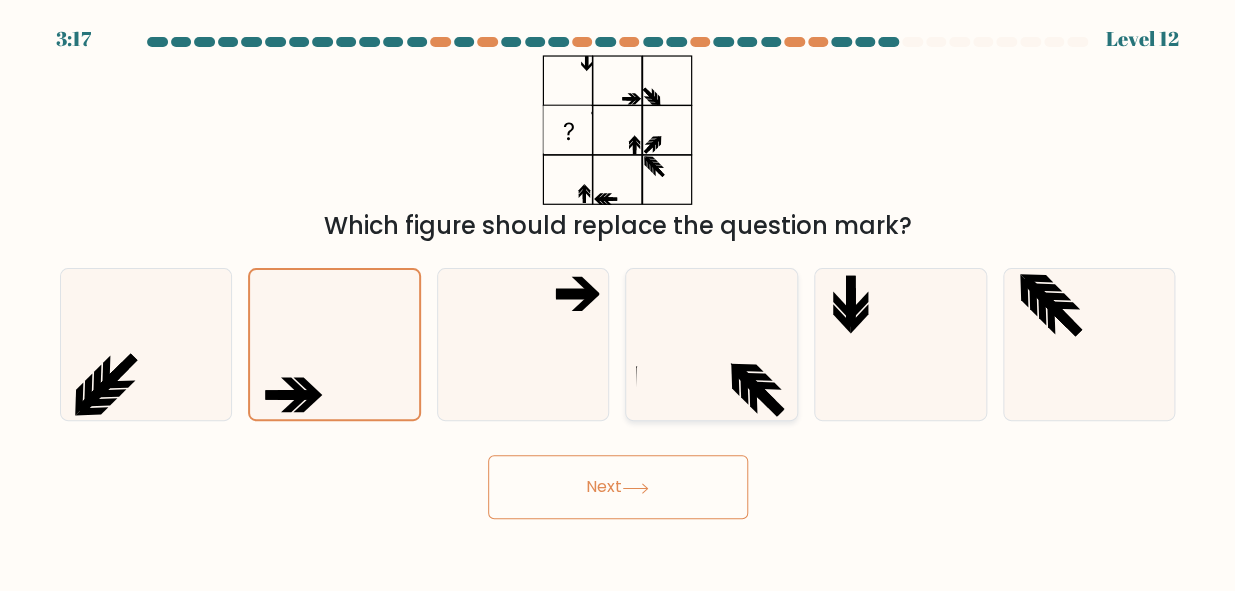 click at bounding box center (711, 344) 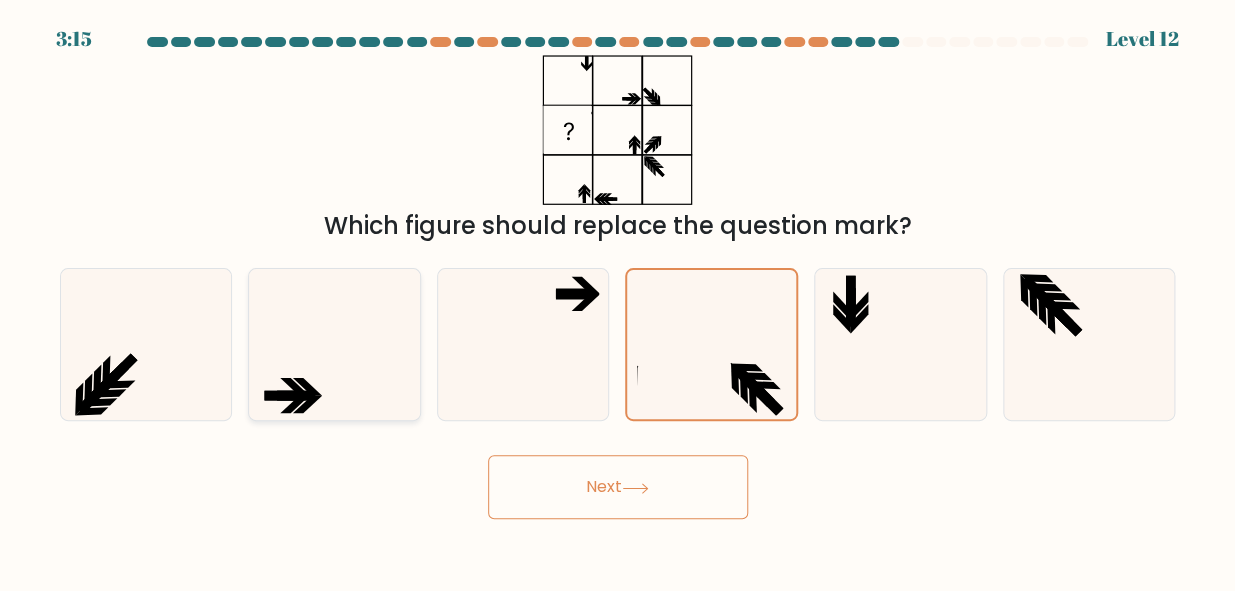 click at bounding box center (334, 344) 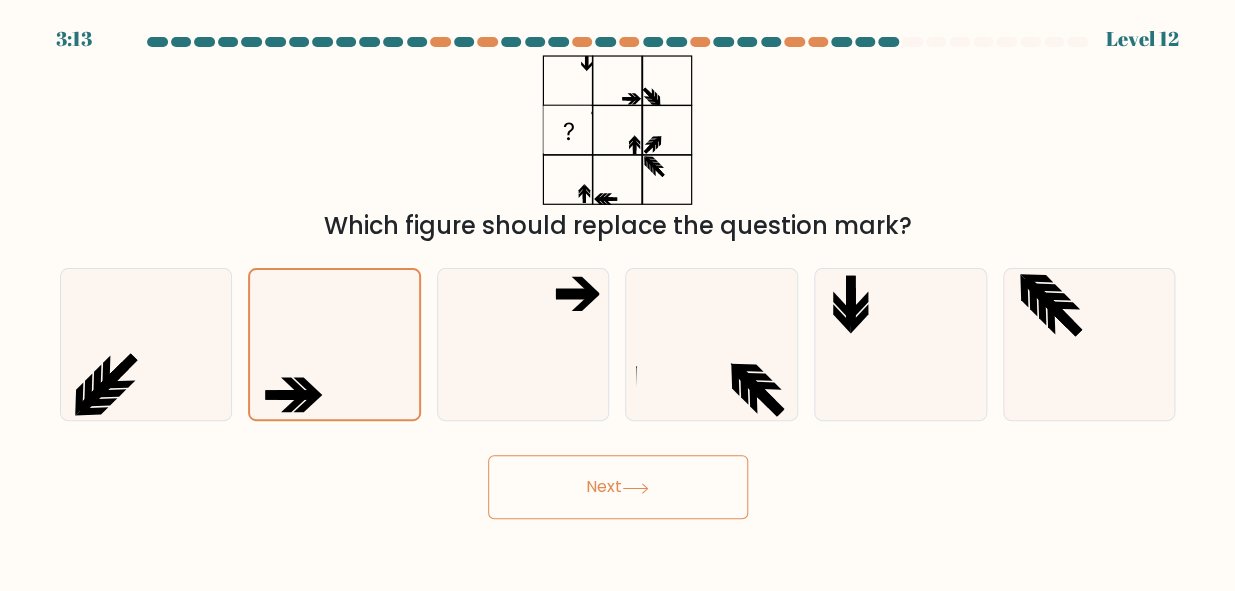 click on "Next" at bounding box center [618, 487] 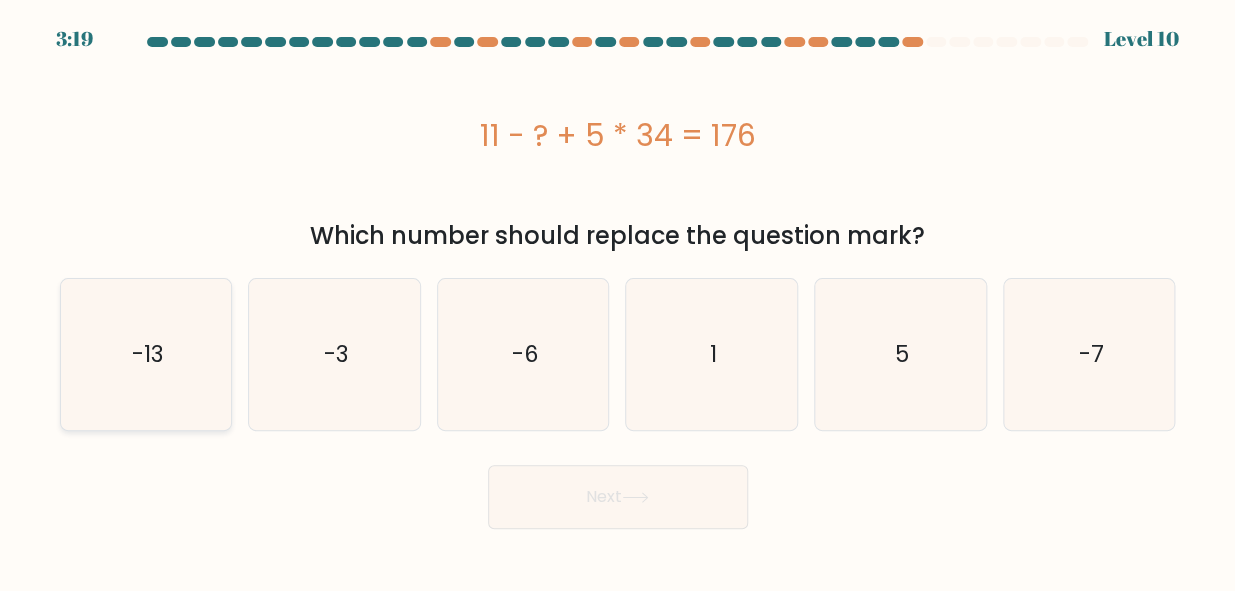 click on "-13" at bounding box center (145, 354) 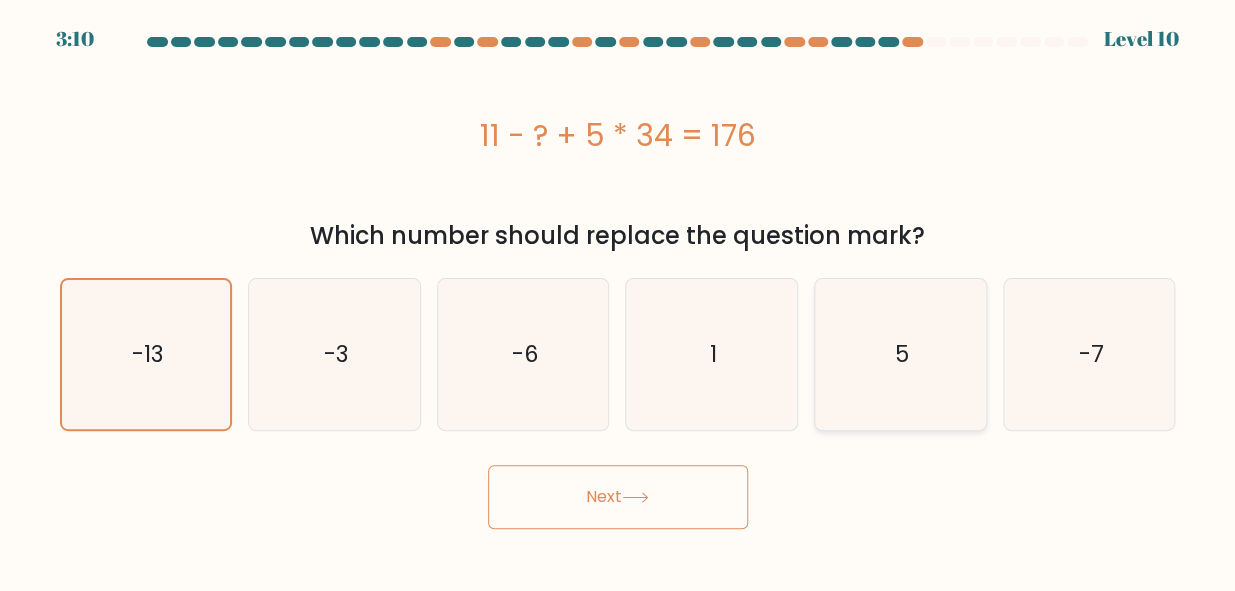 click on "5" at bounding box center [900, 354] 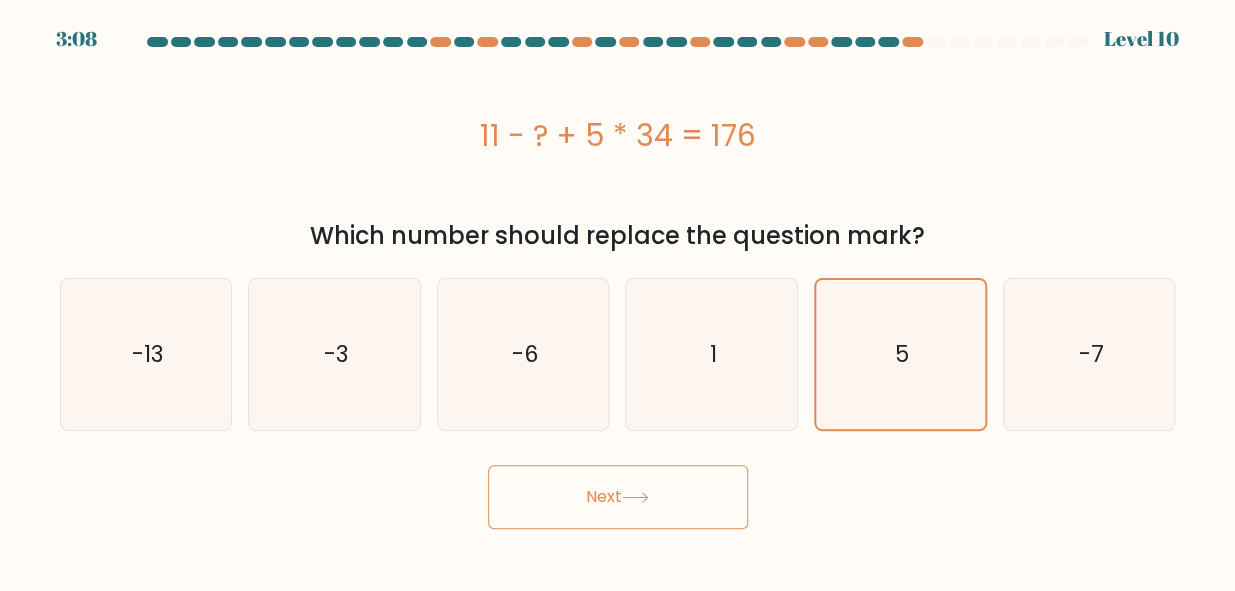 click on "Next" at bounding box center [618, 497] 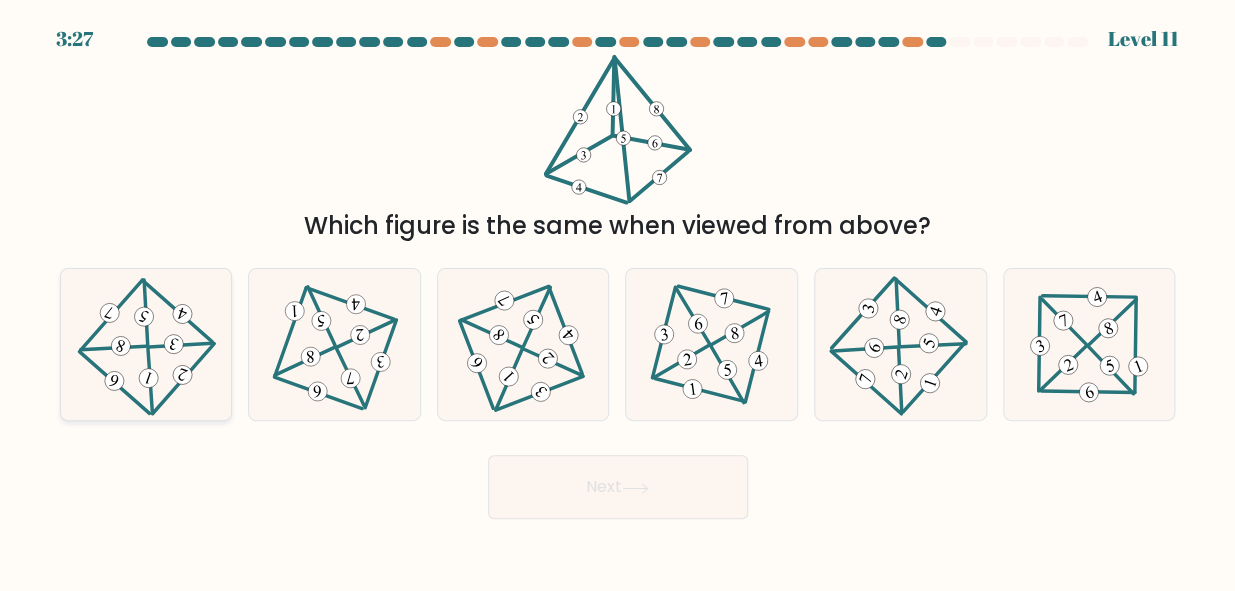 click at bounding box center (121, 346) 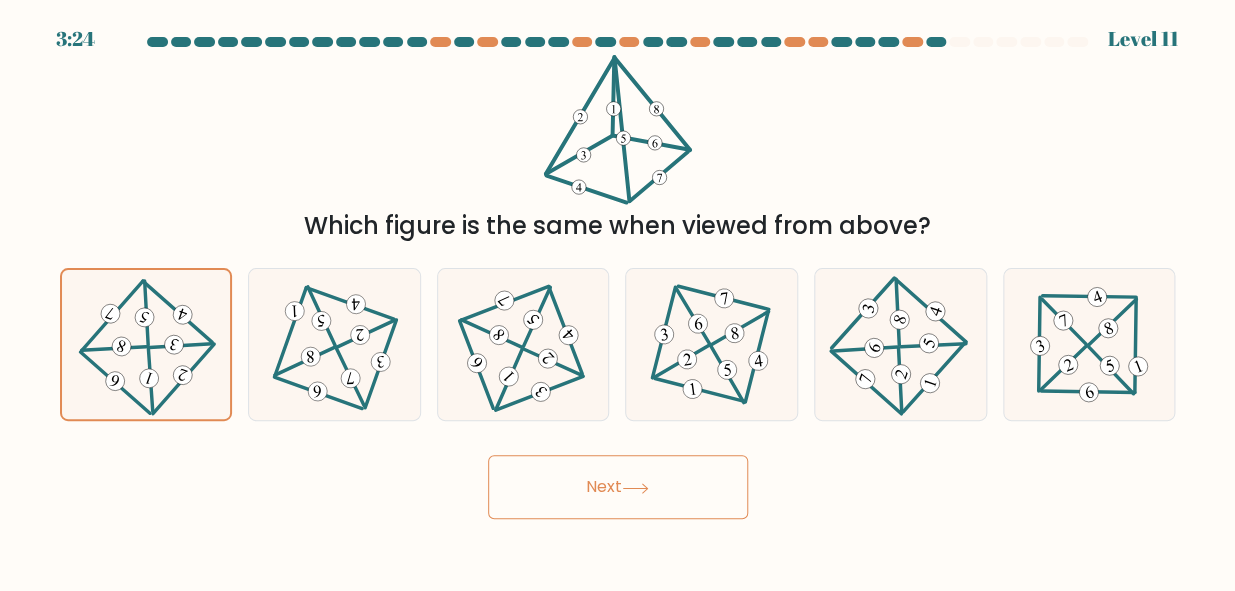 click on "Next" at bounding box center (618, 487) 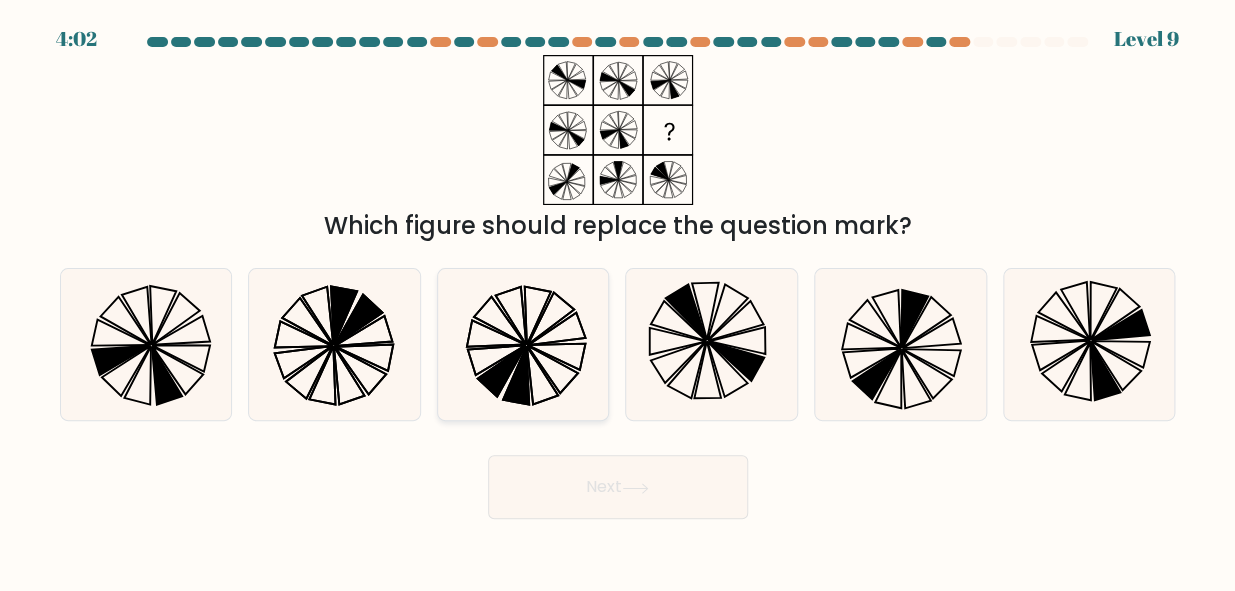click at bounding box center (523, 344) 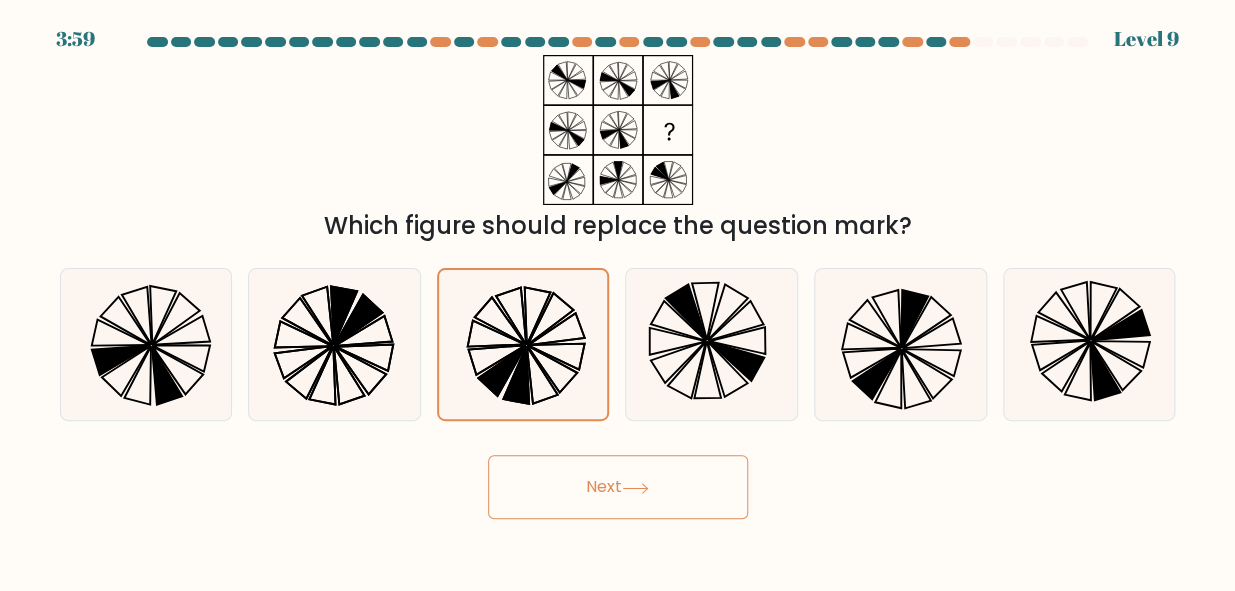 click on "Next" at bounding box center (618, 487) 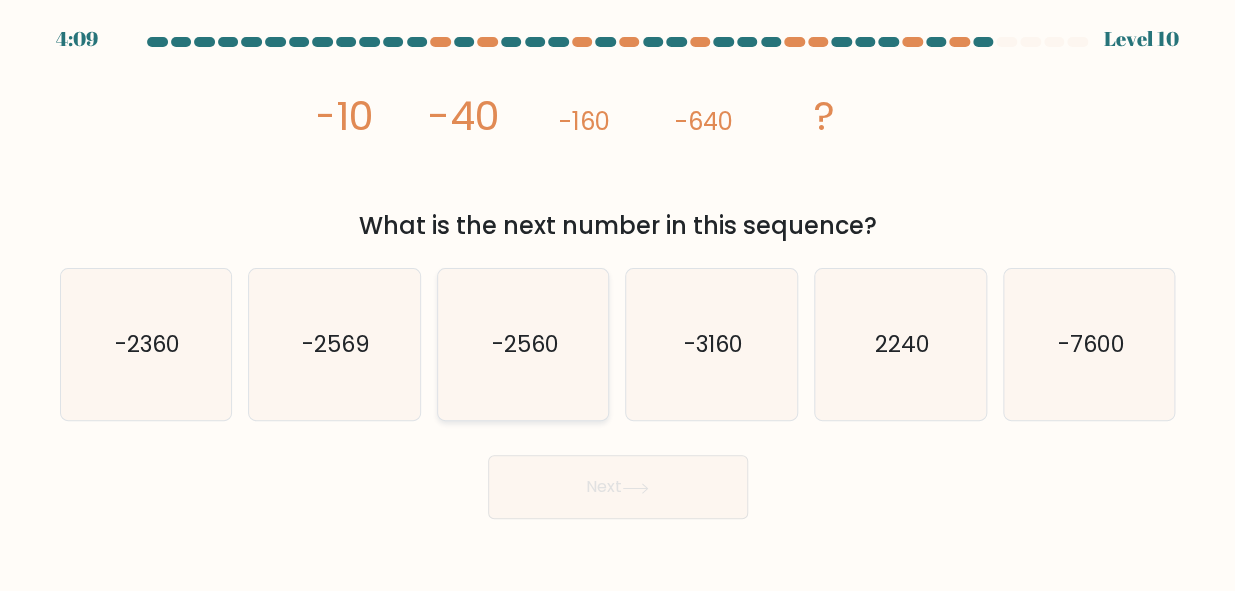 click on "-2560" at bounding box center (523, 344) 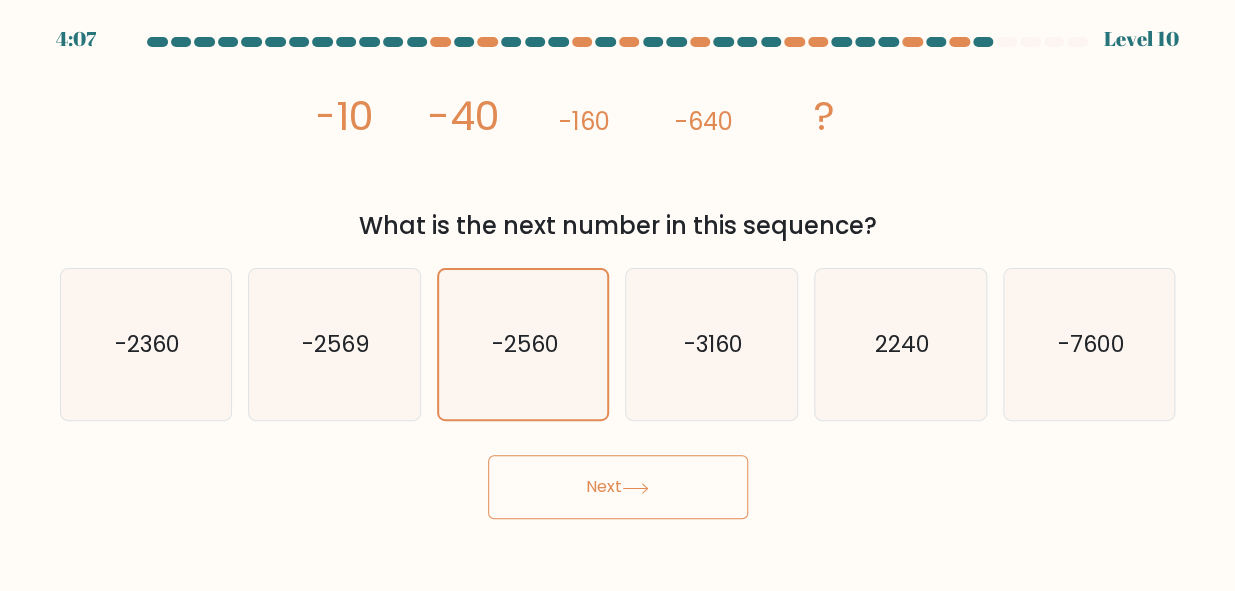 click on "Next" at bounding box center [618, 487] 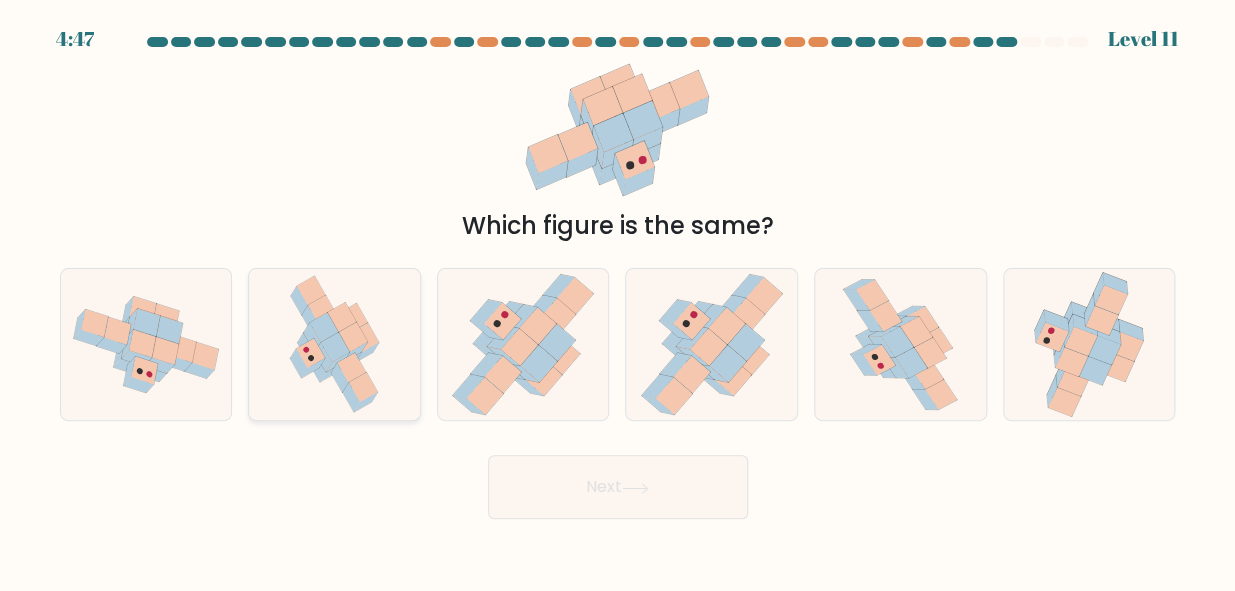 click at bounding box center (339, 379) 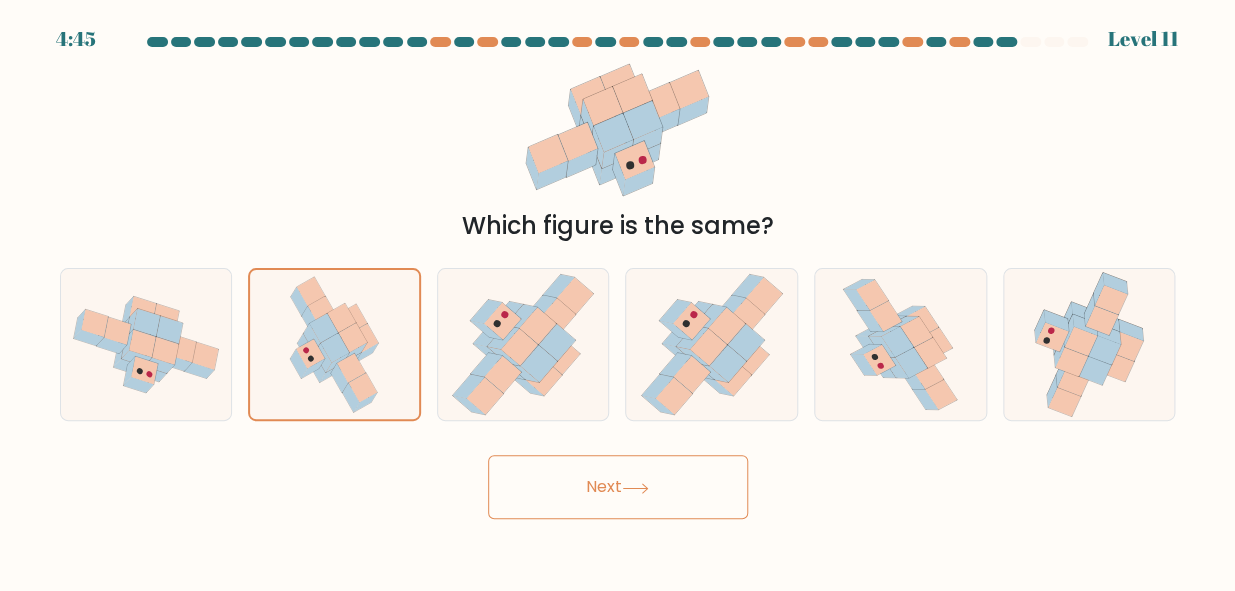 click on "Next" at bounding box center [618, 487] 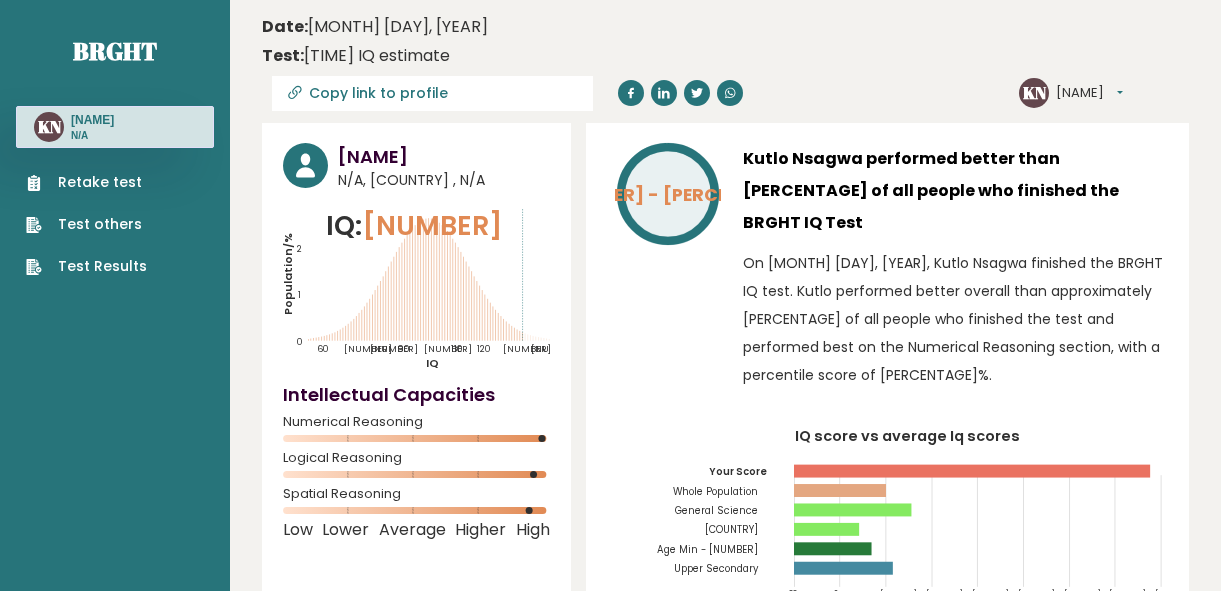 scroll, scrollTop: 0, scrollLeft: 0, axis: both 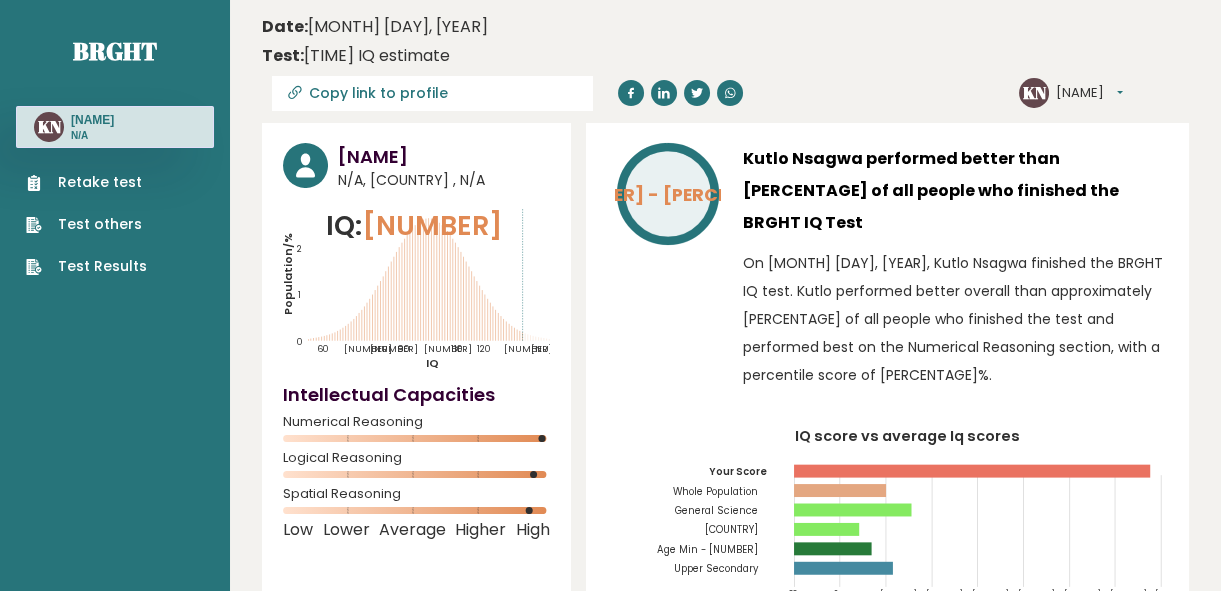 click on "Test Results" at bounding box center [86, 266] 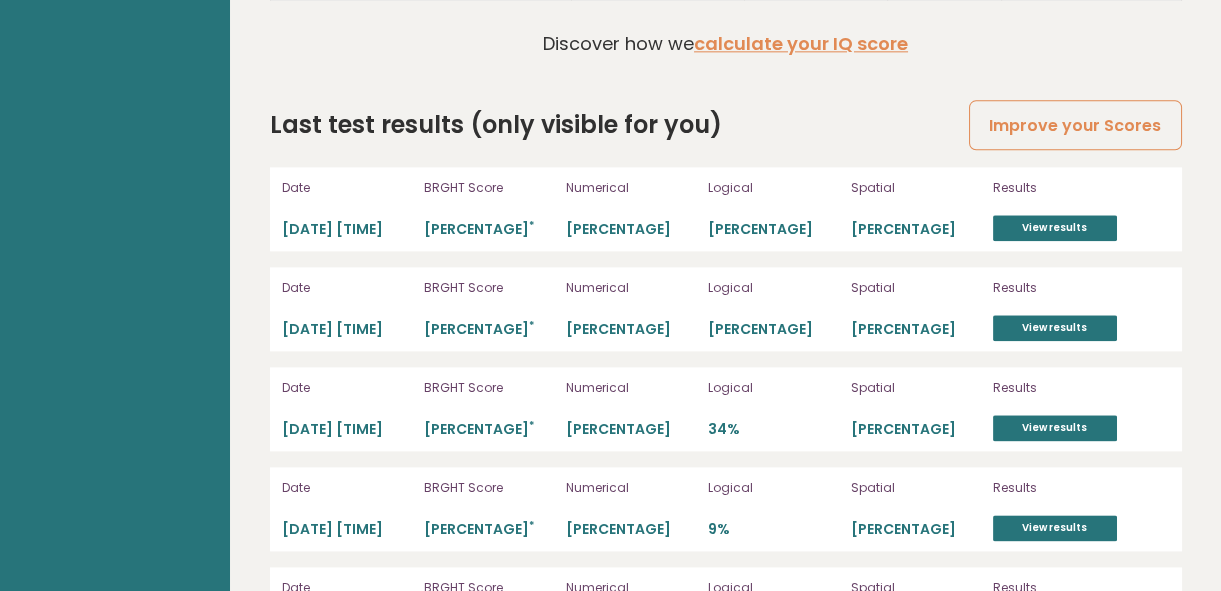 scroll, scrollTop: 4620, scrollLeft: 0, axis: vertical 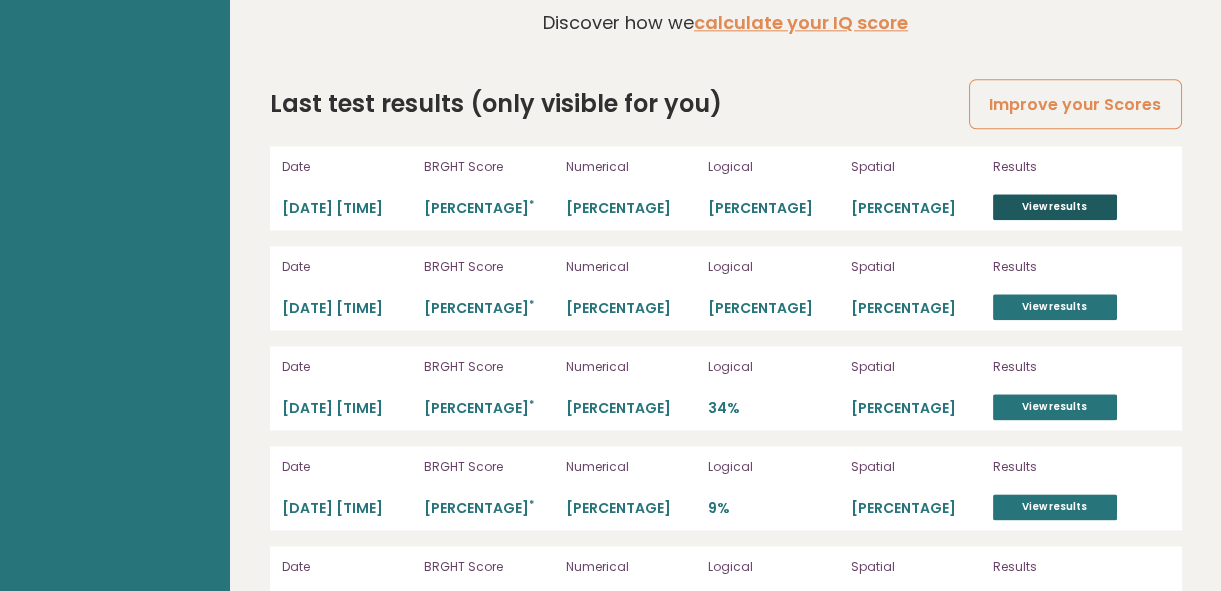 click on "View results" at bounding box center (1055, 207) 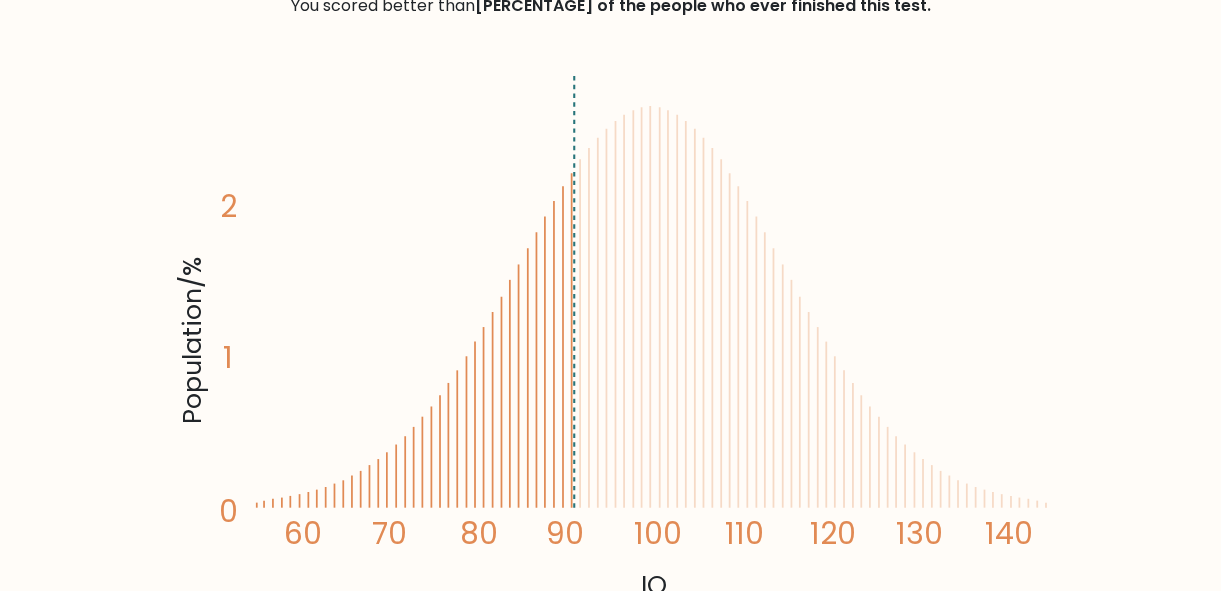 scroll, scrollTop: 0, scrollLeft: 0, axis: both 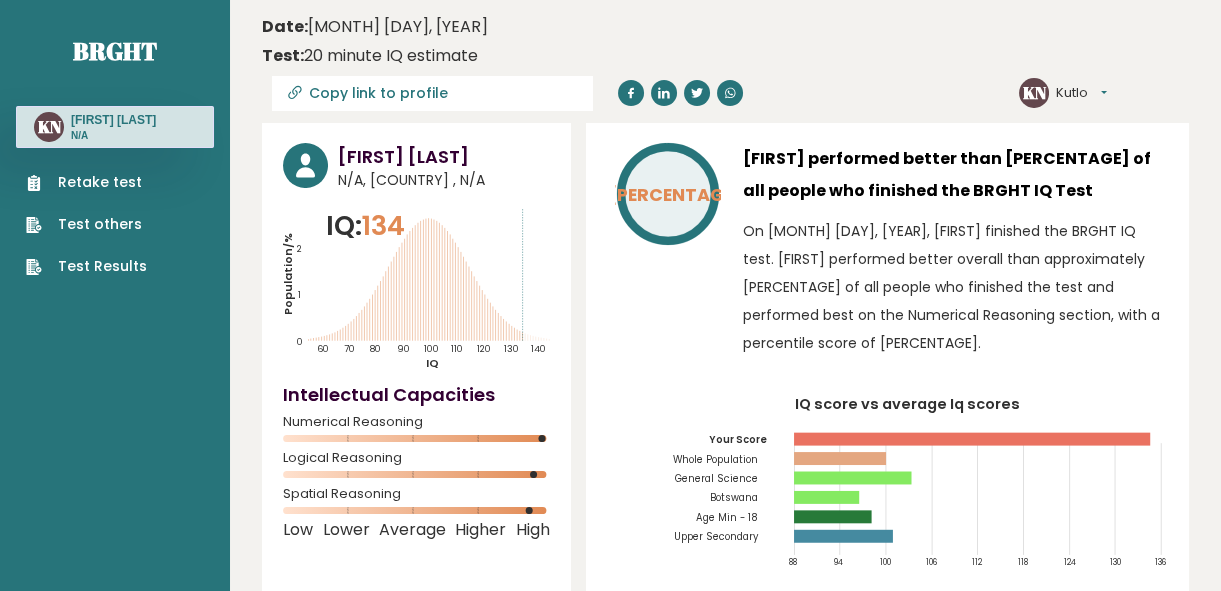 click on "Retake test" at bounding box center [86, 182] 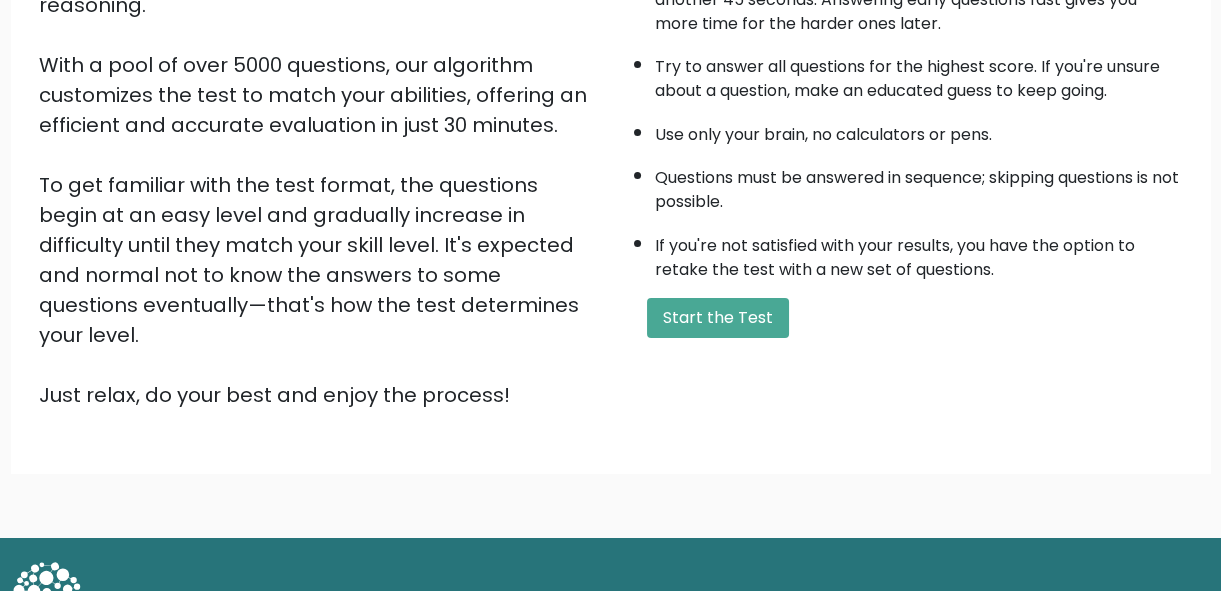 scroll, scrollTop: 325, scrollLeft: 0, axis: vertical 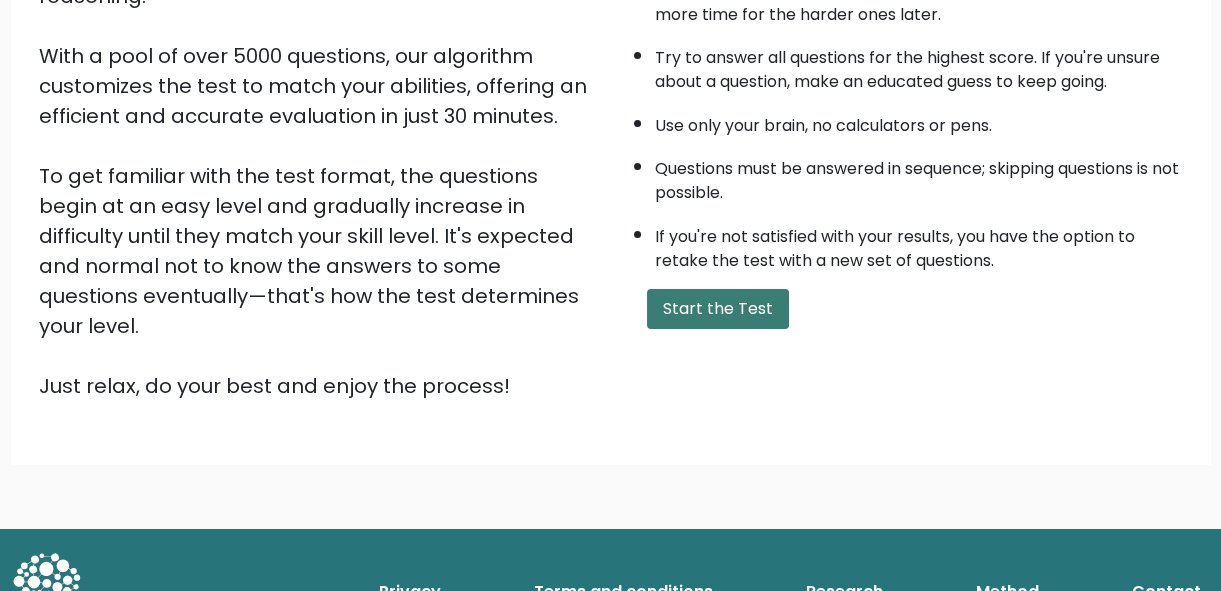 click on "Start the Test" at bounding box center [718, 309] 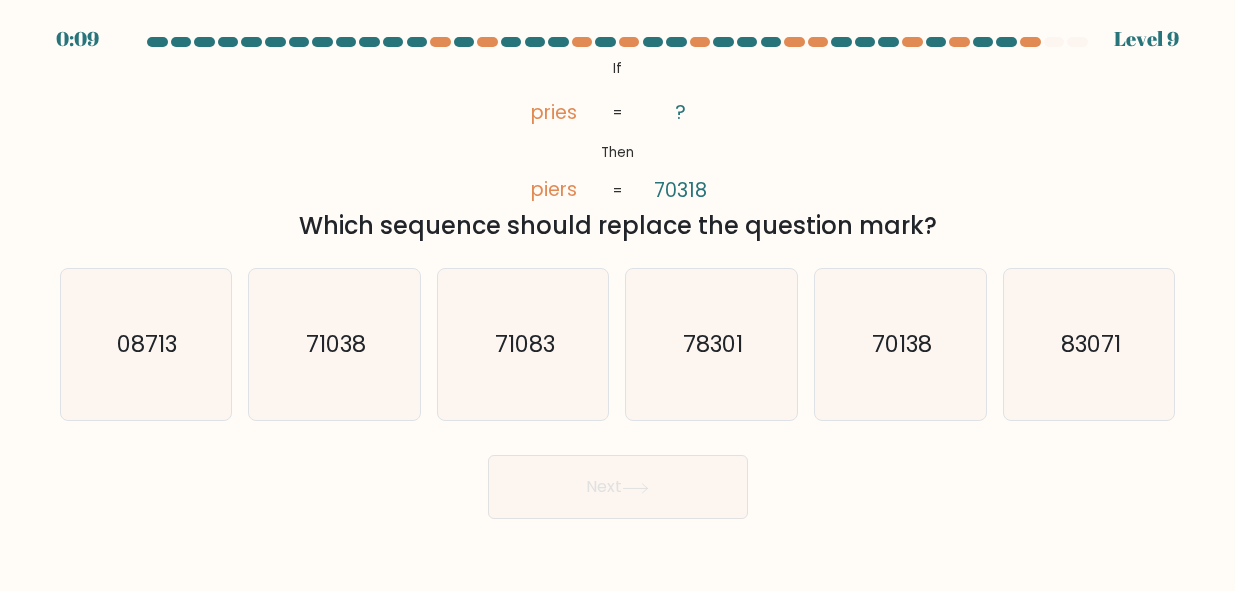 scroll, scrollTop: 0, scrollLeft: 0, axis: both 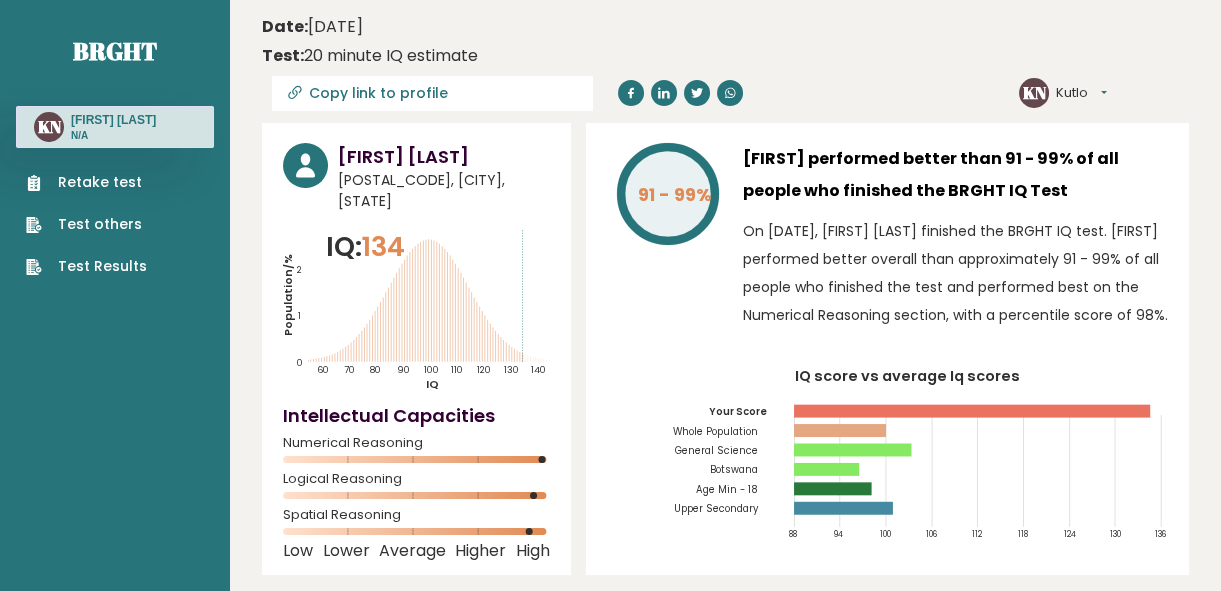 click on "Test Results" at bounding box center [86, 266] 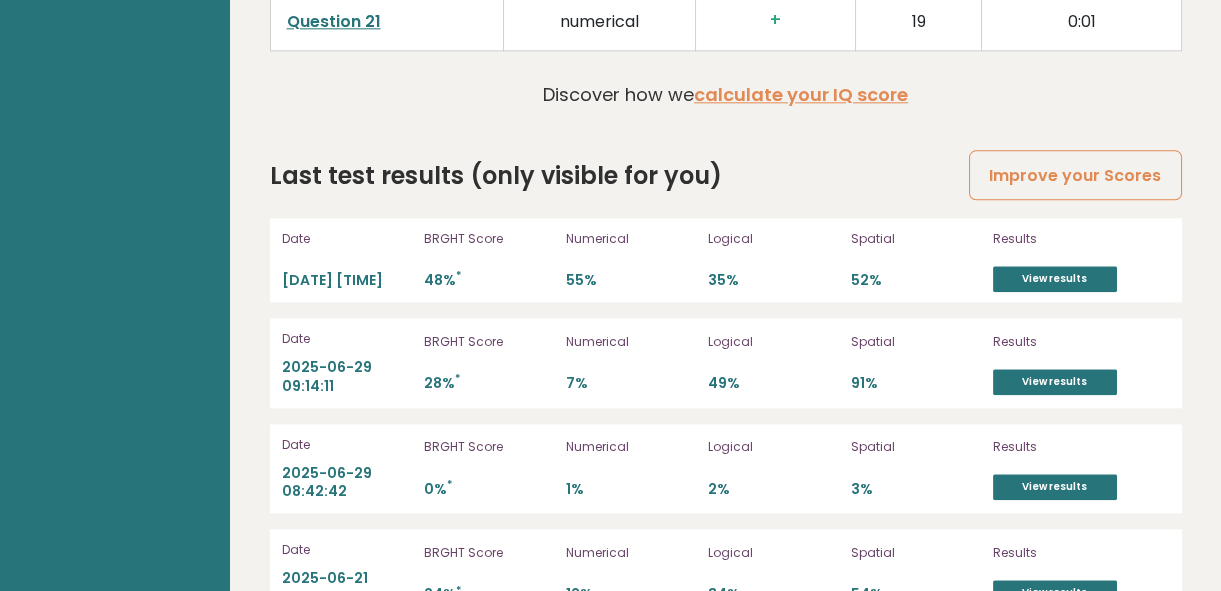 scroll, scrollTop: 4620, scrollLeft: 0, axis: vertical 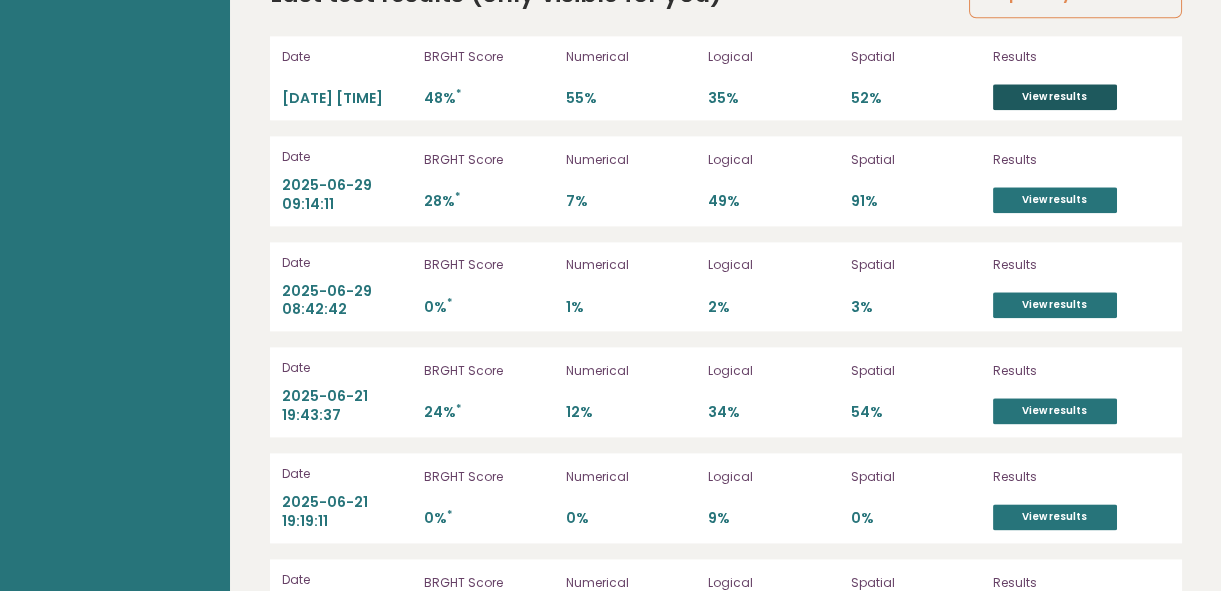 click on "View results" at bounding box center [1055, 97] 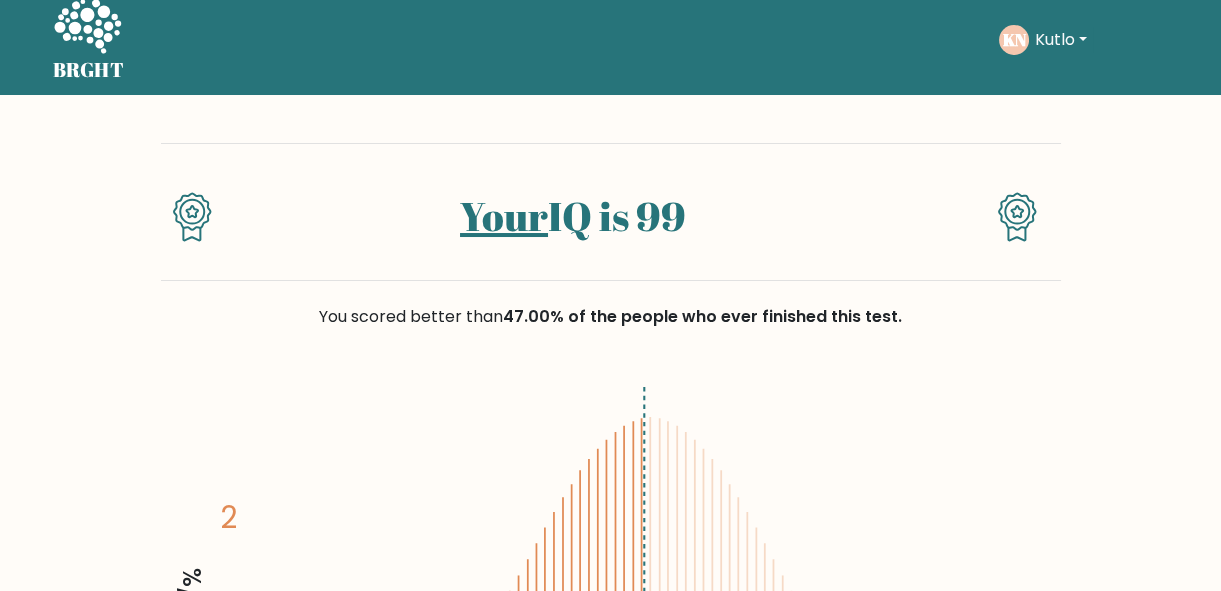scroll, scrollTop: 0, scrollLeft: 0, axis: both 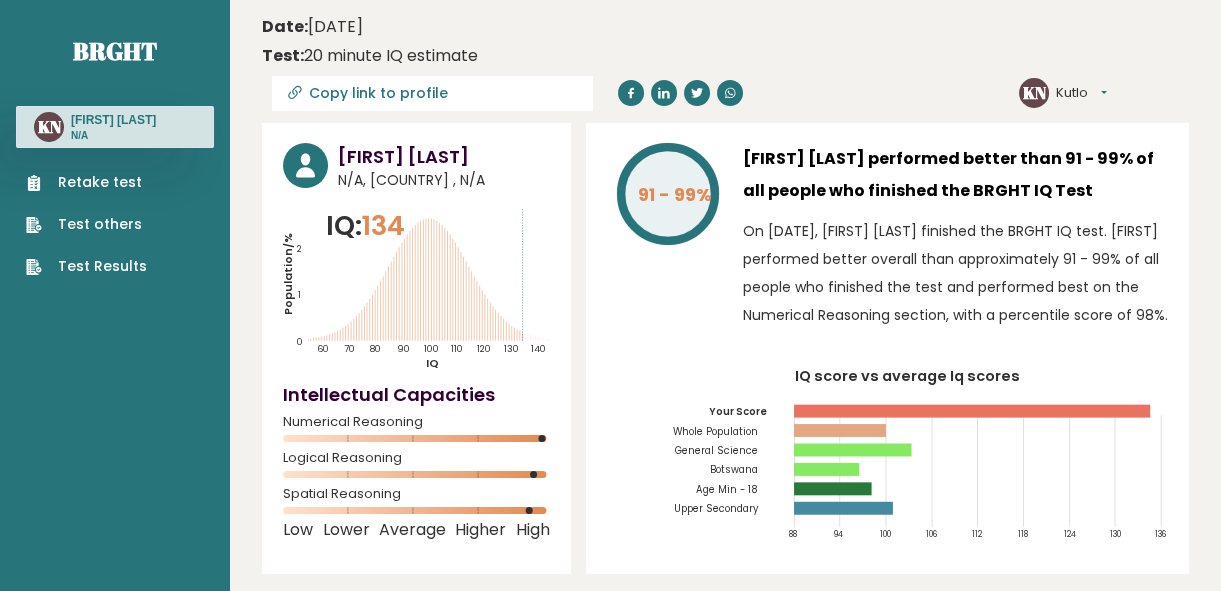 click on "Retake test" at bounding box center [86, 182] 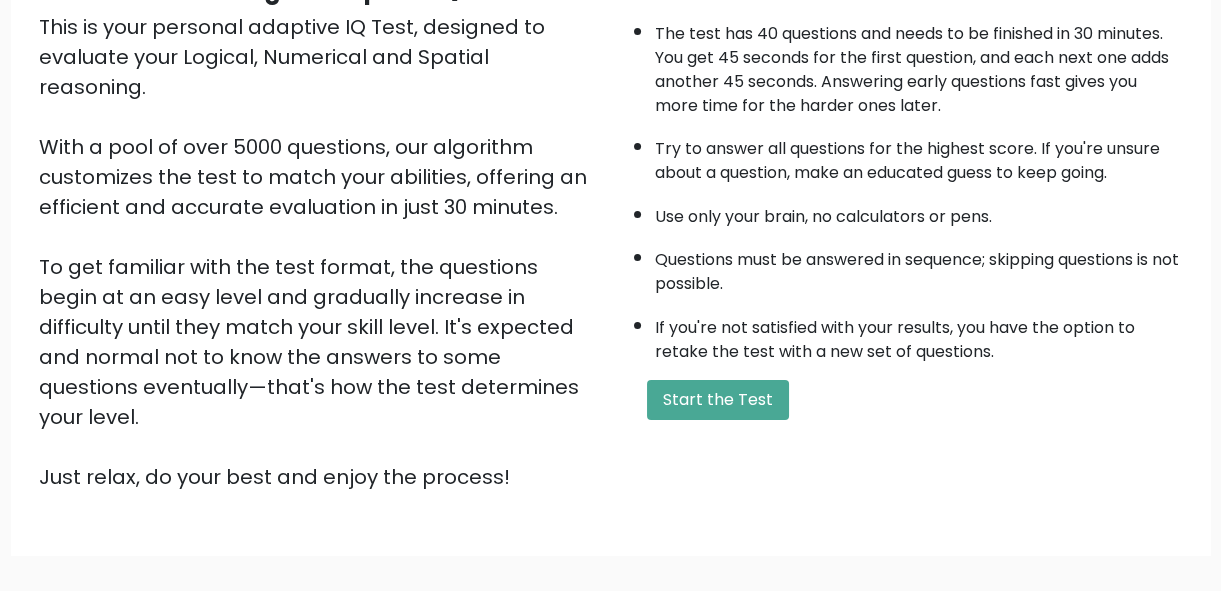 scroll, scrollTop: 260, scrollLeft: 0, axis: vertical 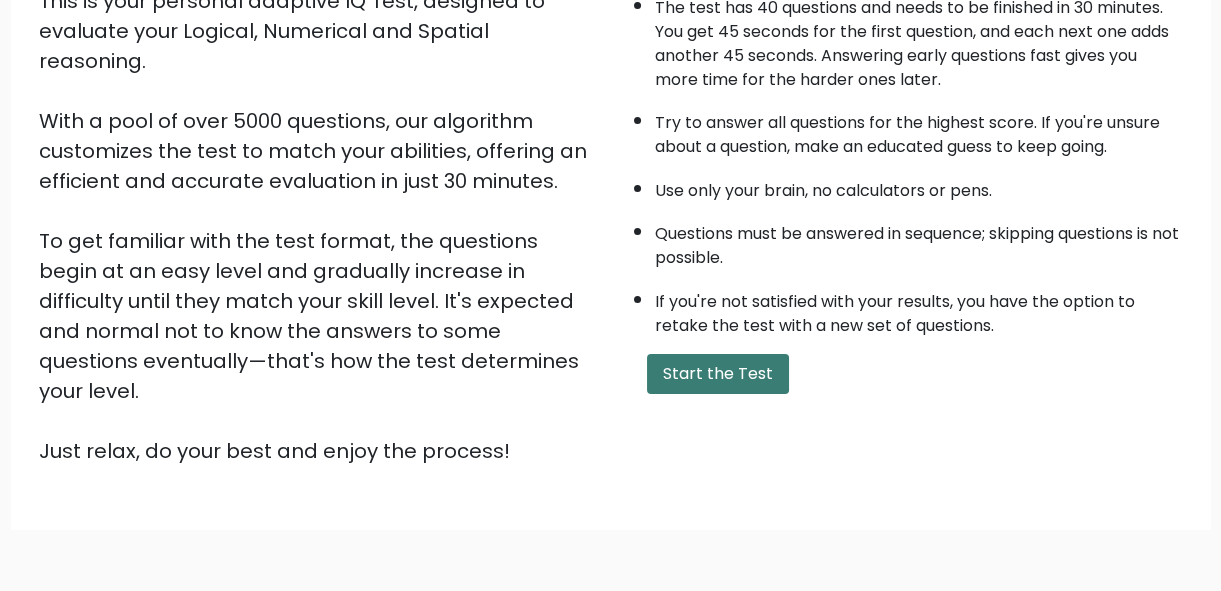 click on "Start the Test" at bounding box center (718, 374) 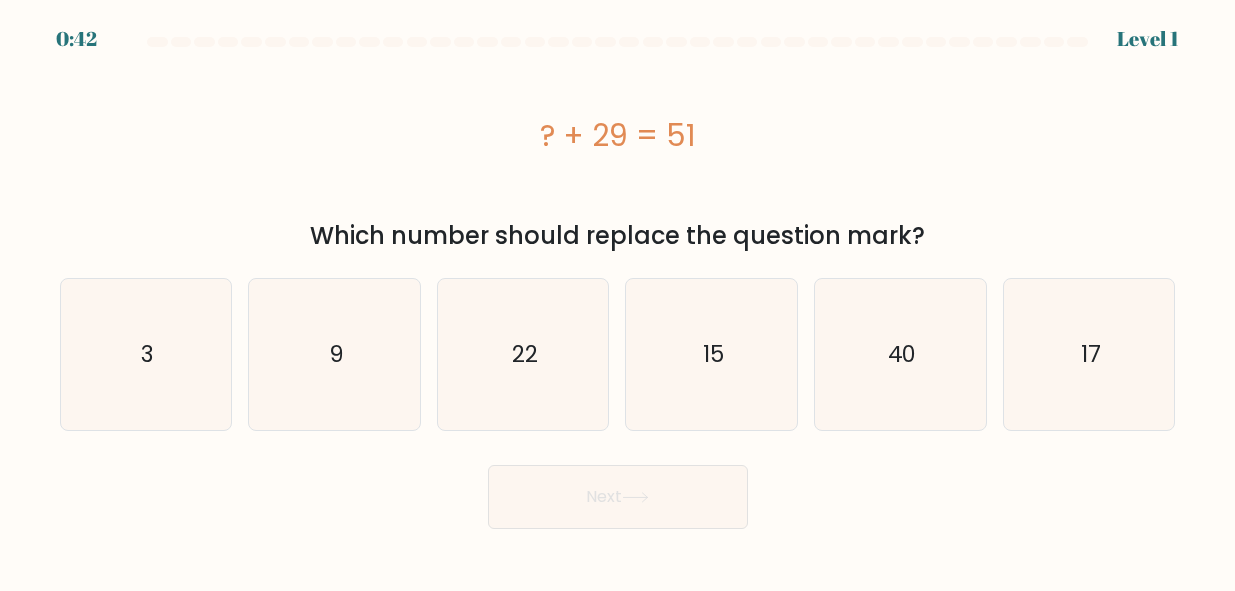 scroll, scrollTop: 0, scrollLeft: 0, axis: both 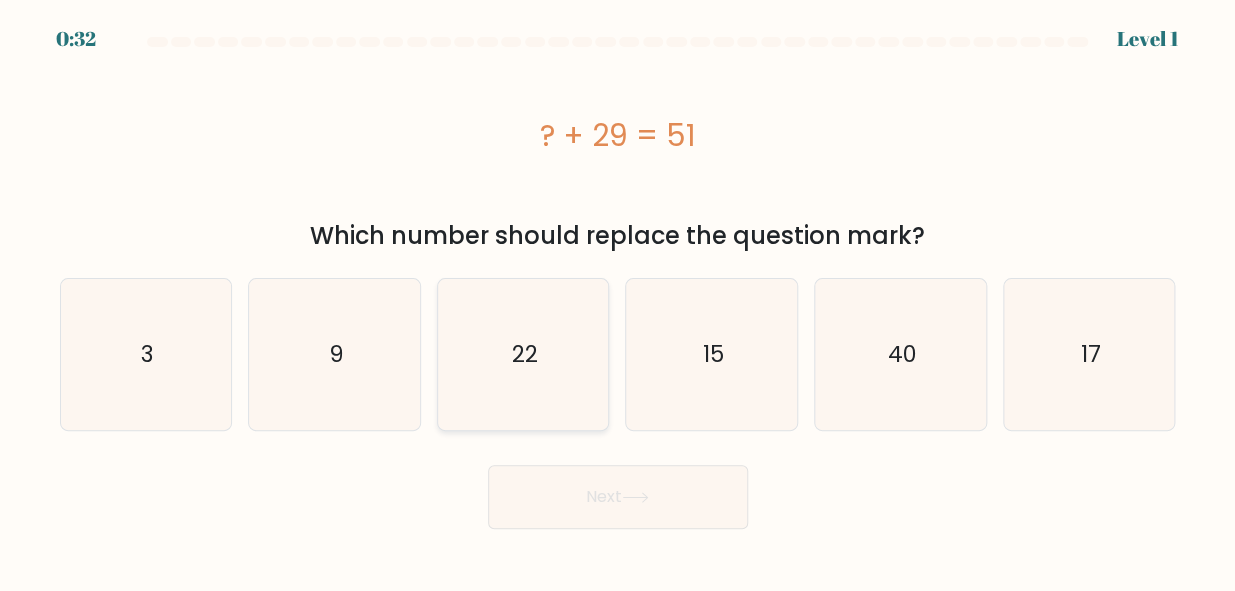 click on "22" at bounding box center (523, 354) 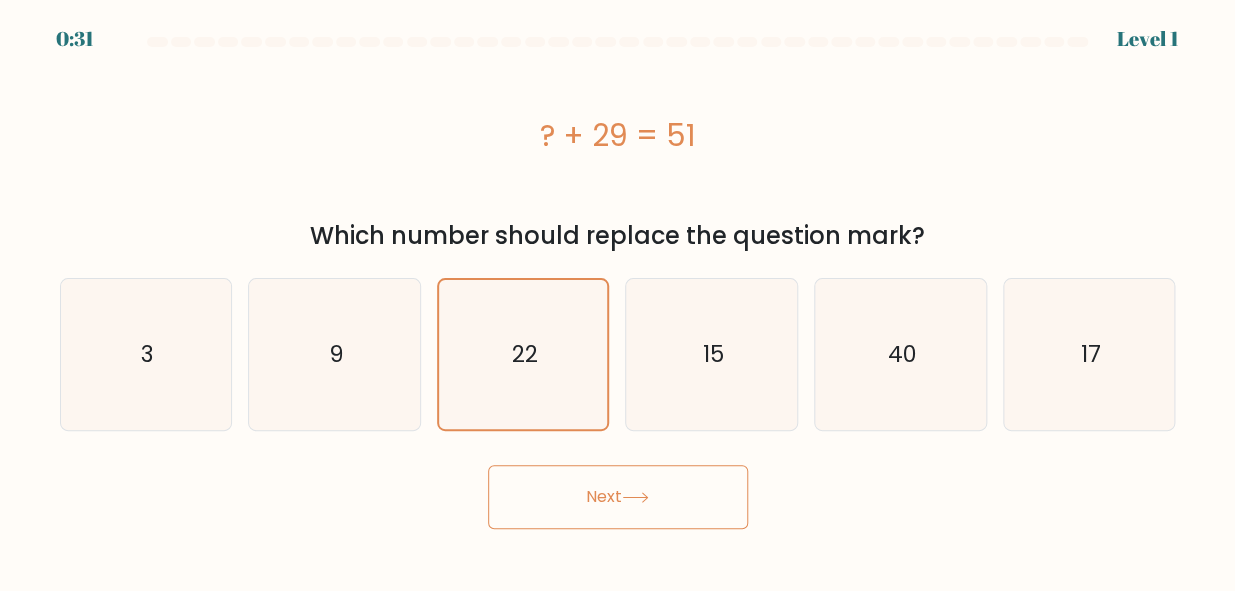 click on "Next" at bounding box center [618, 497] 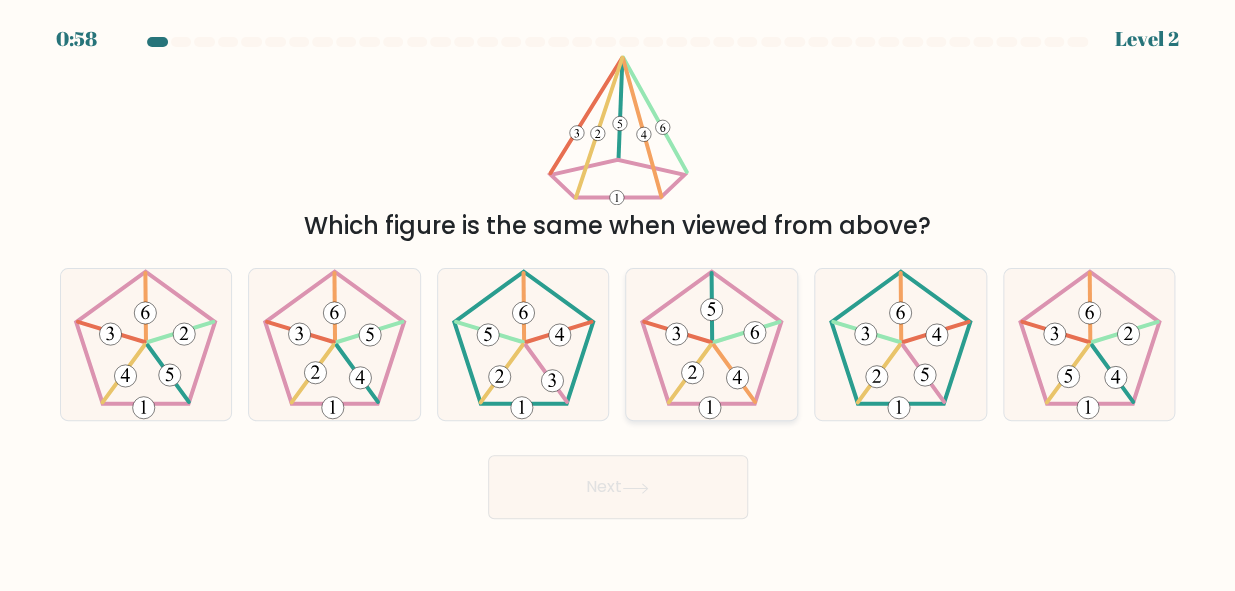 click at bounding box center (711, 344) 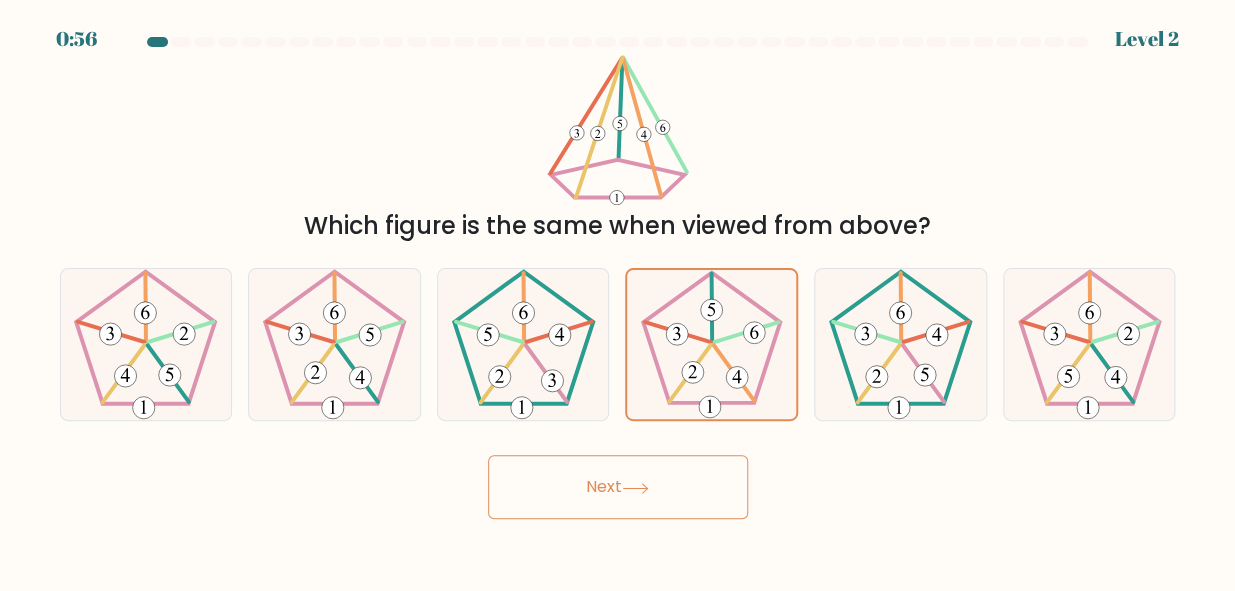 click on "Next" at bounding box center (618, 487) 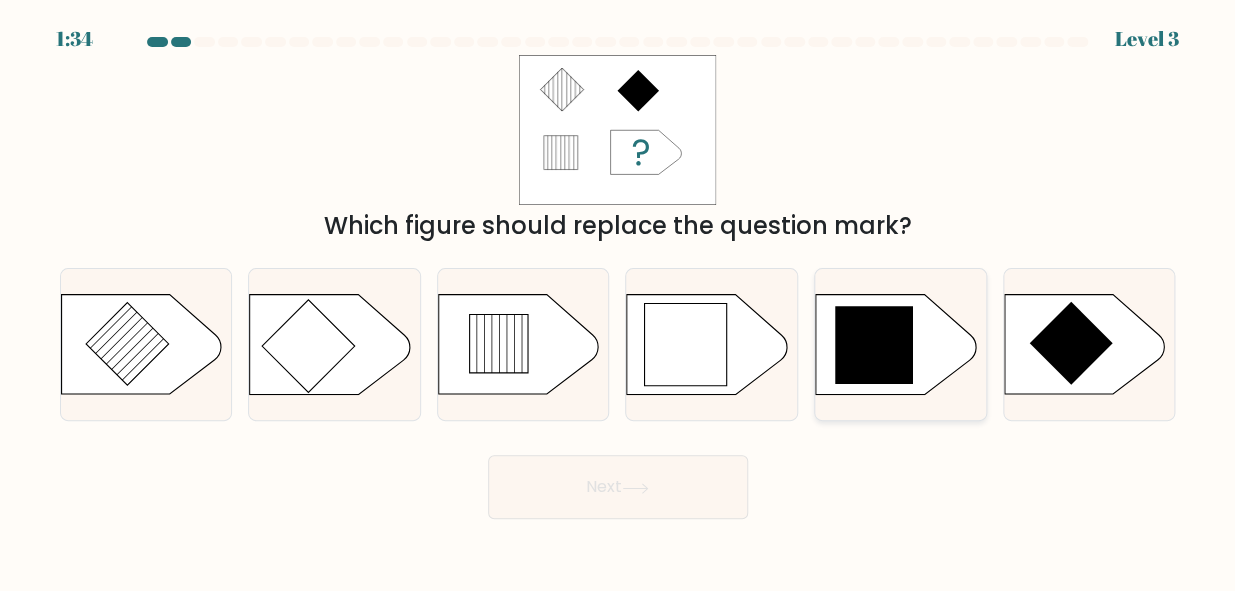 click at bounding box center [874, 346] 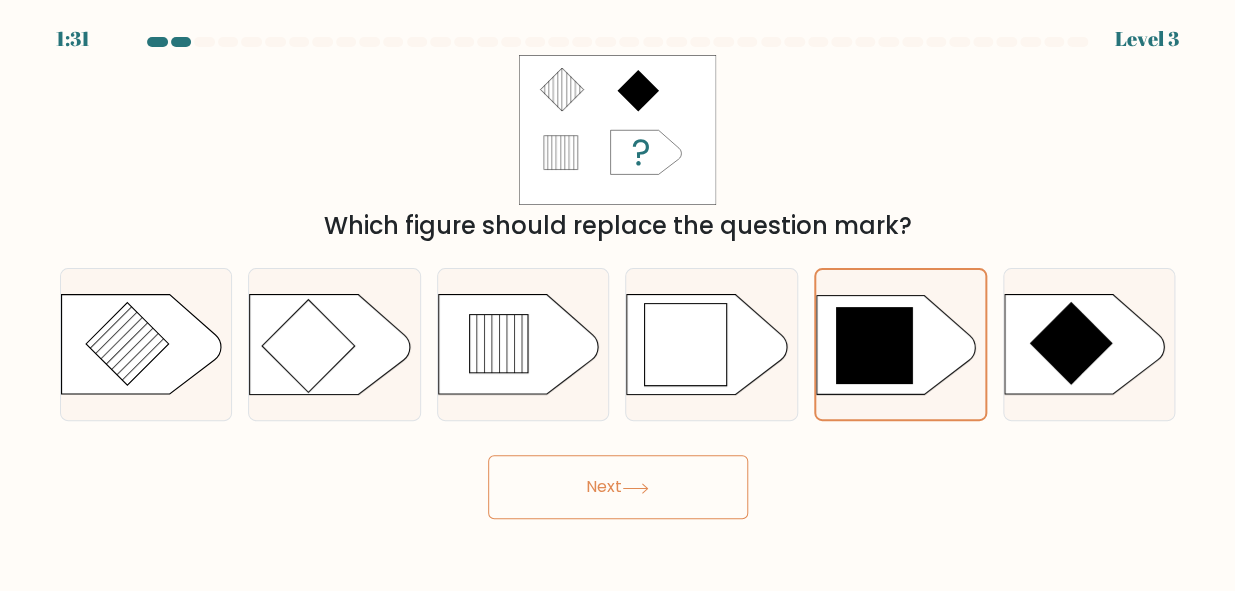 click on "Next" at bounding box center (618, 487) 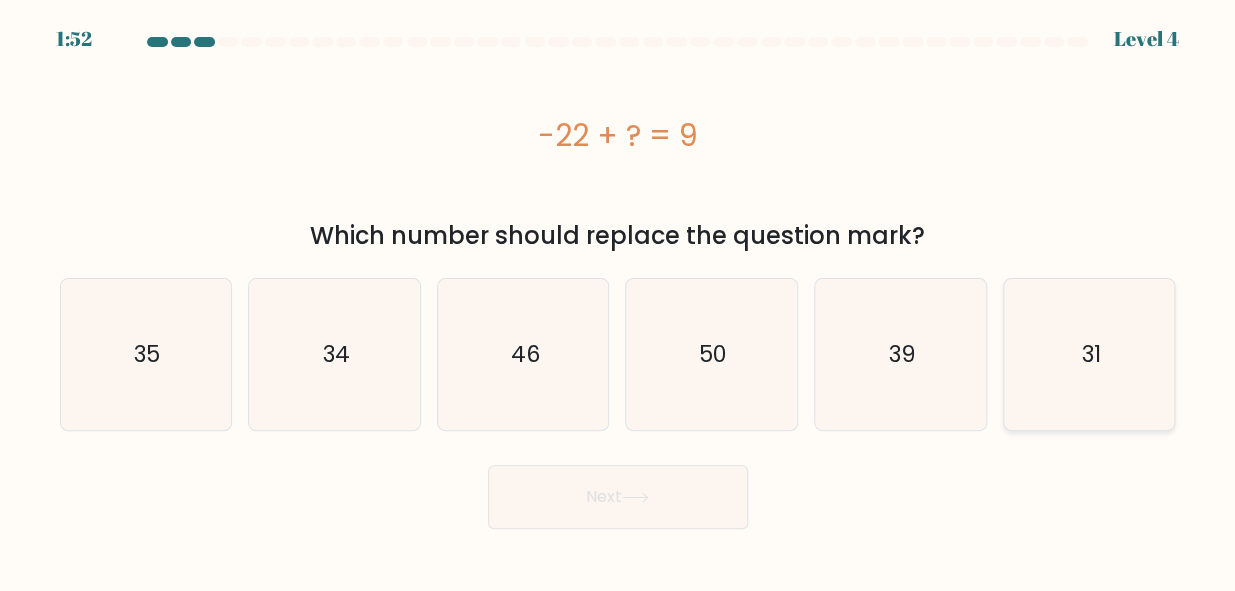 click on "31" at bounding box center [1089, 354] 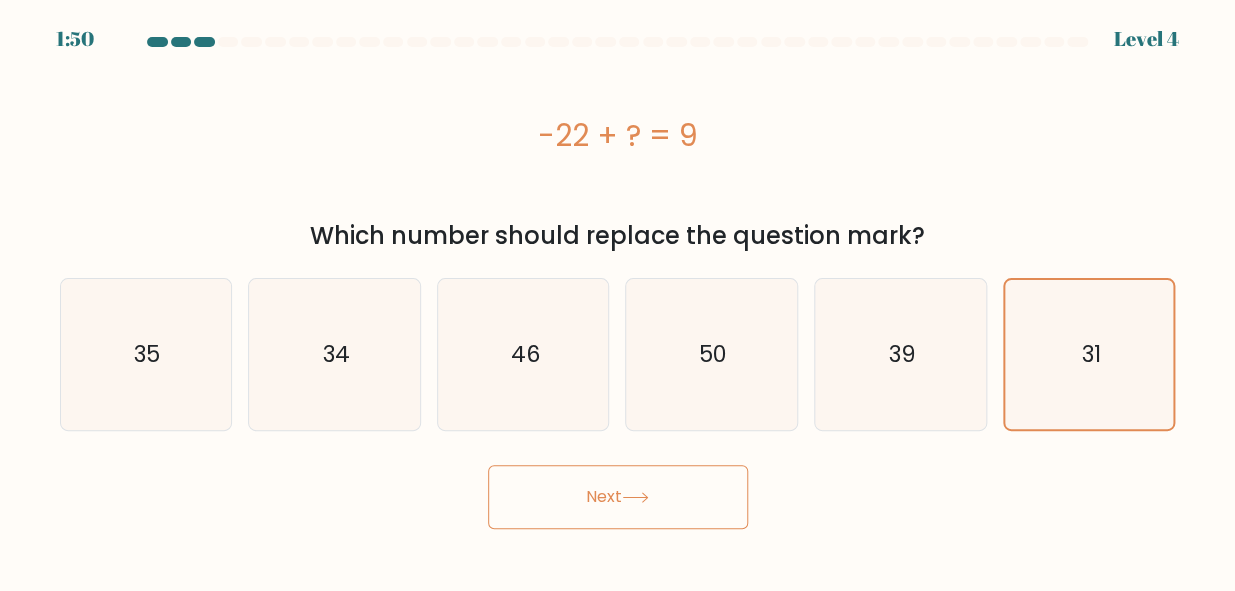 click on "Next" at bounding box center [618, 497] 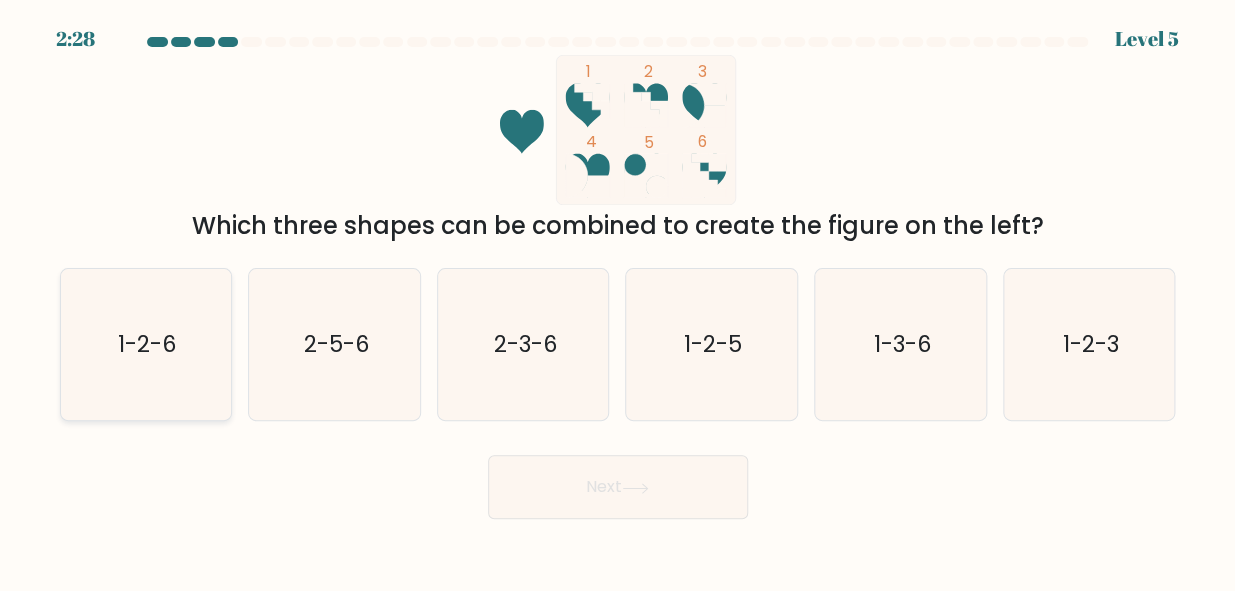 click on "1-2-6" at bounding box center [145, 344] 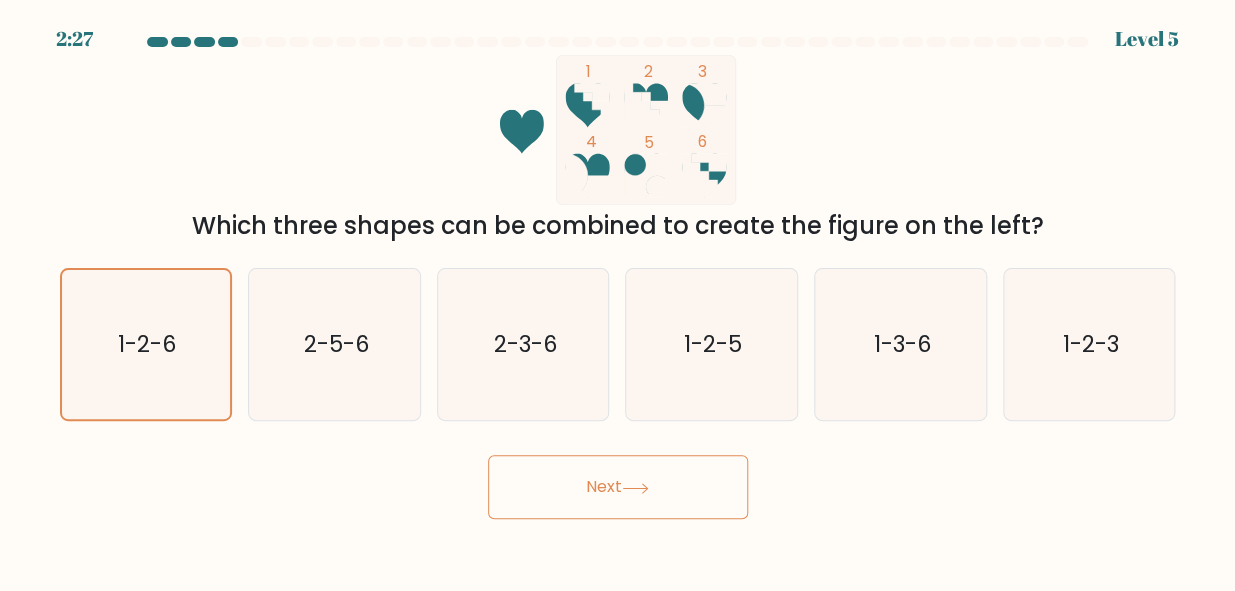 click on "Next" at bounding box center (618, 487) 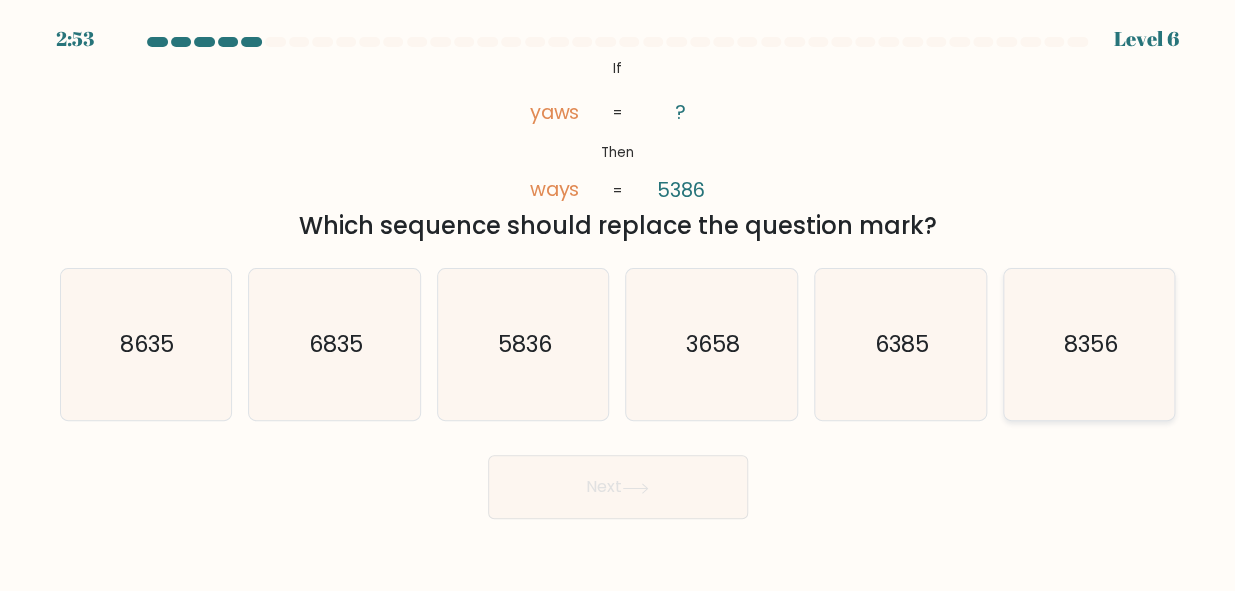 click on "8356" at bounding box center (1091, 345) 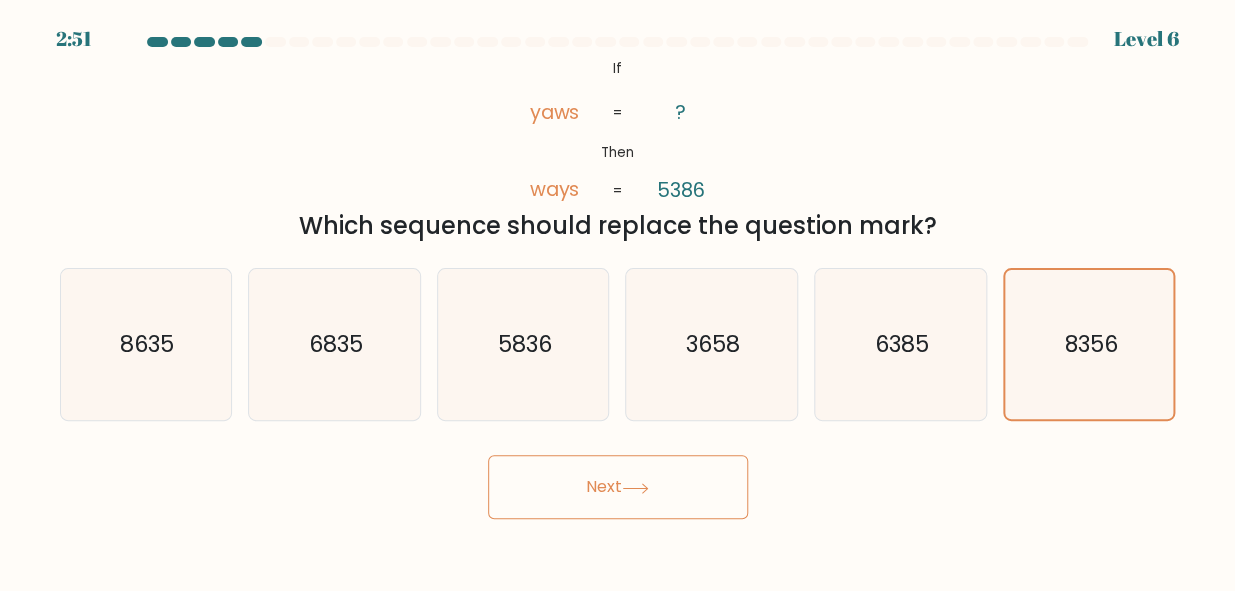 click on "Next" at bounding box center (618, 487) 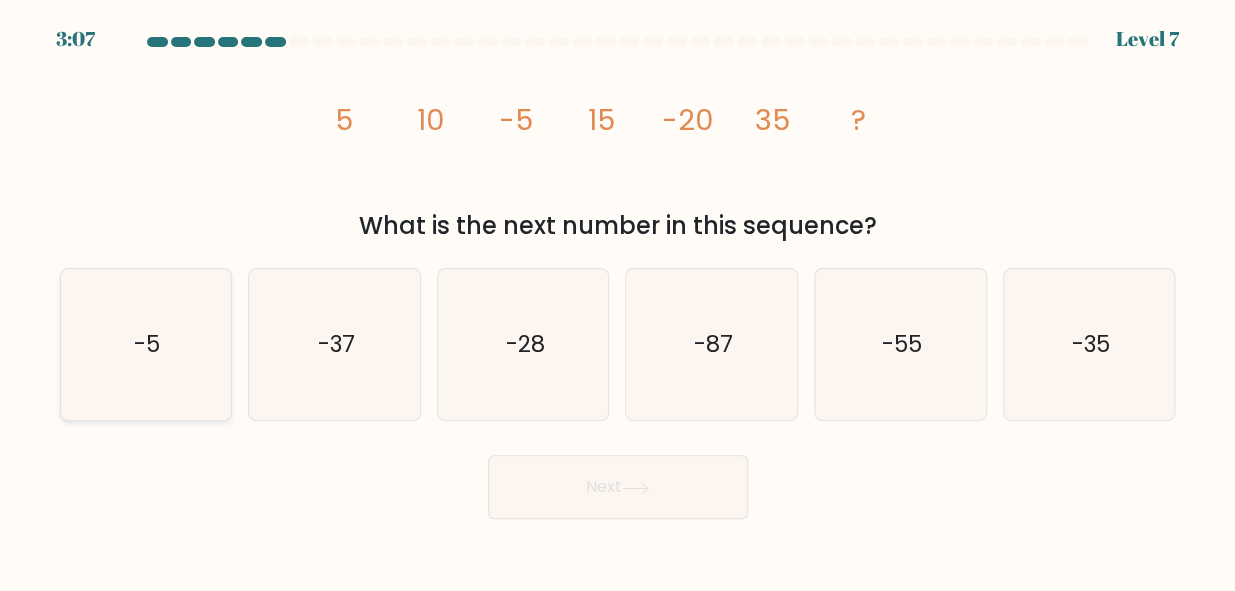 click on "-5" at bounding box center [147, 345] 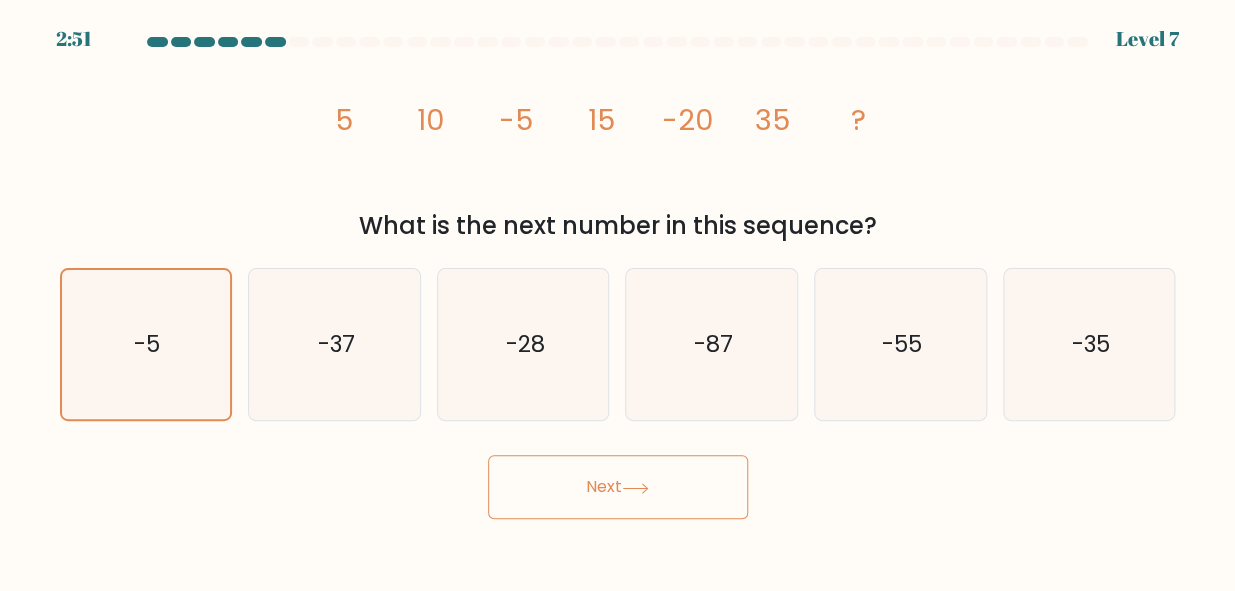 click on "Next" at bounding box center (618, 487) 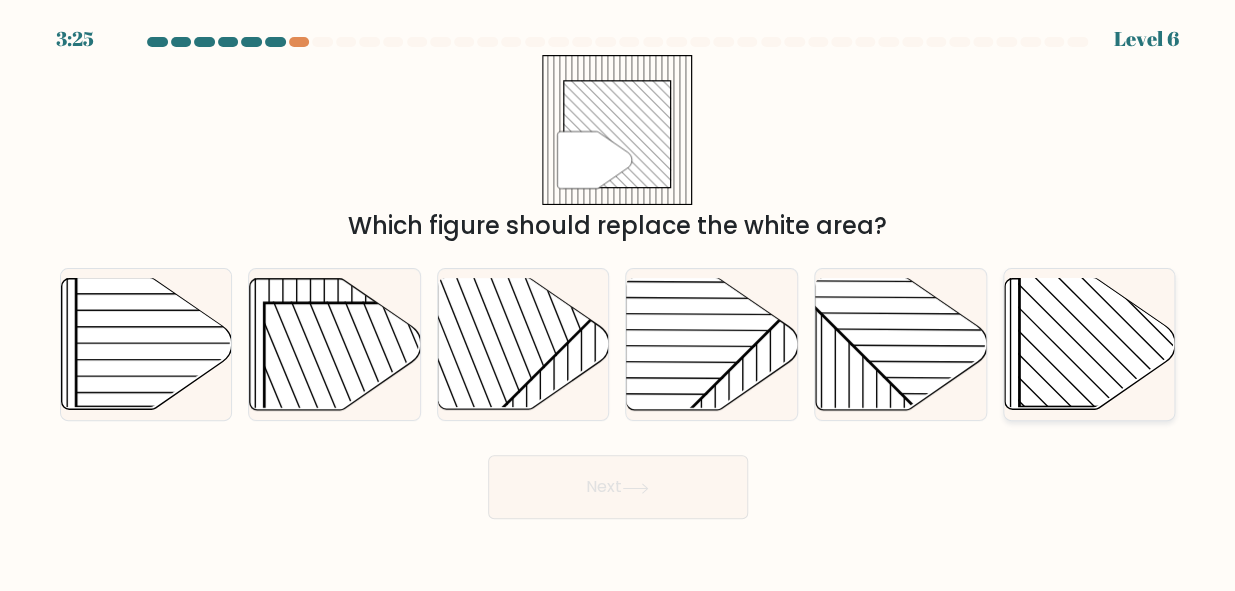 click at bounding box center (1141, 285) 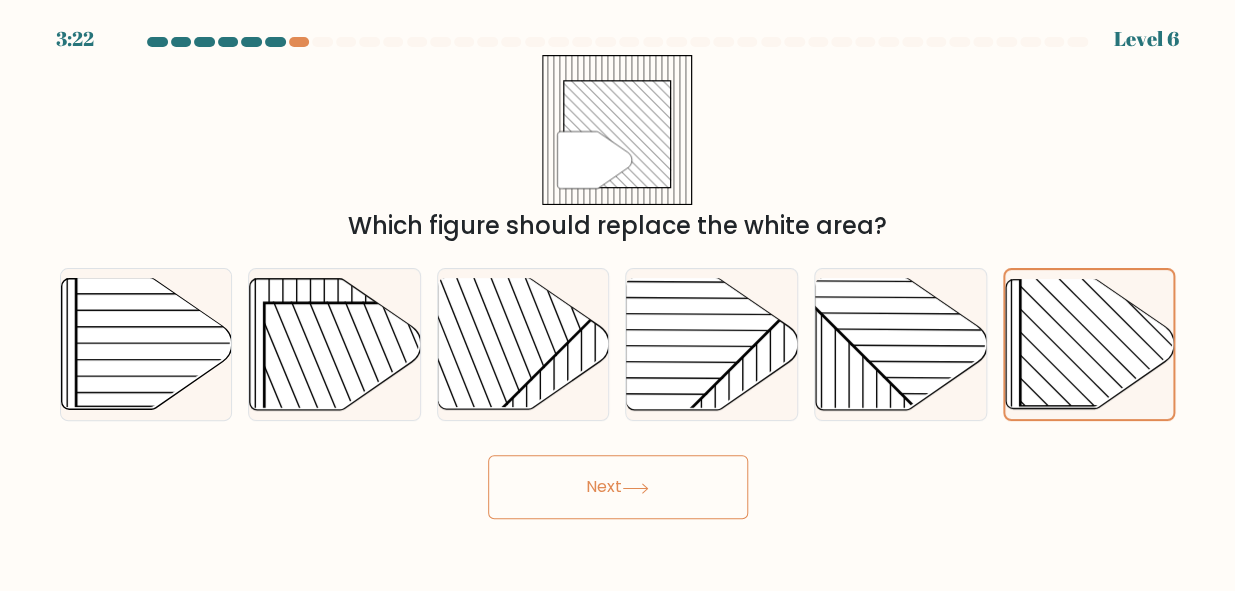 click on "Next" at bounding box center [618, 487] 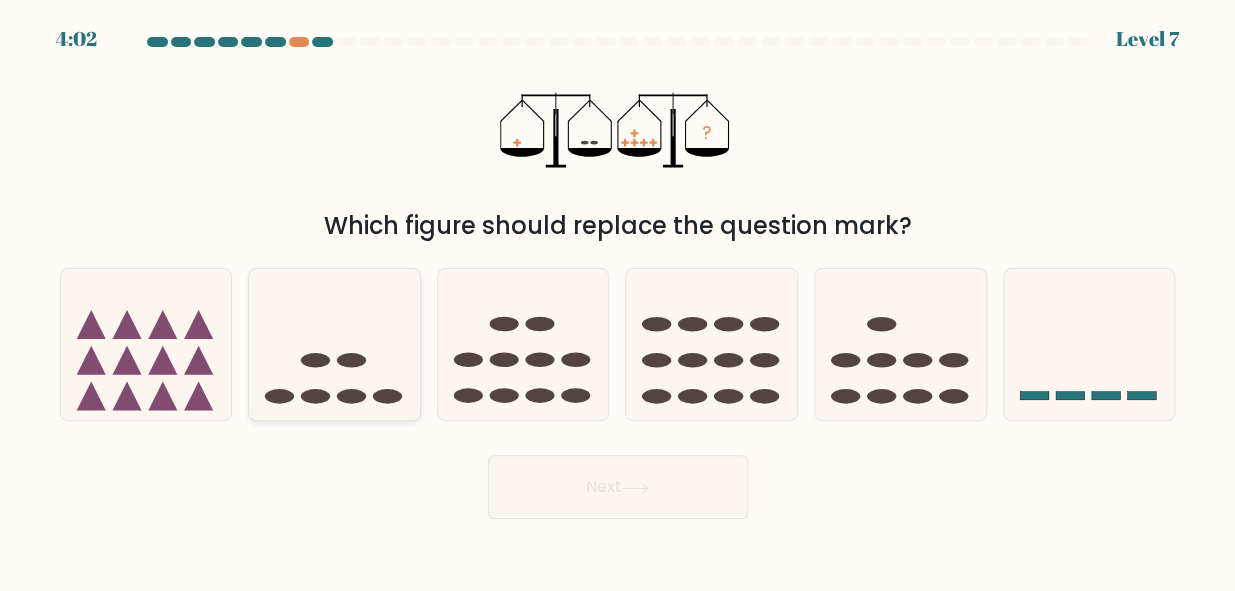 click at bounding box center [315, 396] 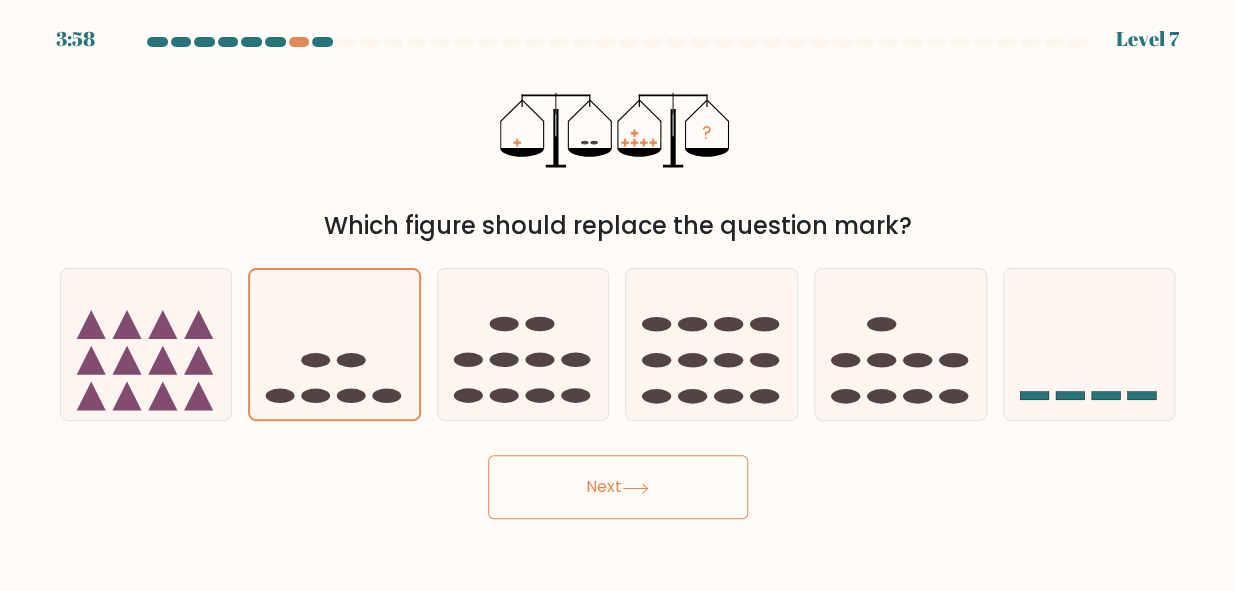 click on "Next" at bounding box center [618, 487] 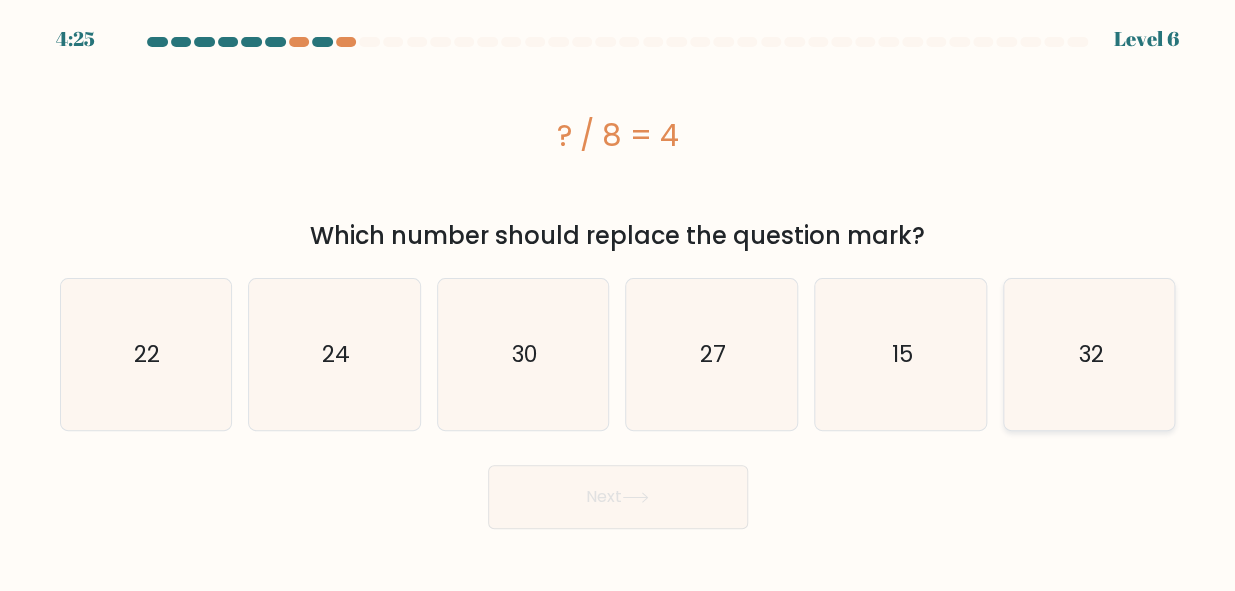 click on "32" at bounding box center [1089, 354] 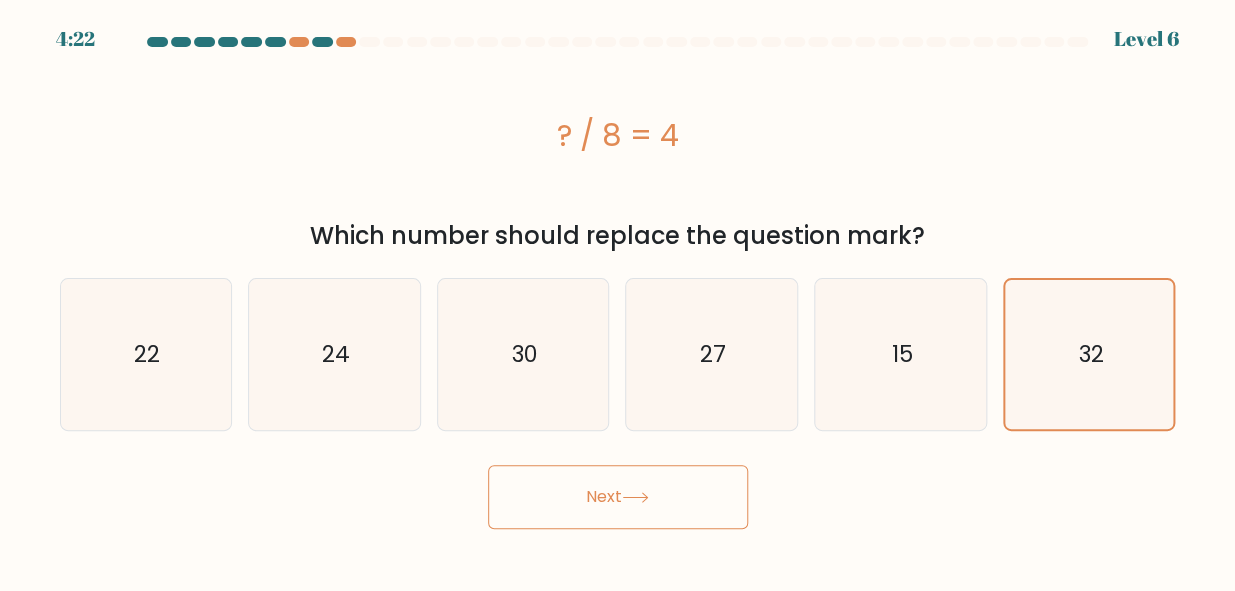 click on "Next" at bounding box center (618, 497) 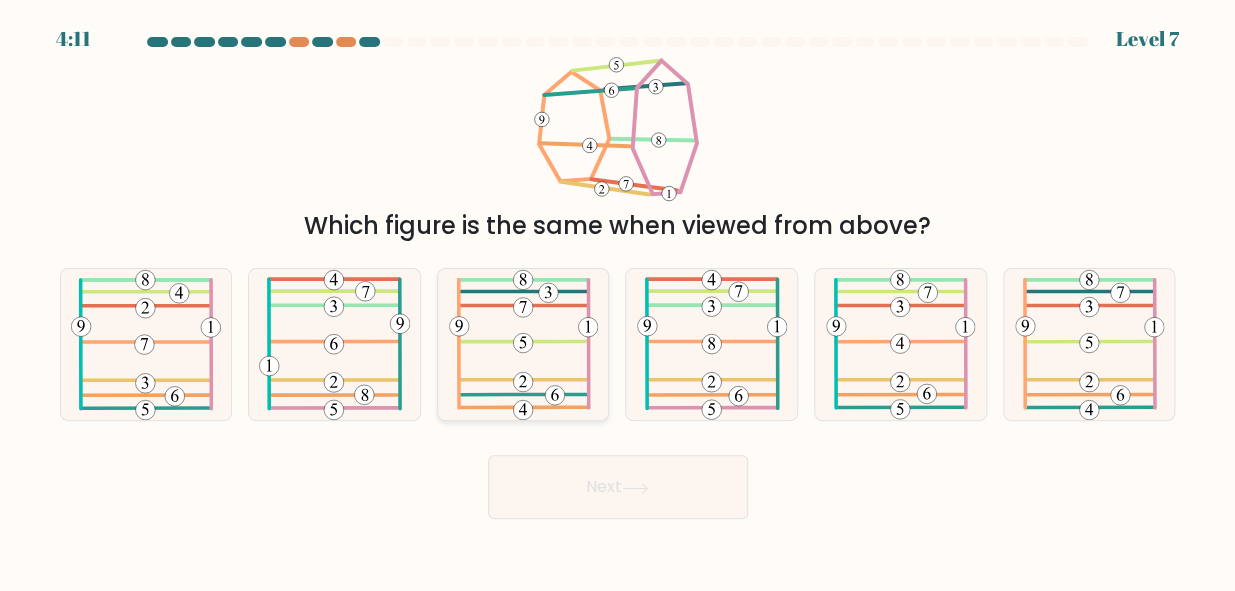 click at bounding box center [523, 344] 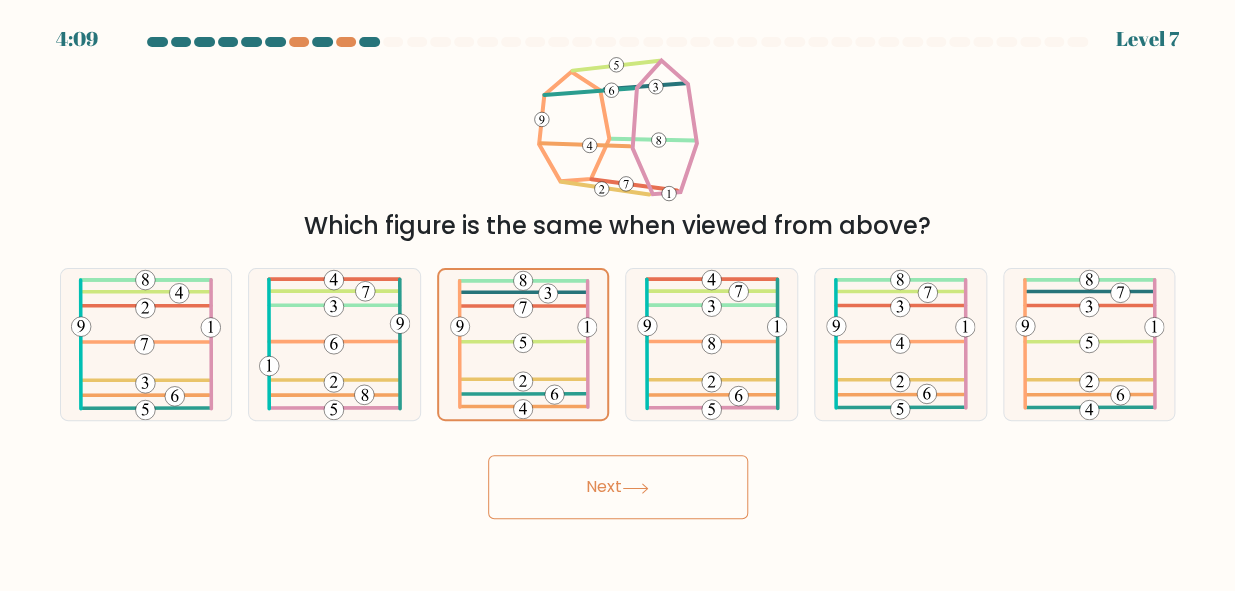 click on "Next" at bounding box center (618, 487) 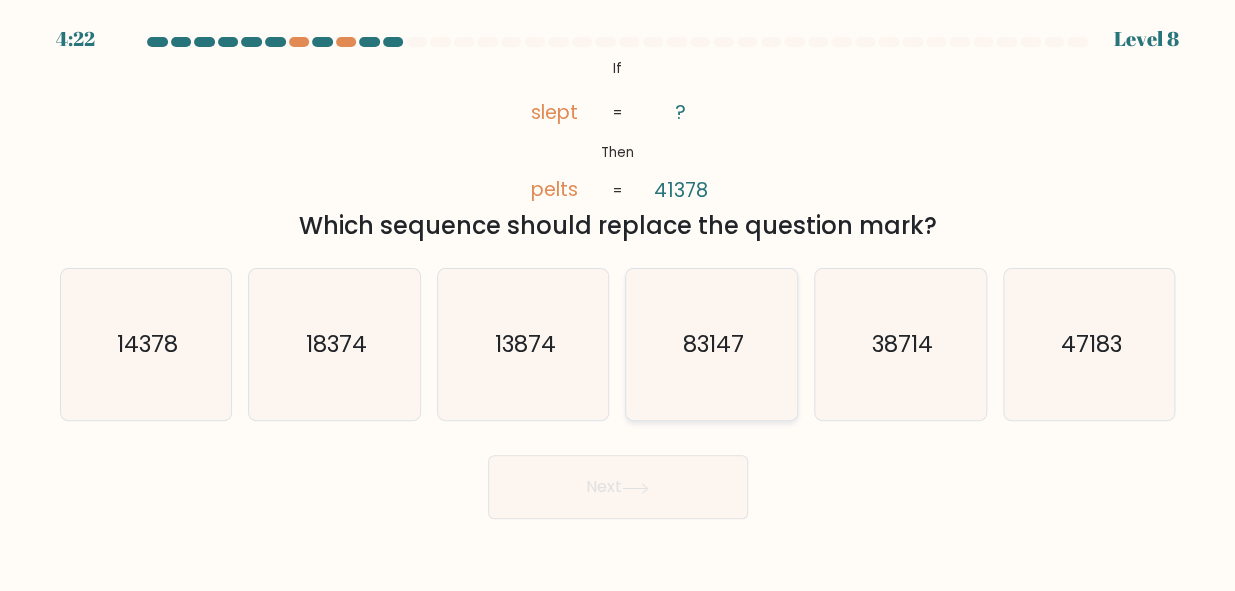 click on "83147" at bounding box center [711, 344] 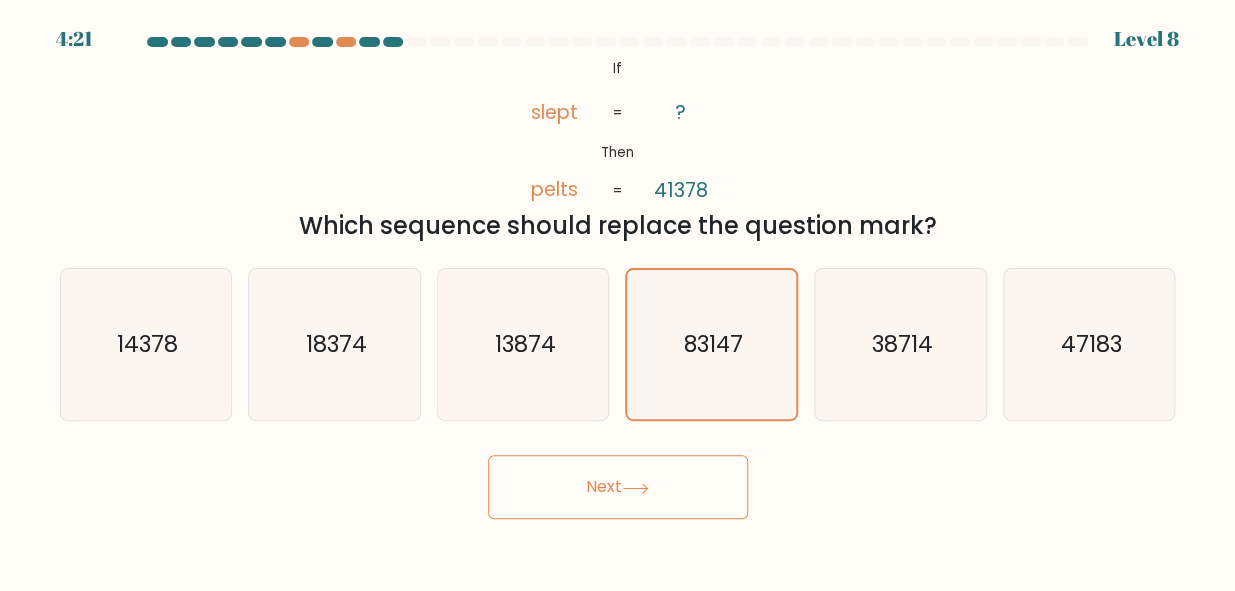click on "Next" at bounding box center (618, 487) 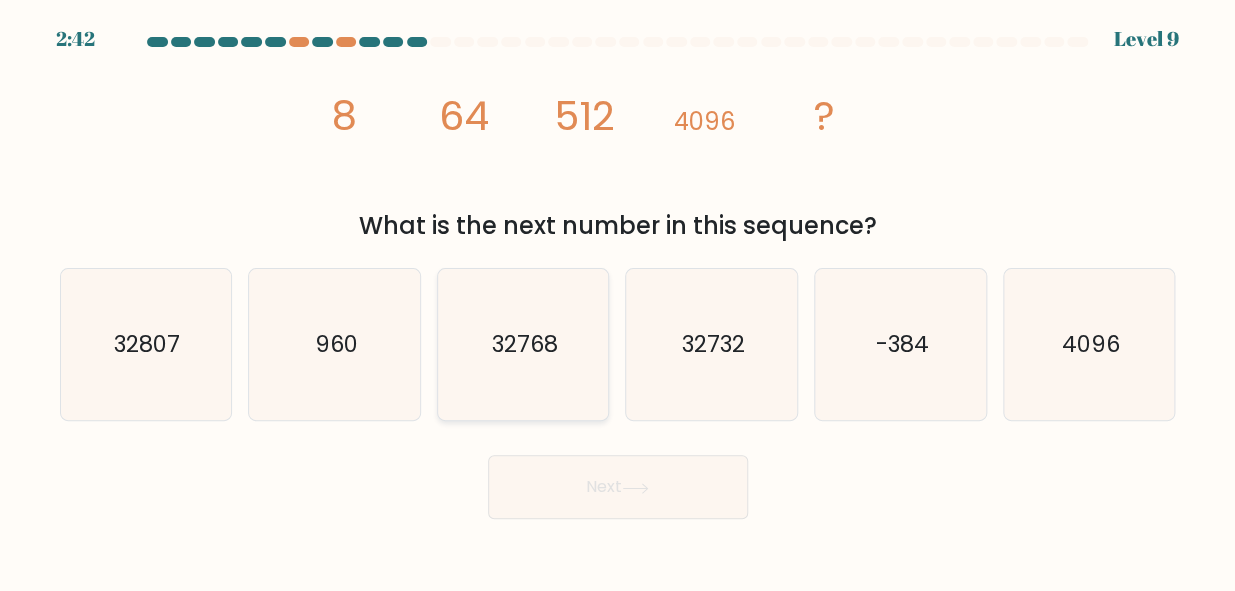 click on "32768" at bounding box center (525, 345) 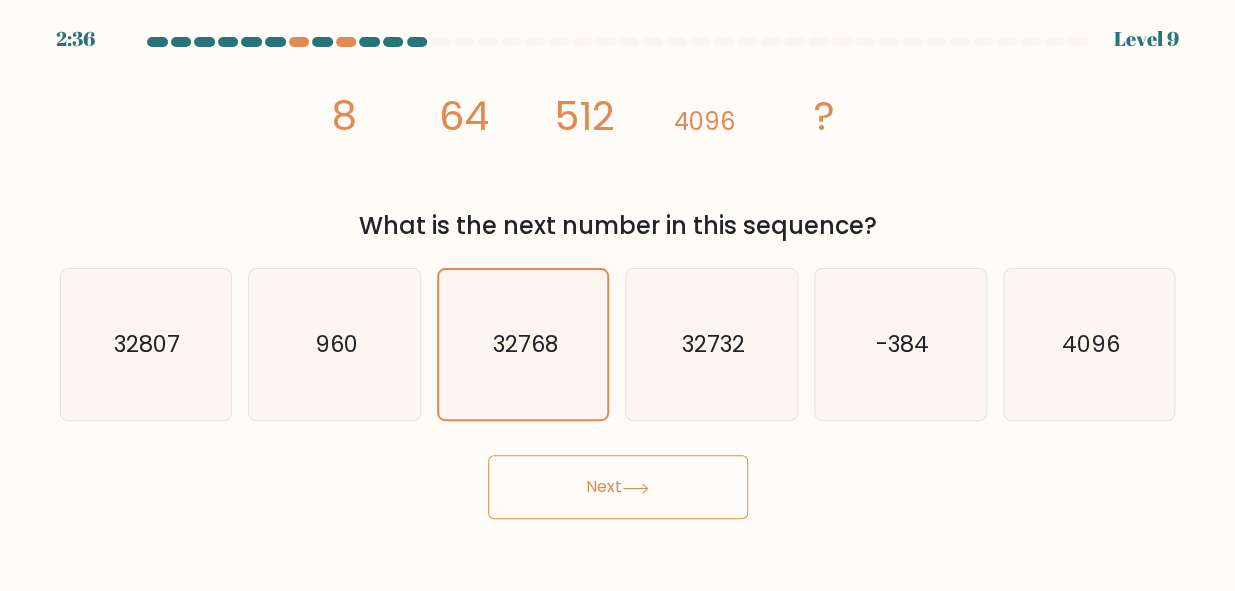 click on "Next" at bounding box center [618, 487] 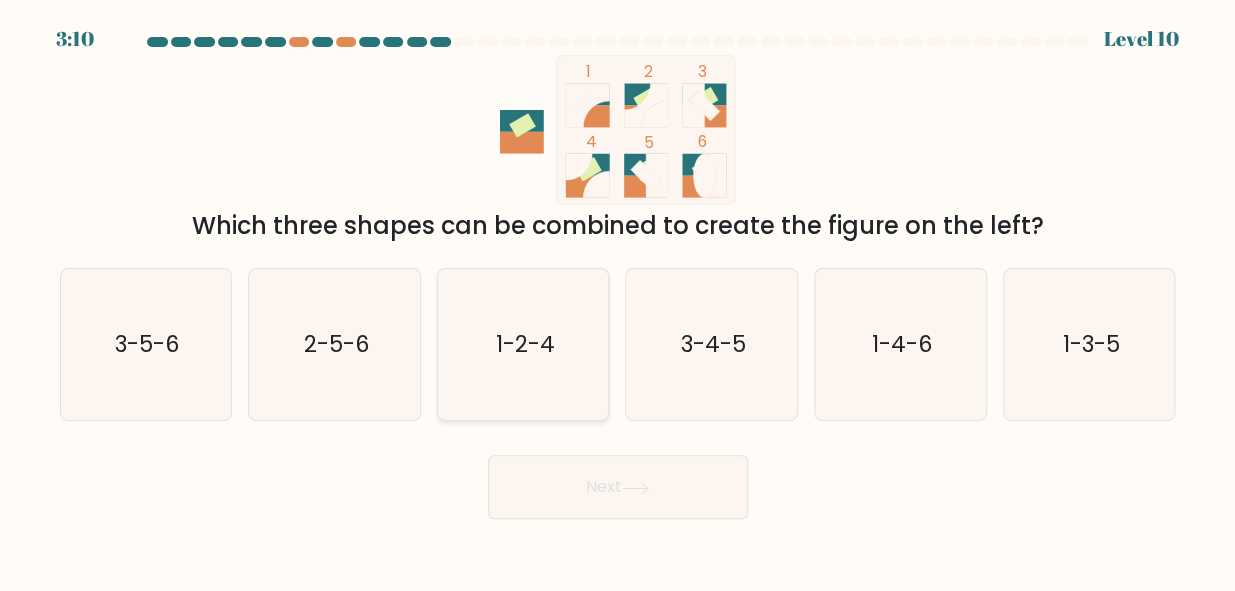 click on "1-2-4" at bounding box center [524, 345] 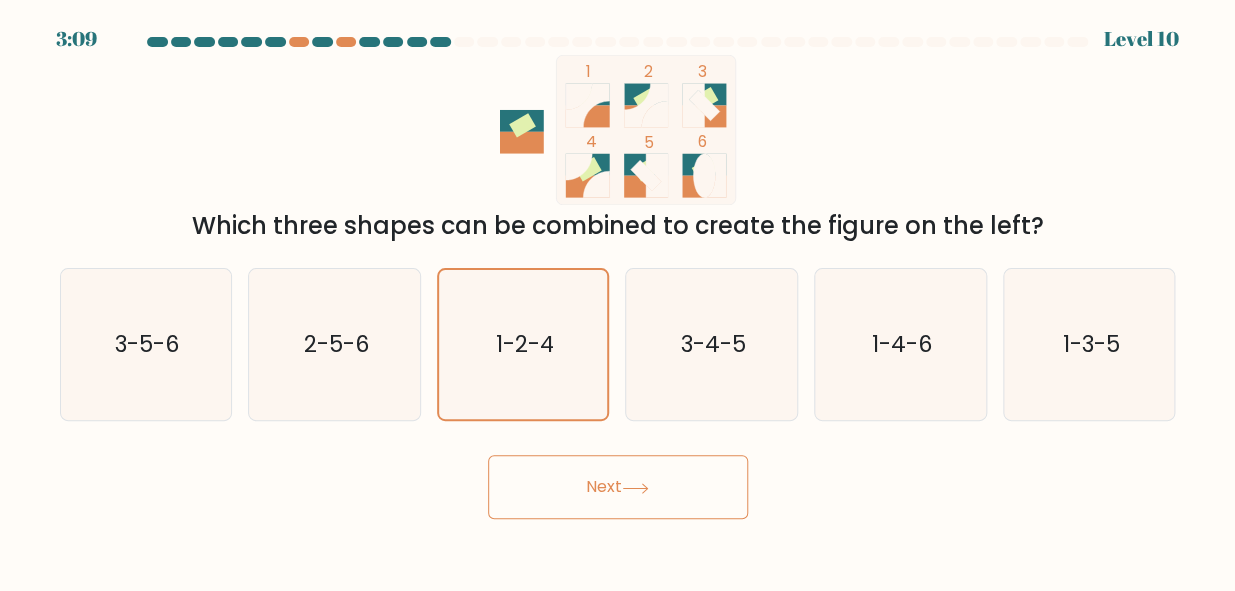 click on "Next" at bounding box center (618, 487) 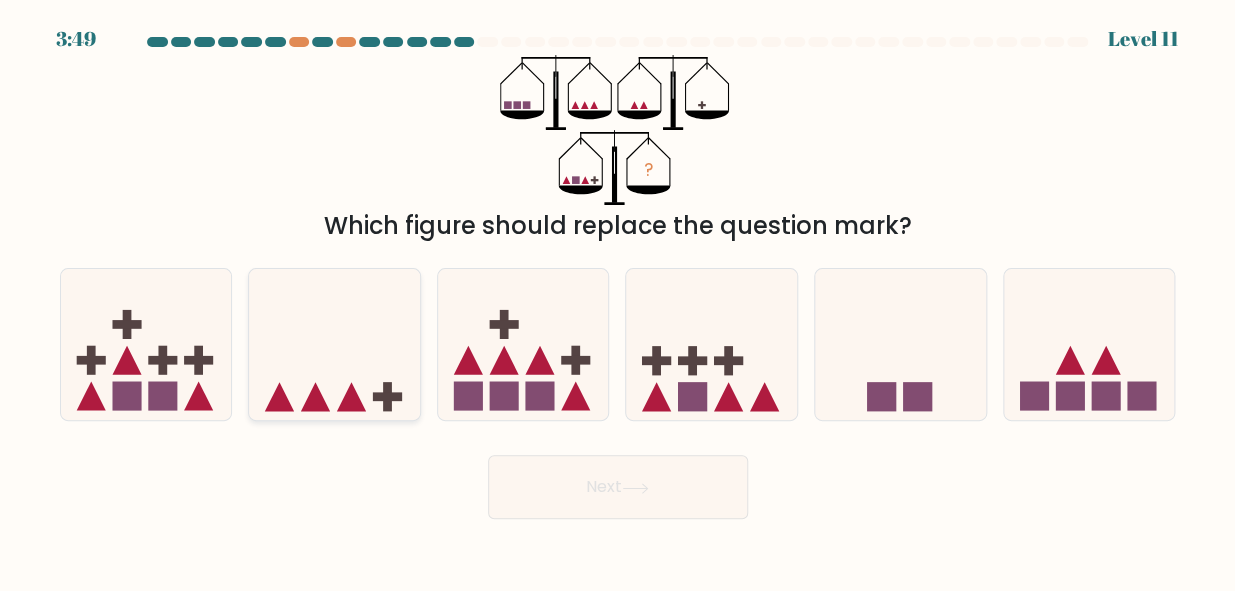 click at bounding box center (334, 344) 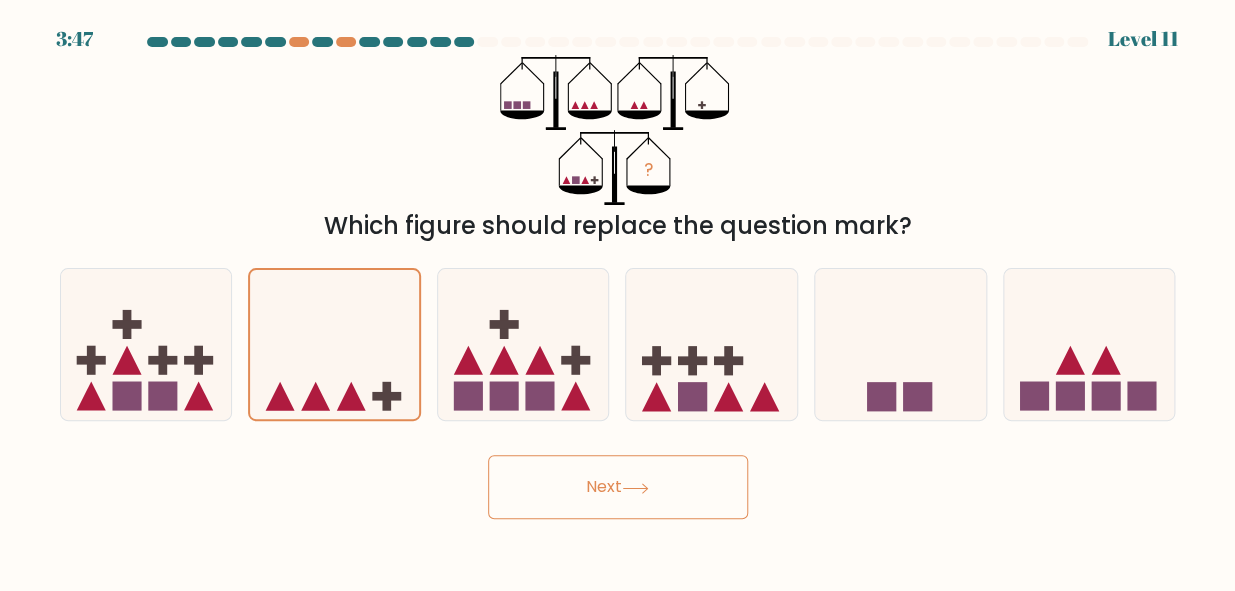 click on "Next" at bounding box center [618, 487] 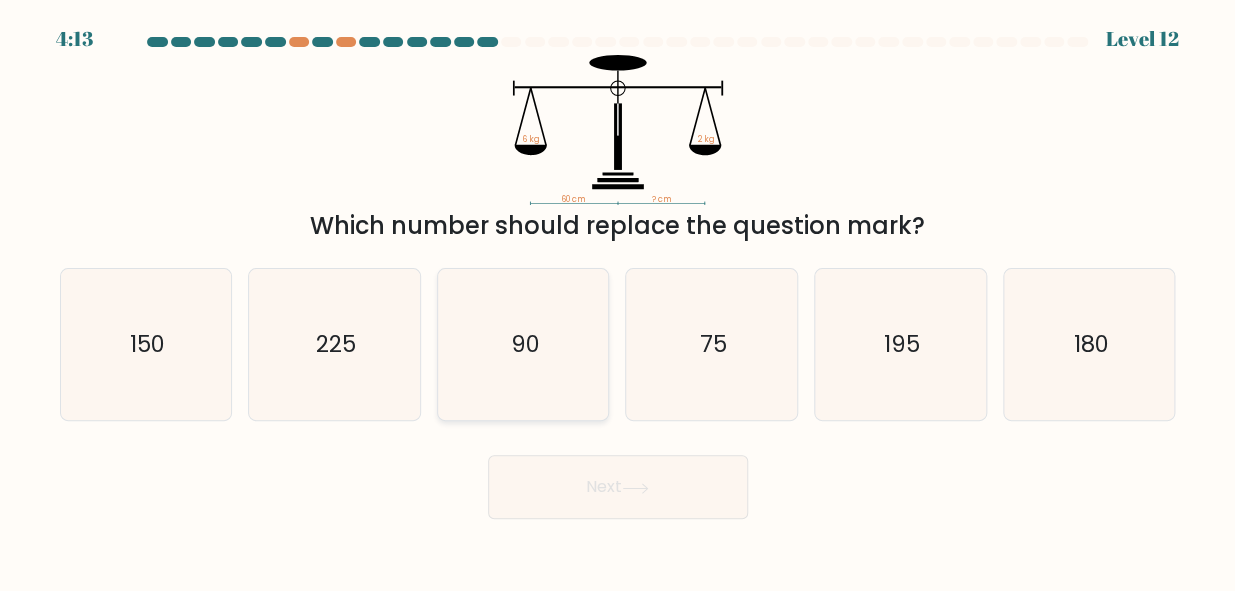 click on "90" at bounding box center [523, 344] 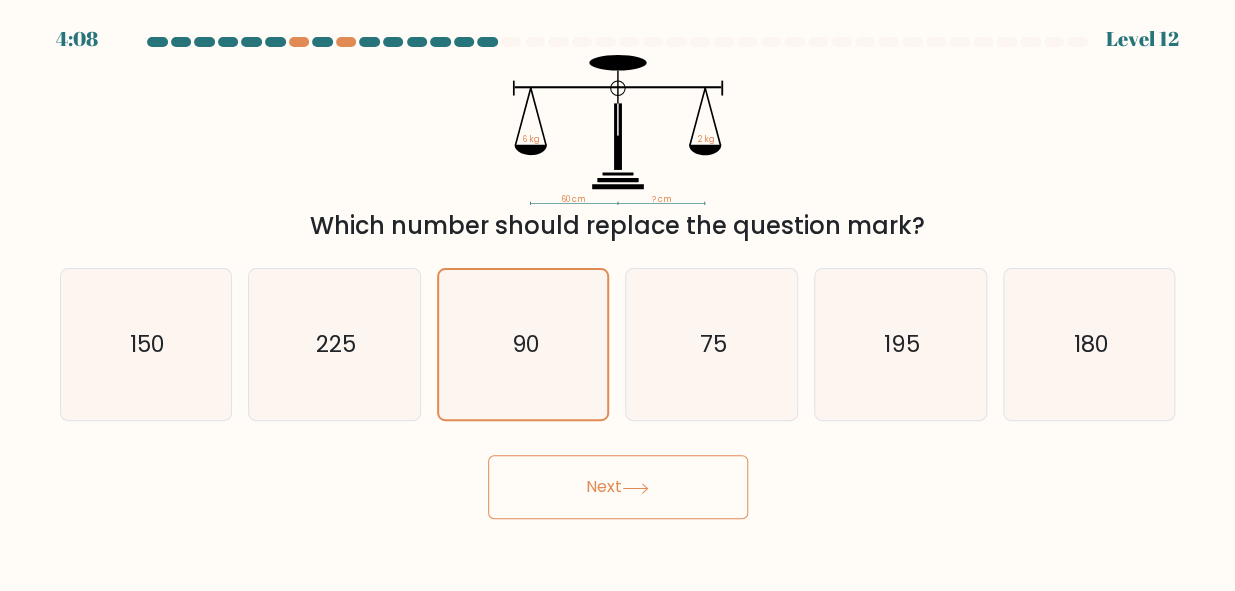click on "Next" at bounding box center [618, 487] 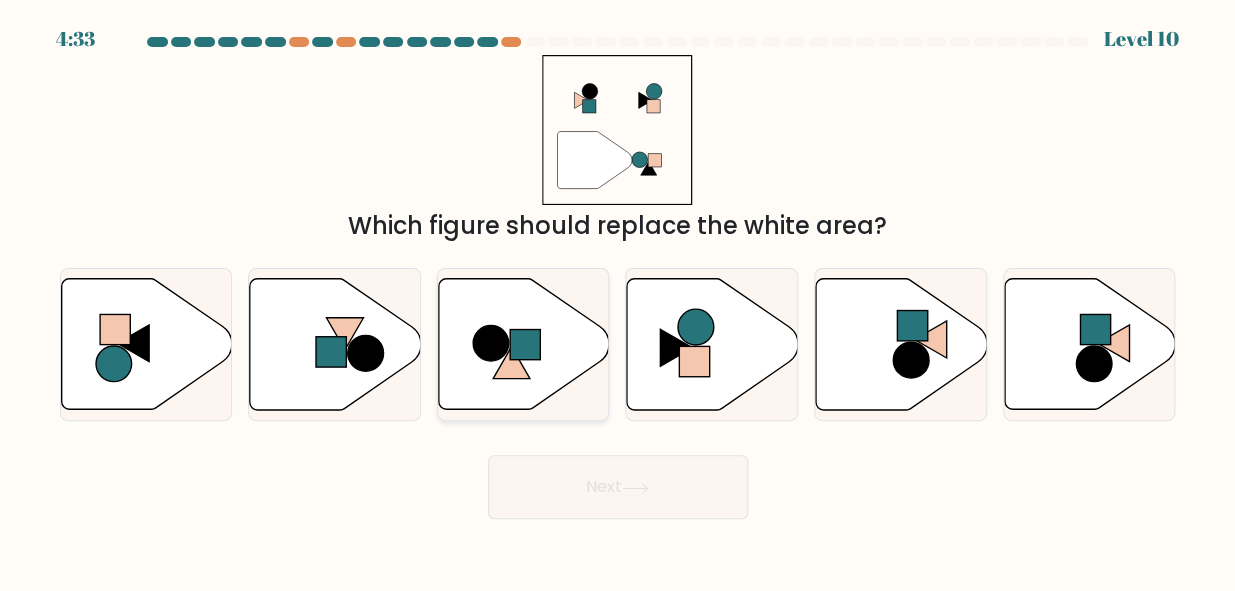 click at bounding box center [524, 344] 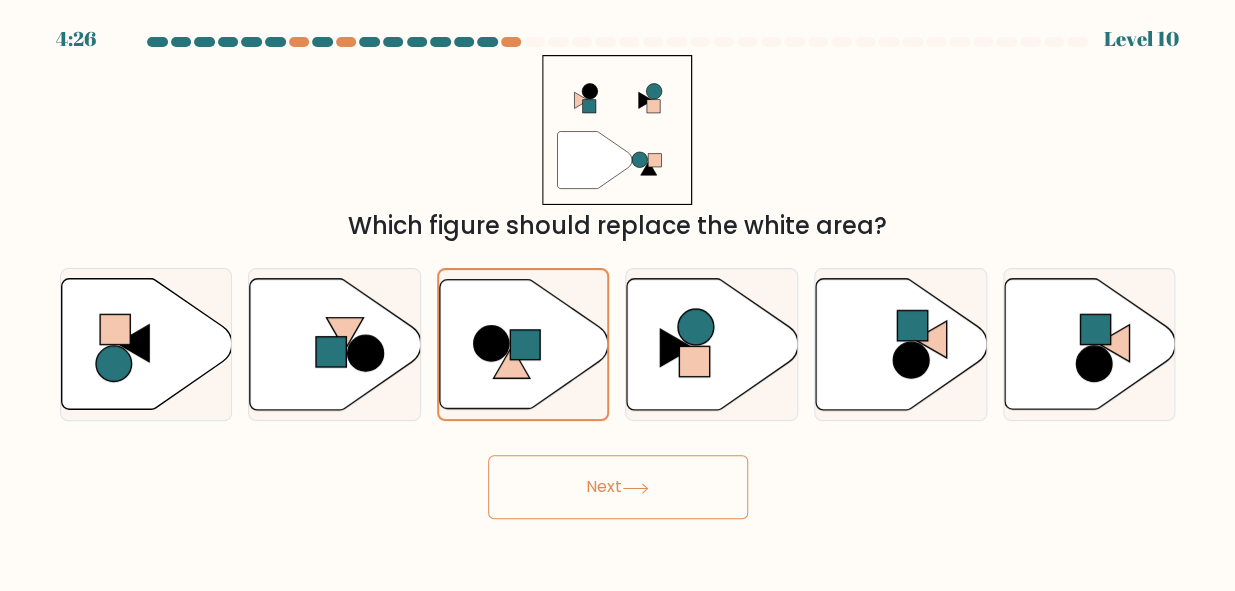 drag, startPoint x: 558, startPoint y: 468, endPoint x: 335, endPoint y: 492, distance: 224.28777 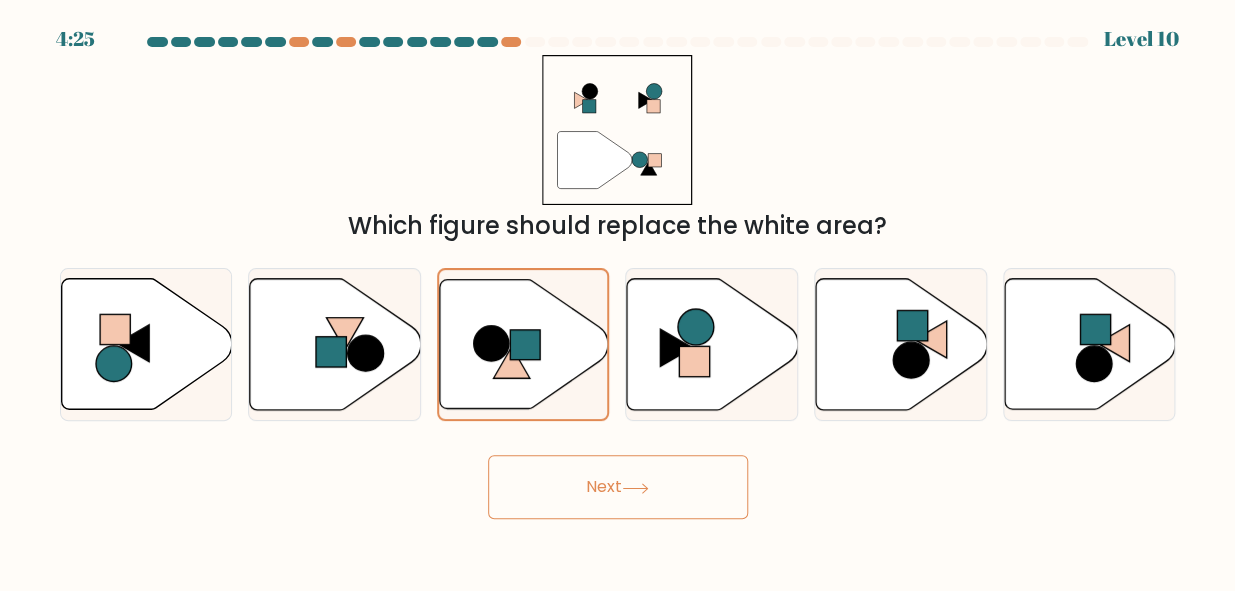 click at bounding box center [635, 488] 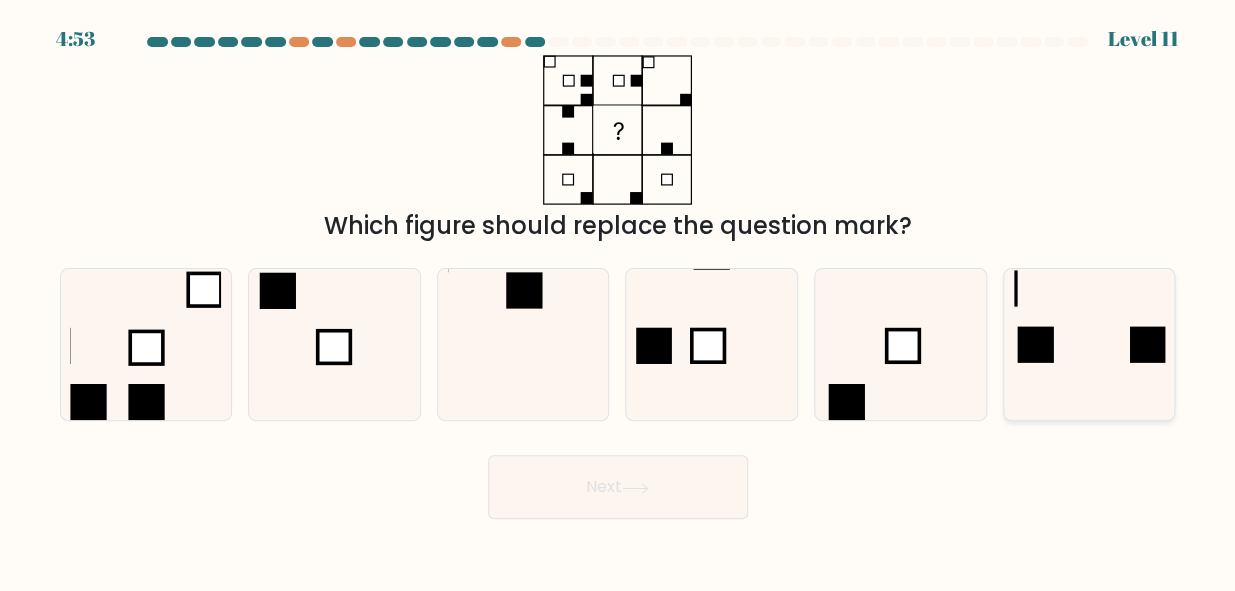 click at bounding box center (1089, 344) 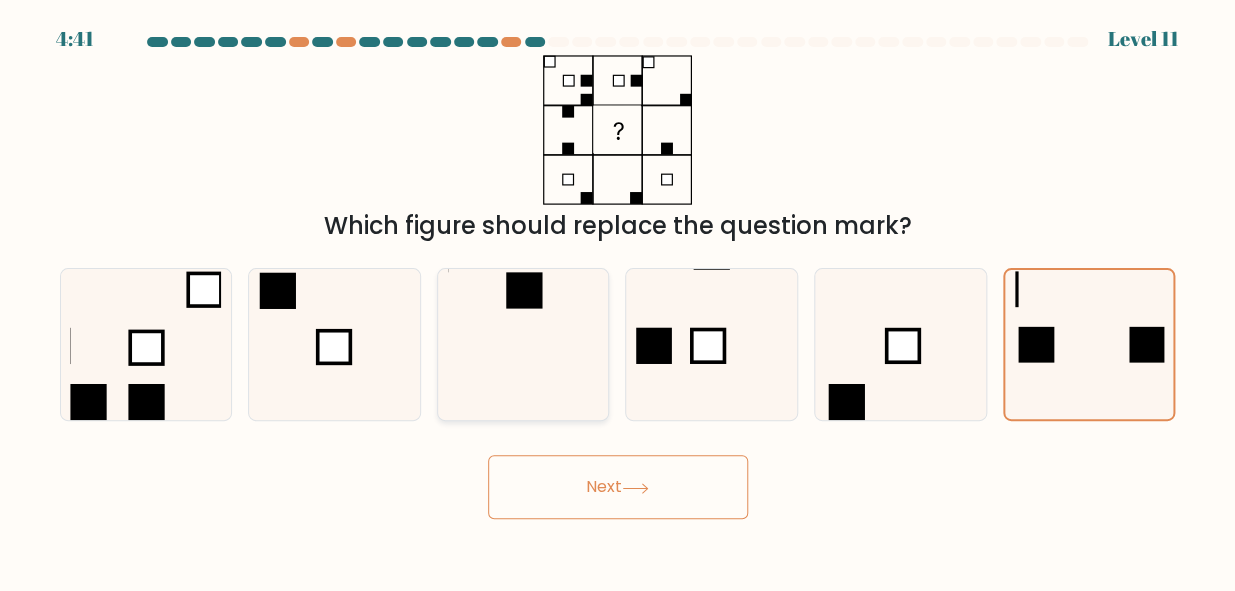 click at bounding box center [523, 344] 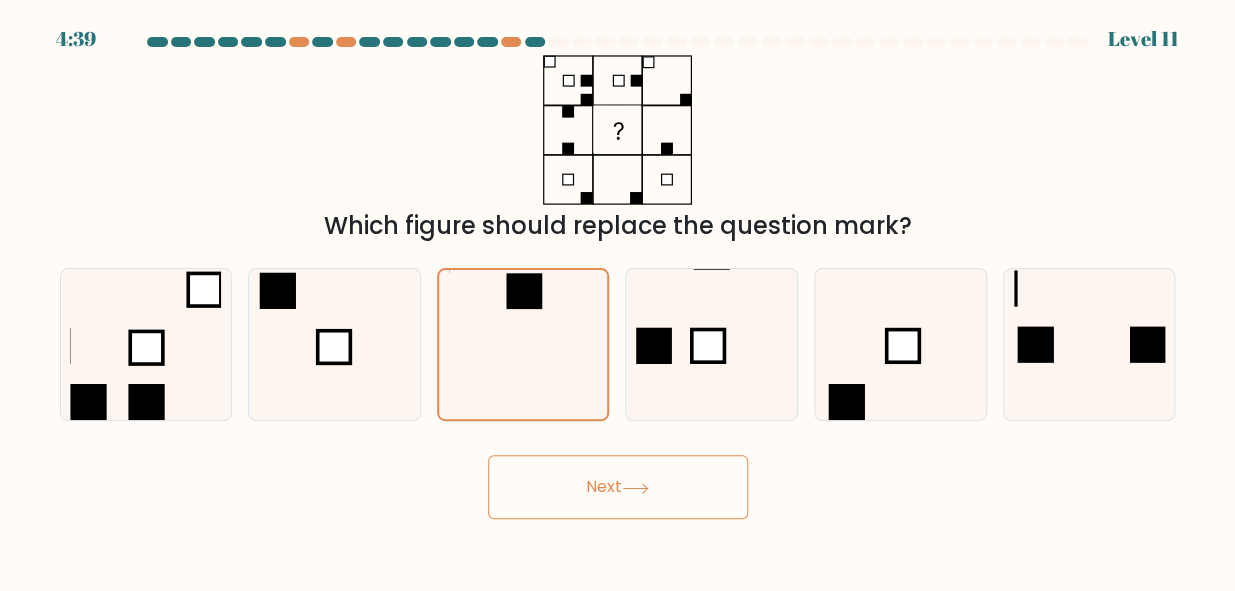 click on "Next" at bounding box center [618, 487] 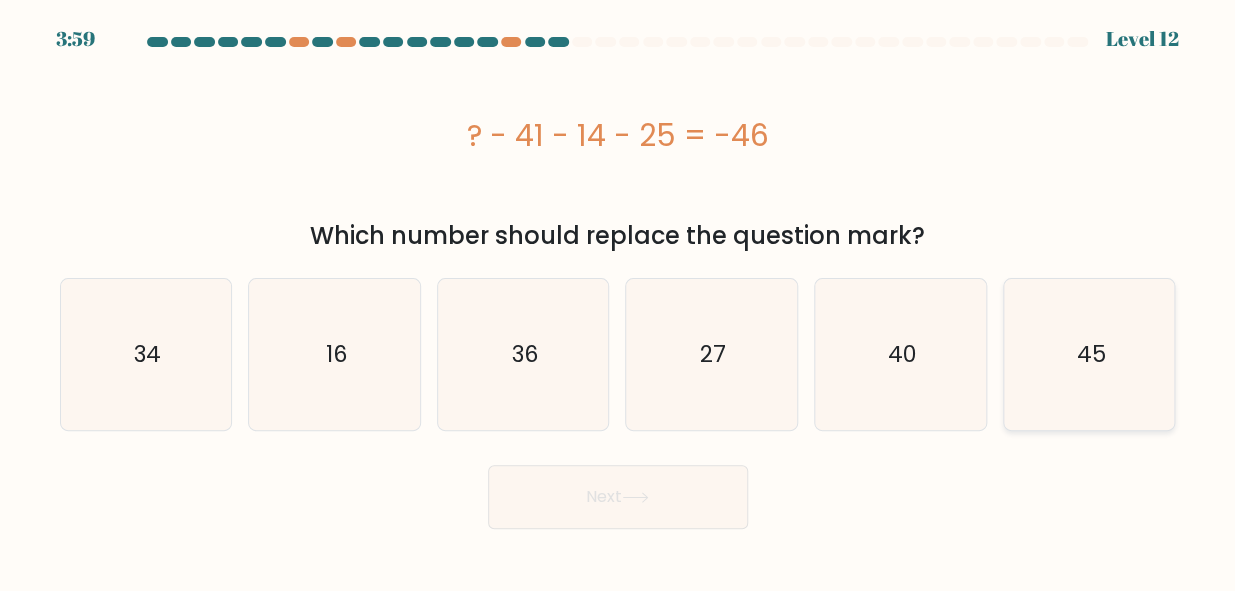 click on "45" at bounding box center [1089, 354] 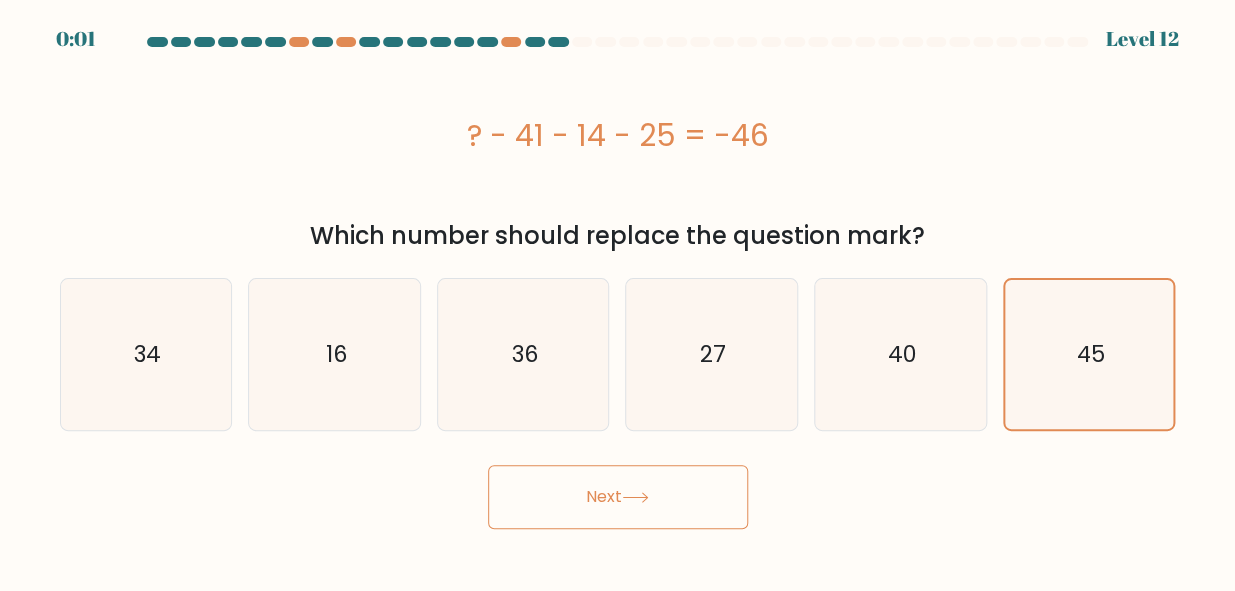 click on "Next" at bounding box center (618, 497) 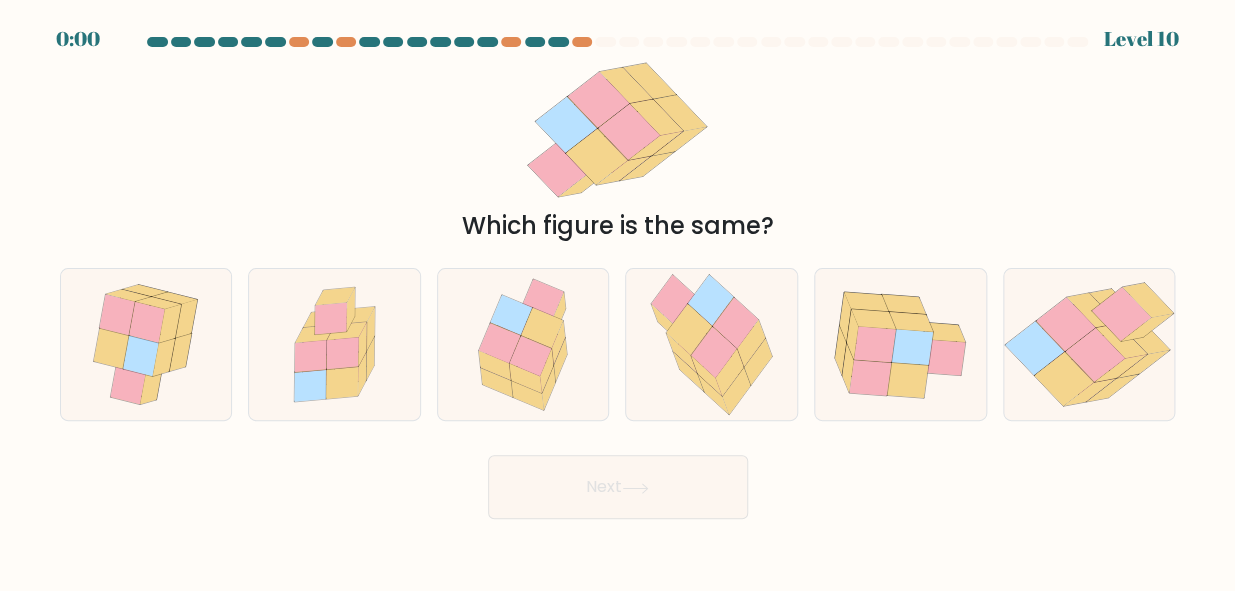 click on "Next" at bounding box center [618, 487] 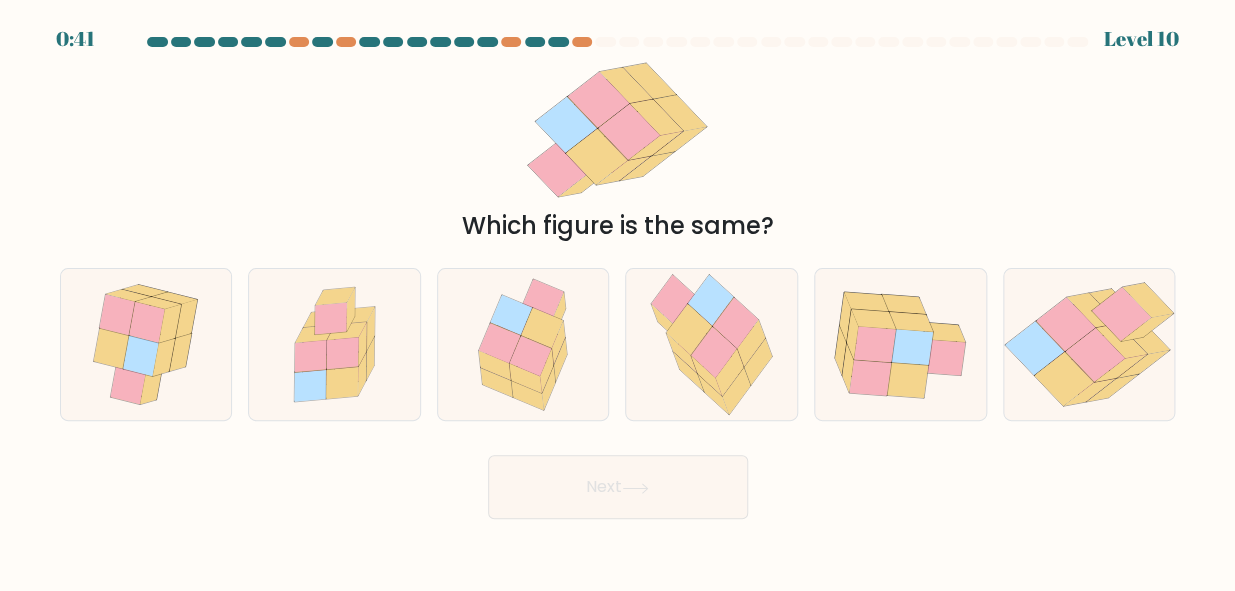 click on "Which figure is the same?" at bounding box center (618, 149) 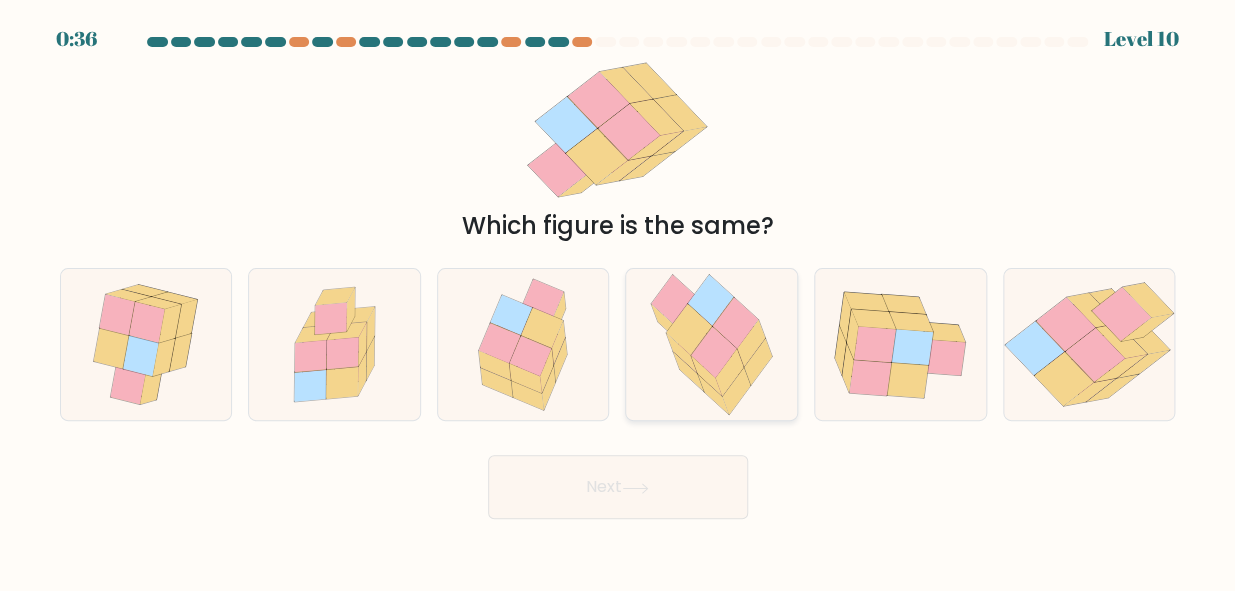 click at bounding box center [674, 300] 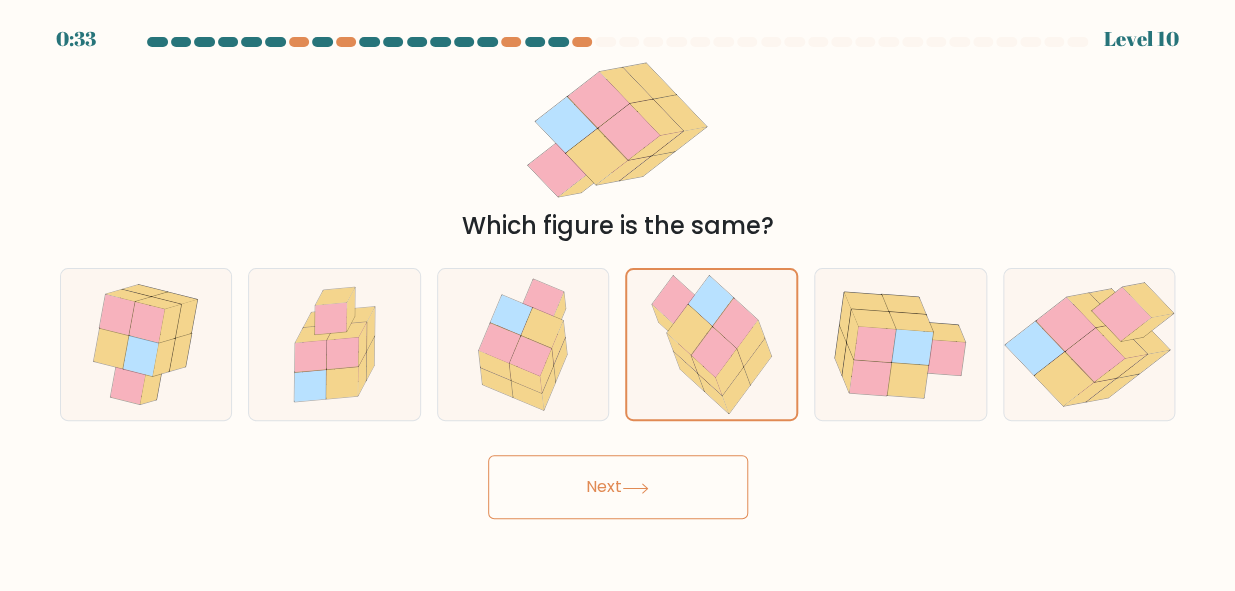 click on "Next" at bounding box center (618, 487) 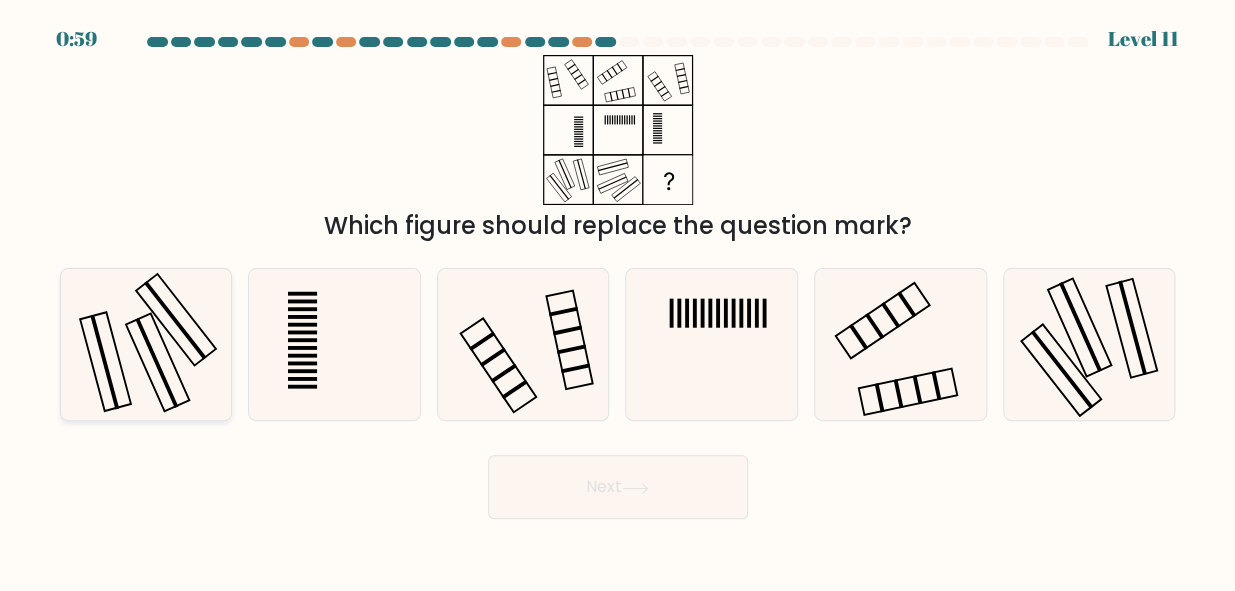 click at bounding box center (145, 344) 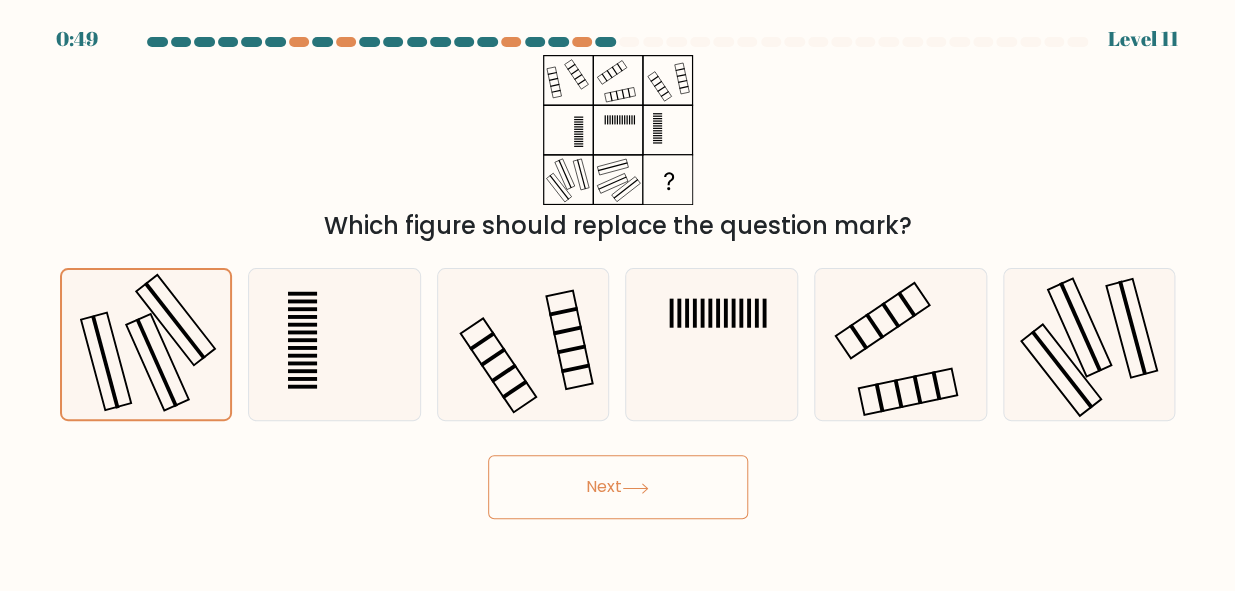click on "Next" at bounding box center (618, 487) 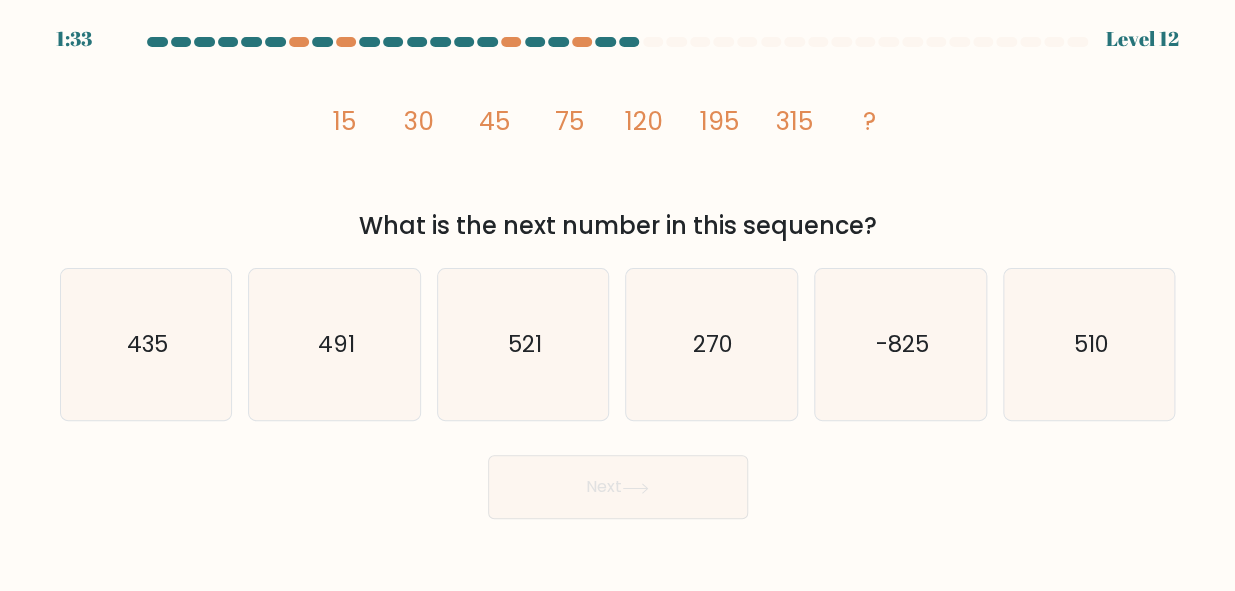 click on "Next" at bounding box center [618, 487] 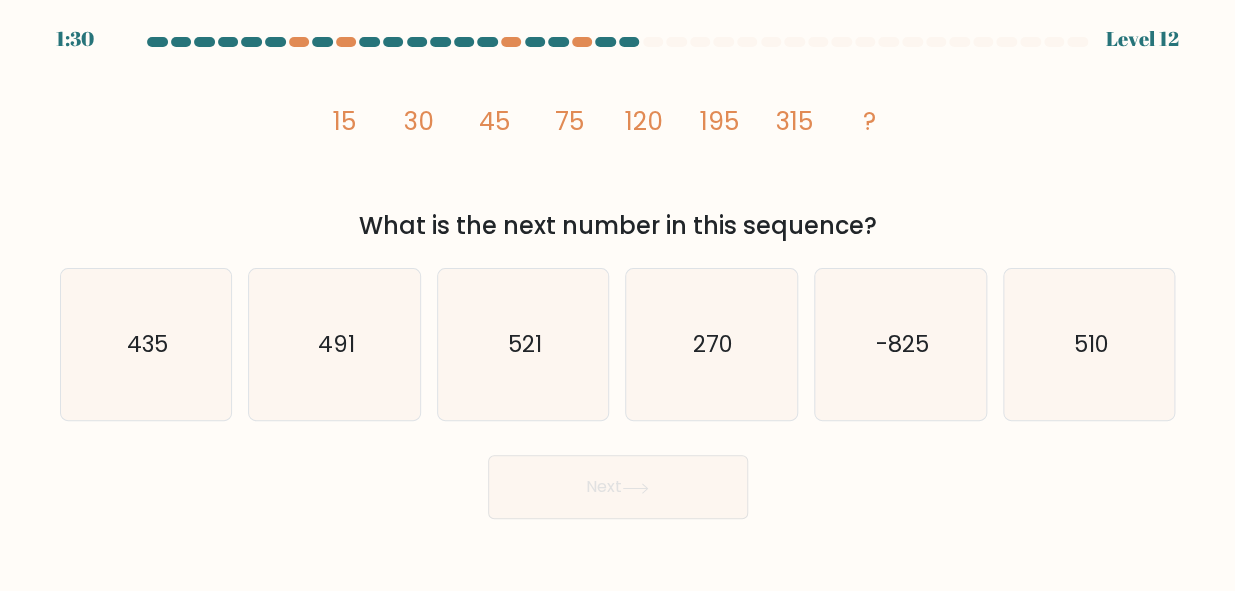 click on "image/svg+xml
15
30
45
75
120
195
315
?" at bounding box center [618, 130] 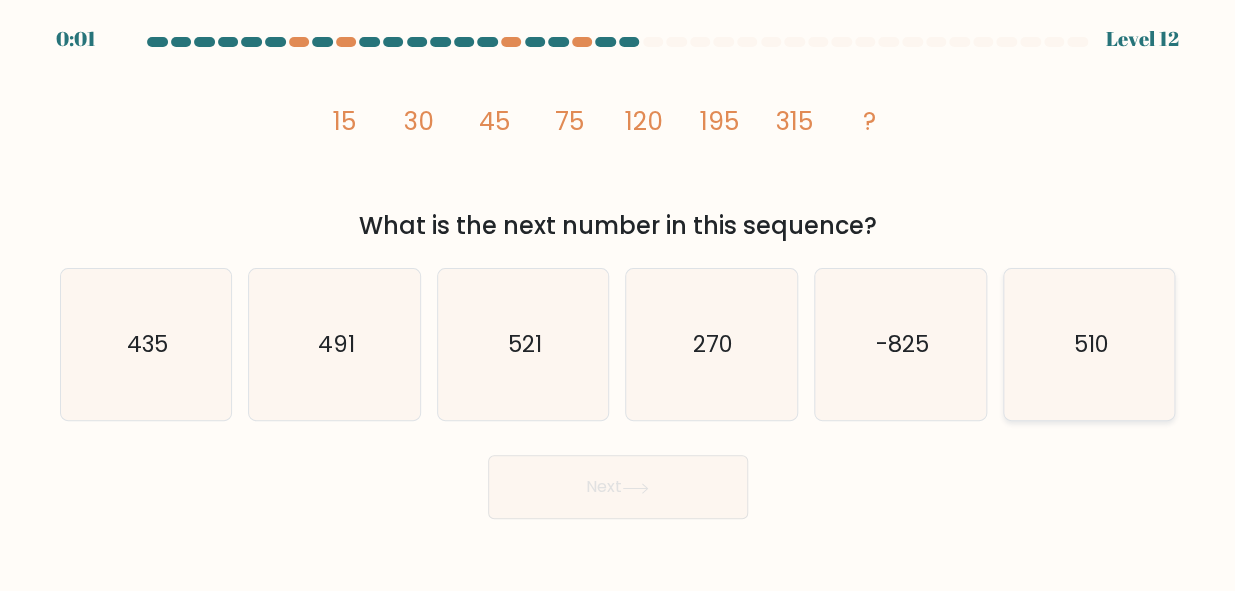 click on "510" at bounding box center (1089, 344) 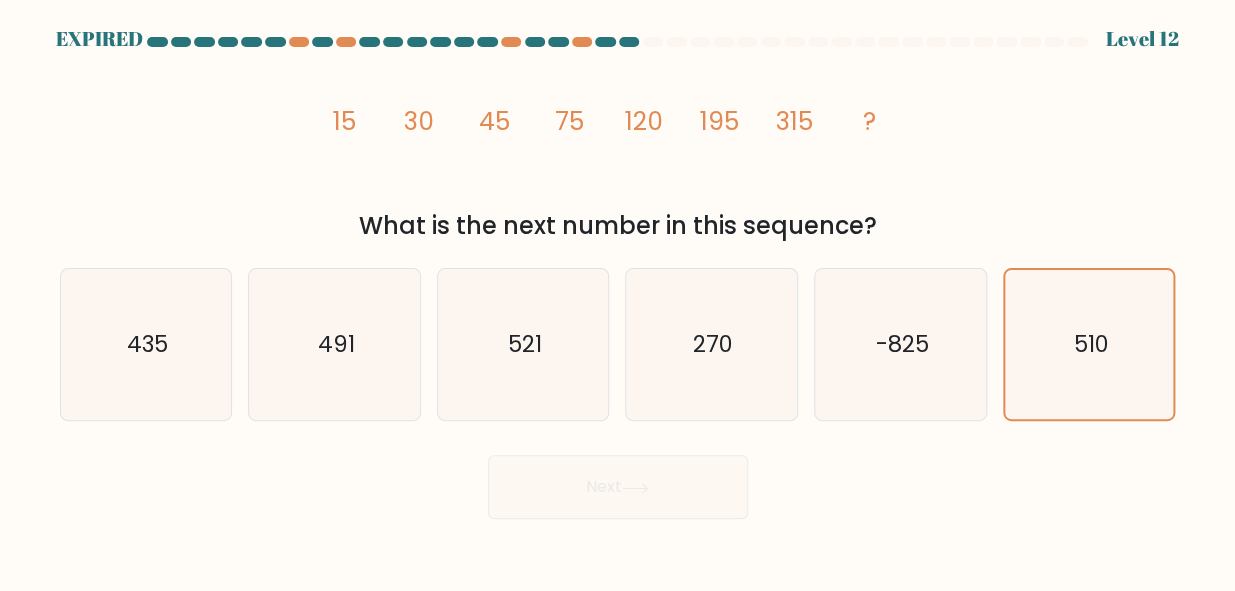click on "Next" at bounding box center [618, 482] 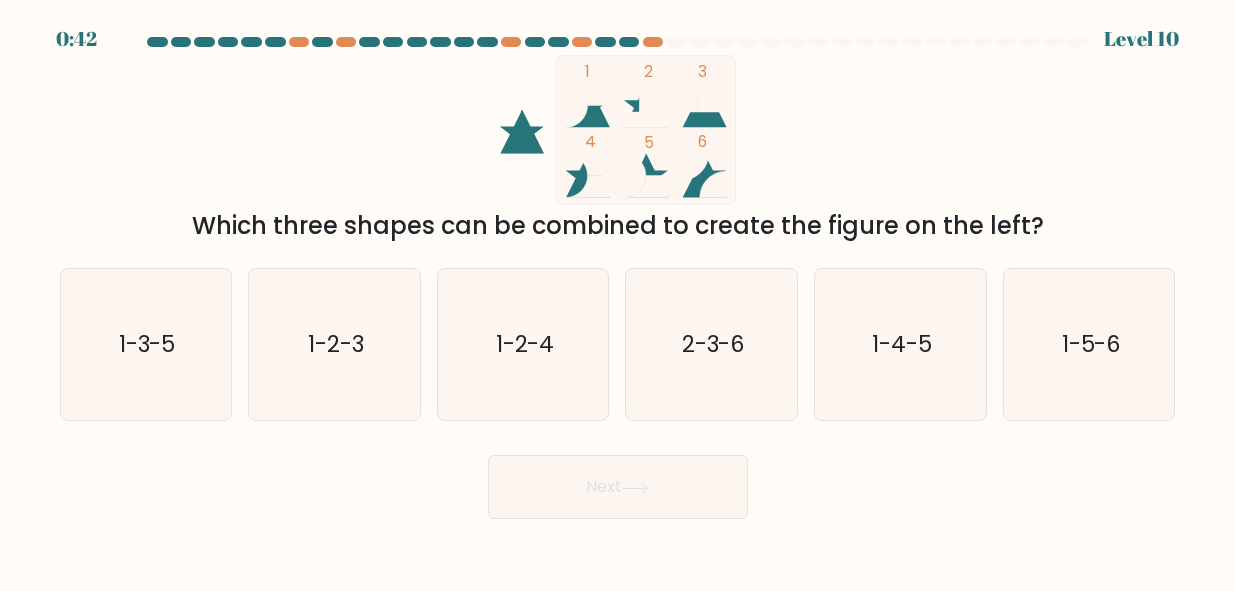 scroll, scrollTop: 0, scrollLeft: 0, axis: both 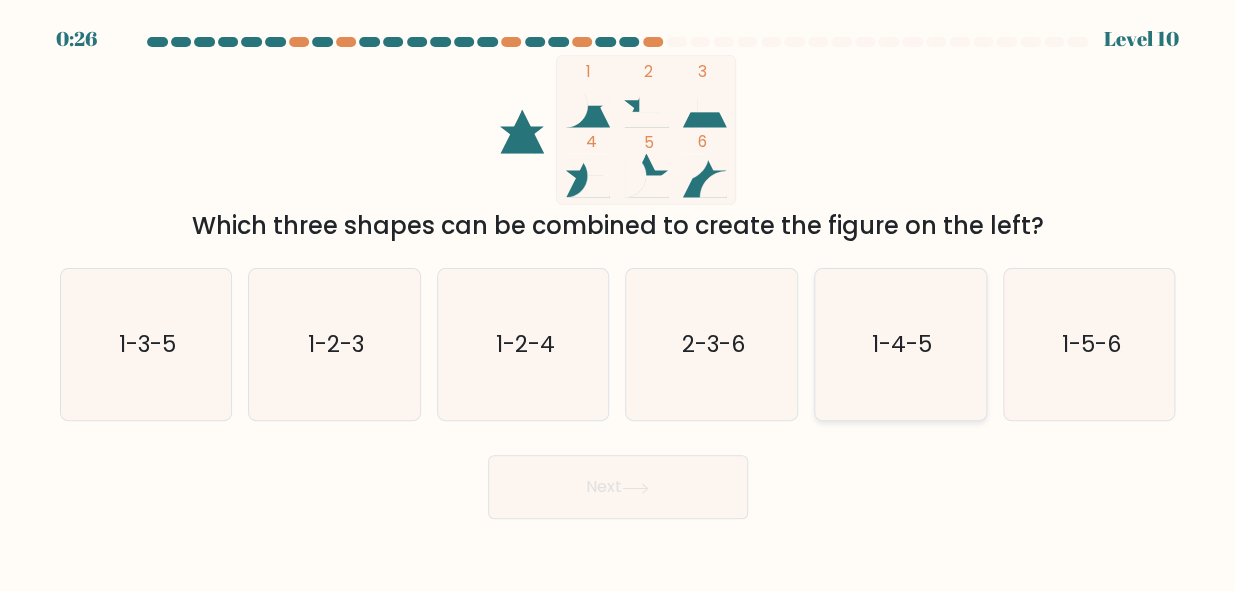 click on "1-4-5" at bounding box center [902, 345] 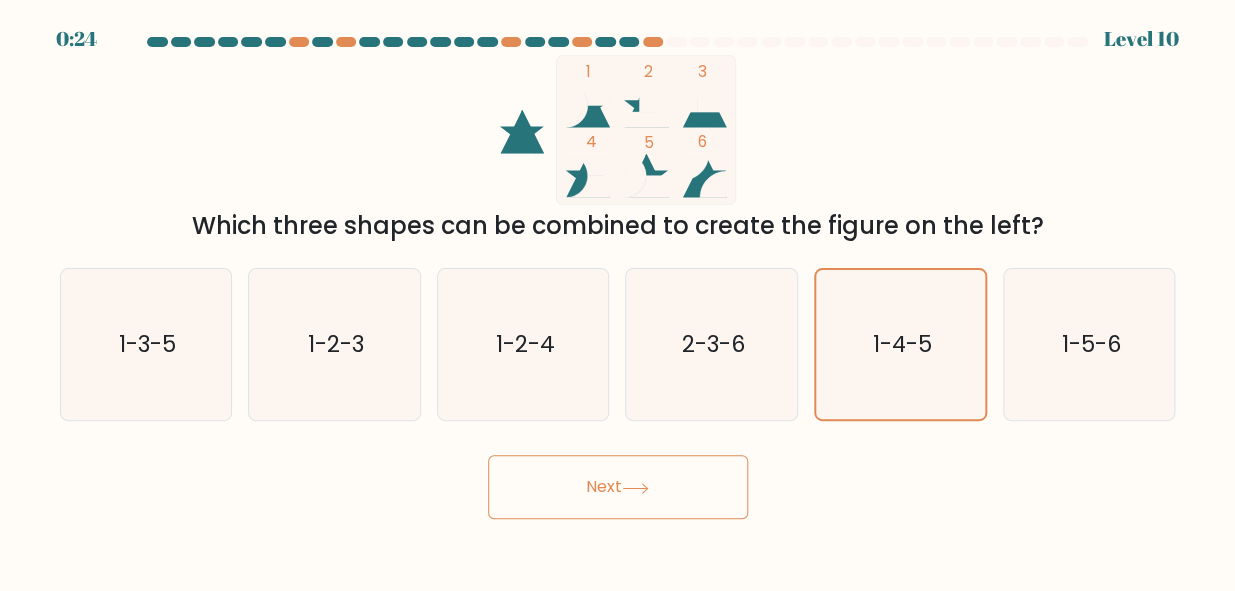 click on "Next" at bounding box center [618, 487] 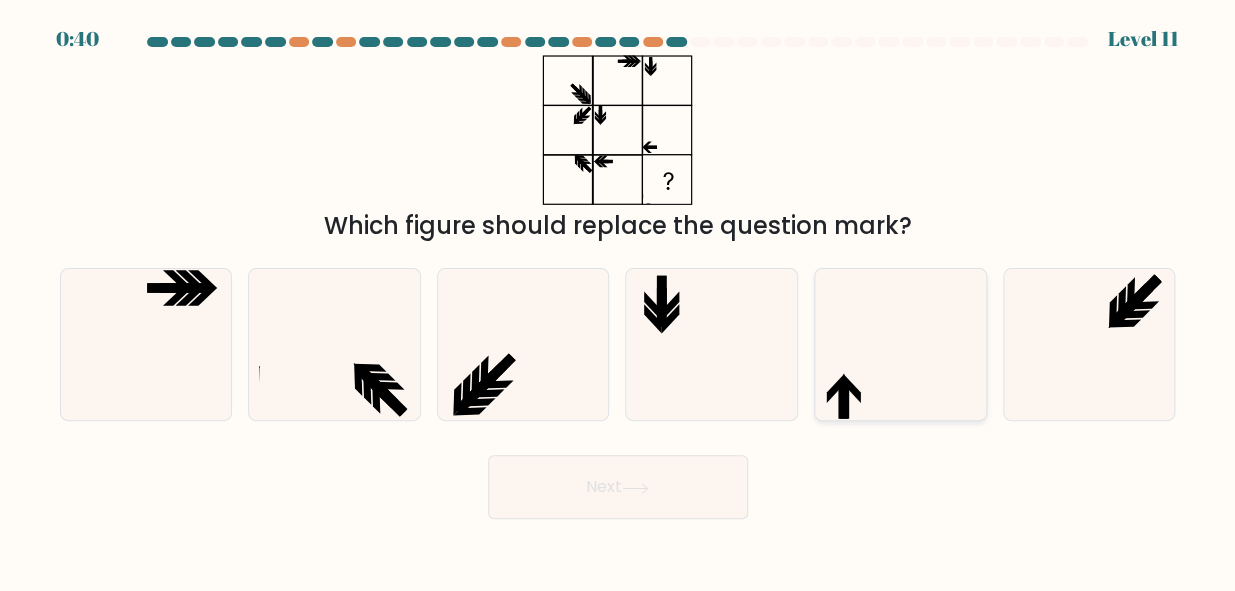 click at bounding box center [900, 344] 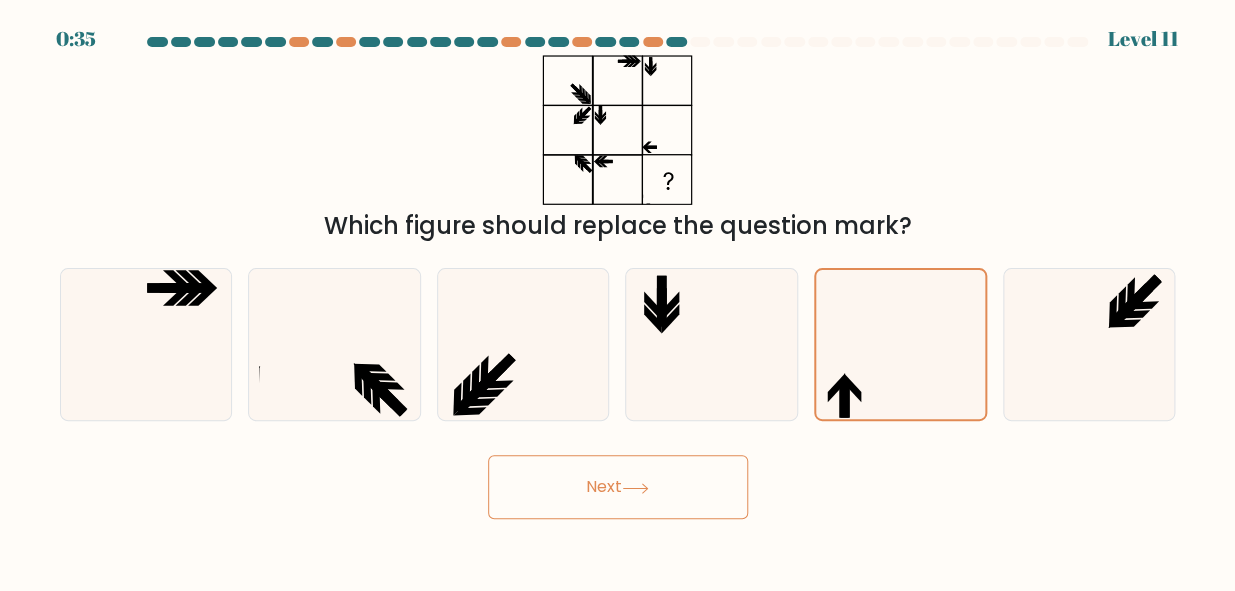 click on "Next" at bounding box center (618, 487) 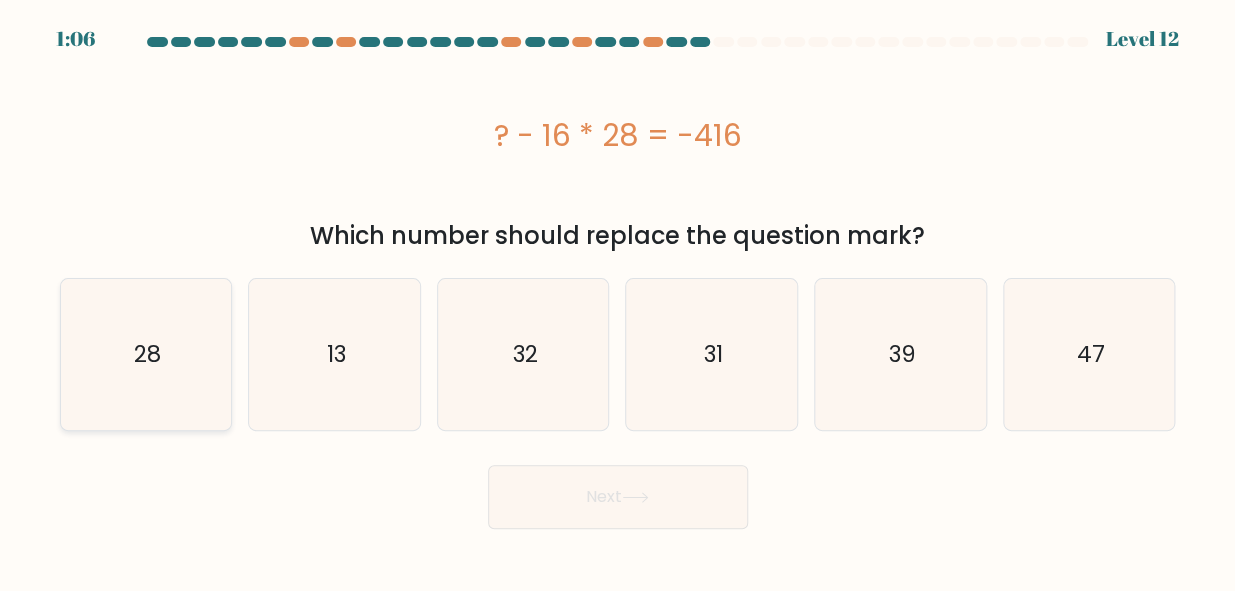 click on "28" at bounding box center [147, 354] 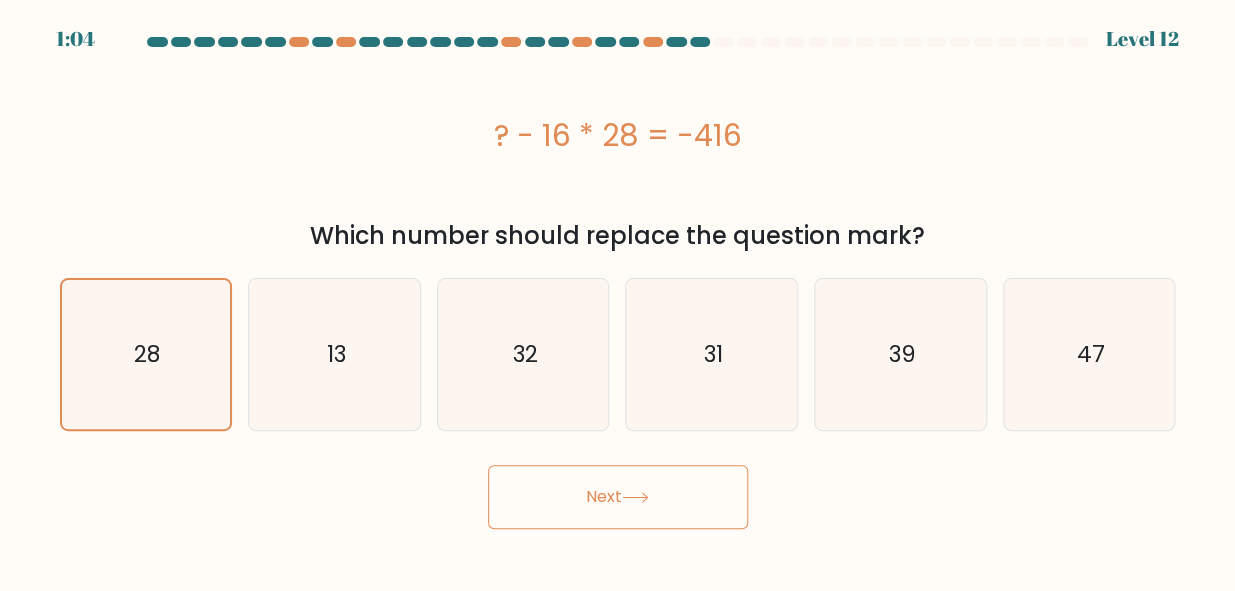 click on "Next" at bounding box center [618, 497] 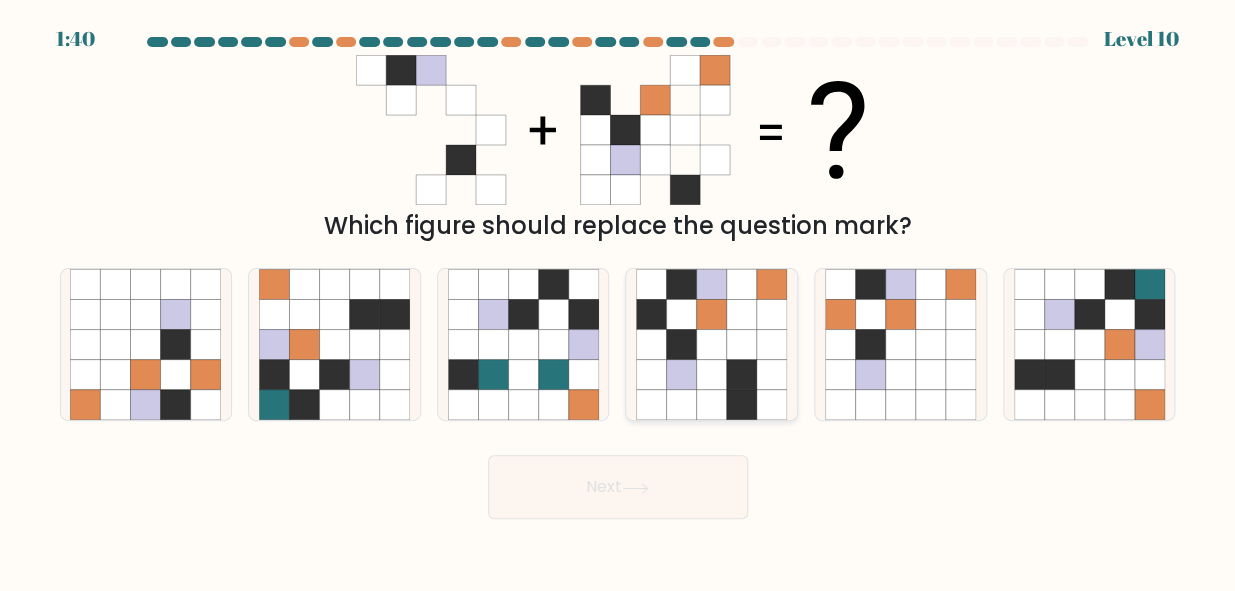 click at bounding box center (682, 375) 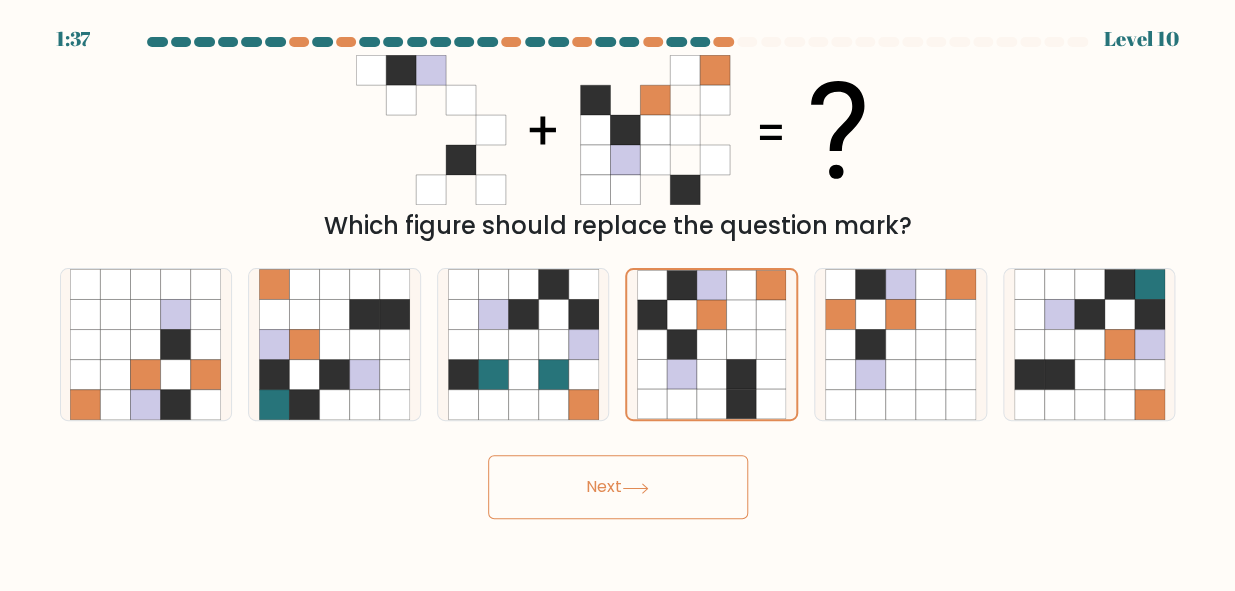 click at bounding box center (635, 488) 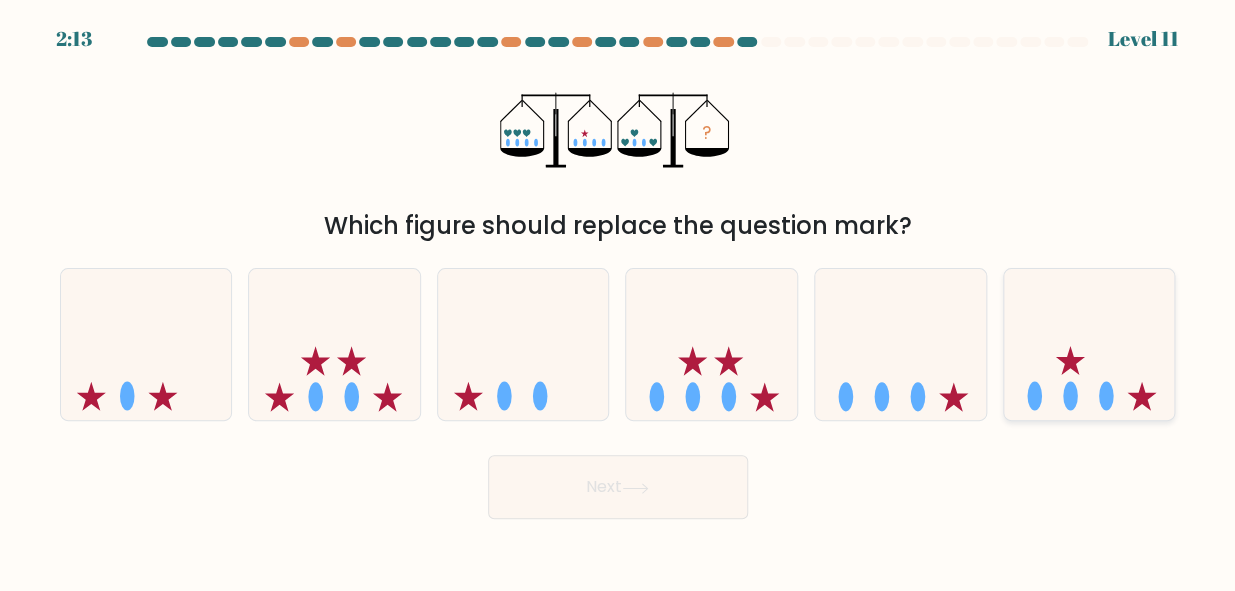 click at bounding box center (1089, 344) 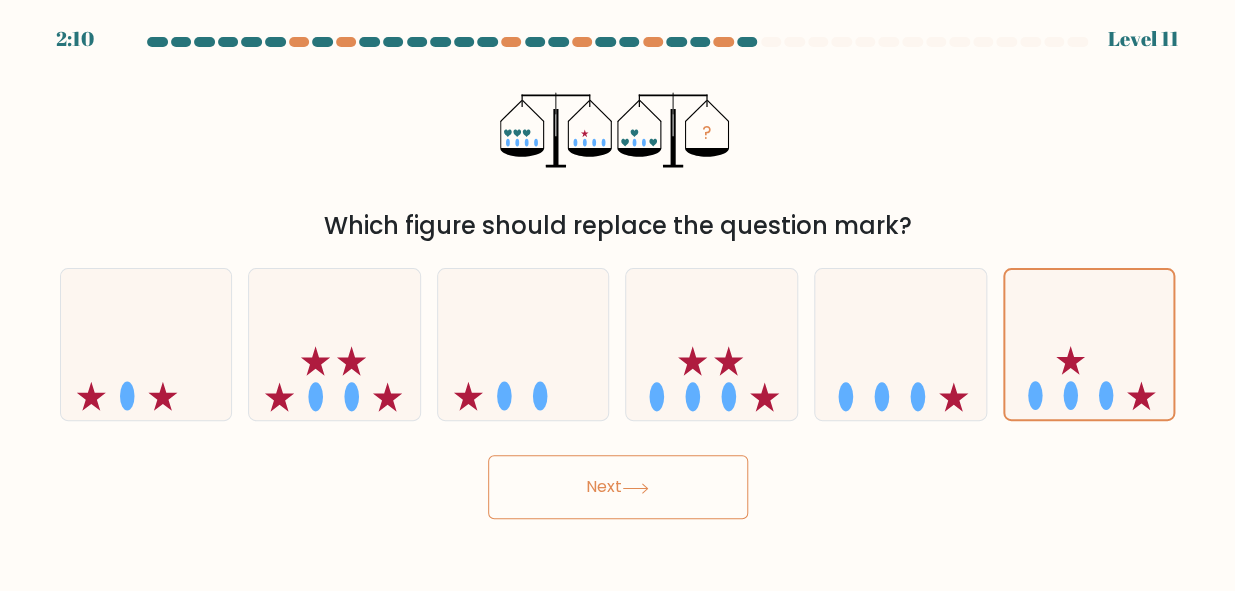 click on "Next" at bounding box center (618, 487) 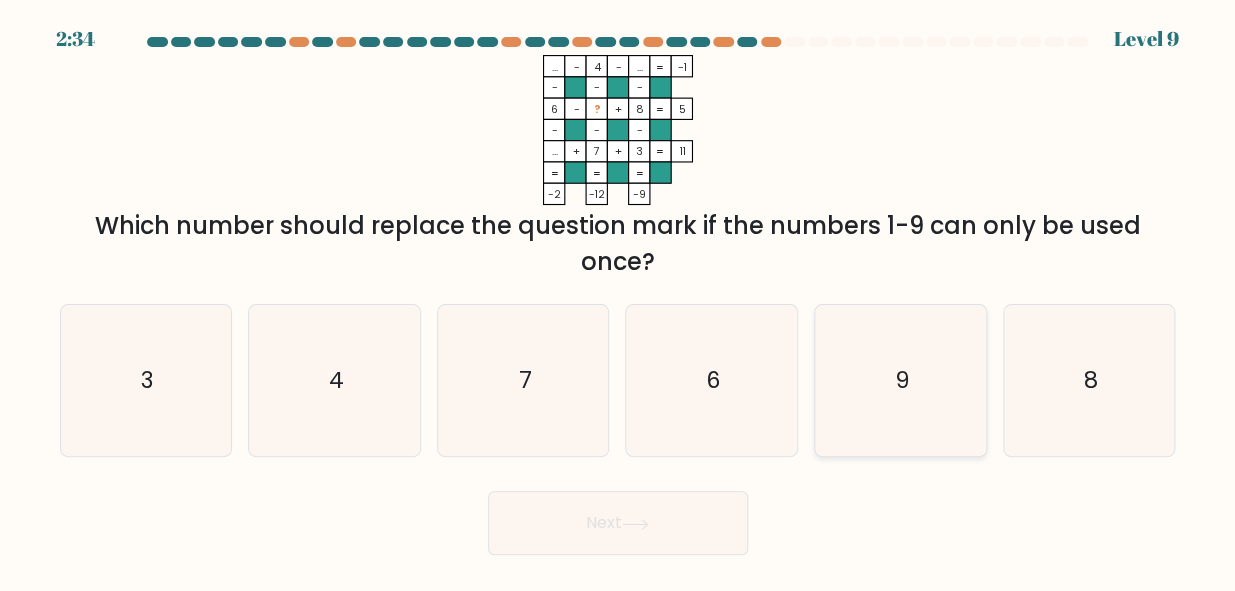 click on "9" at bounding box center (900, 380) 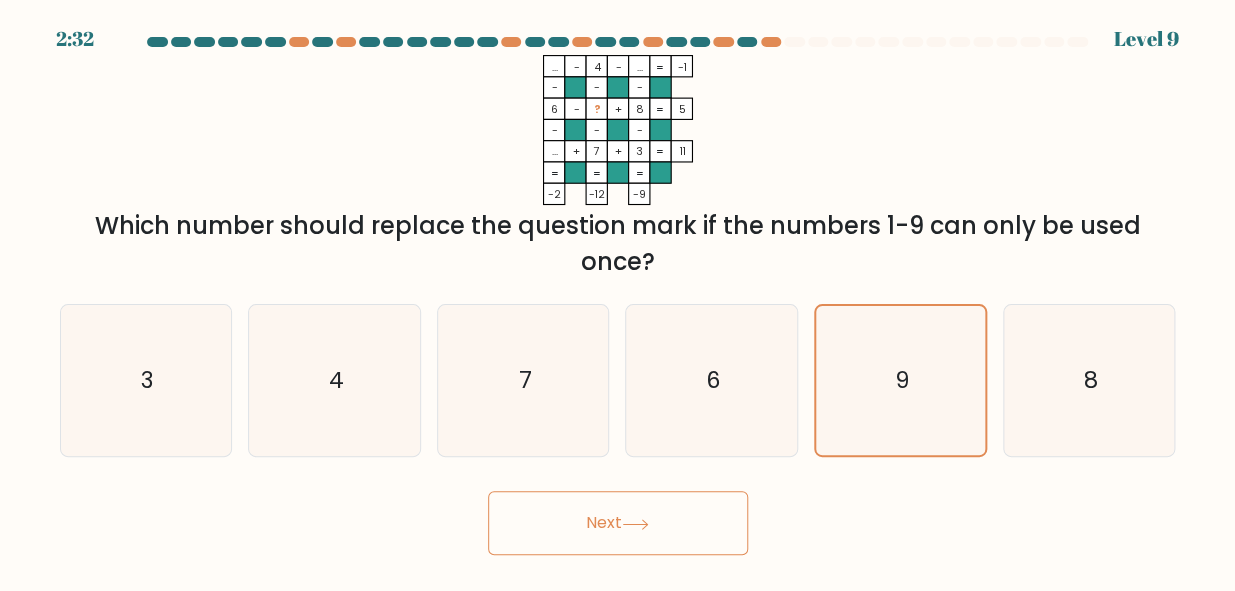 click on "Next" at bounding box center [618, 523] 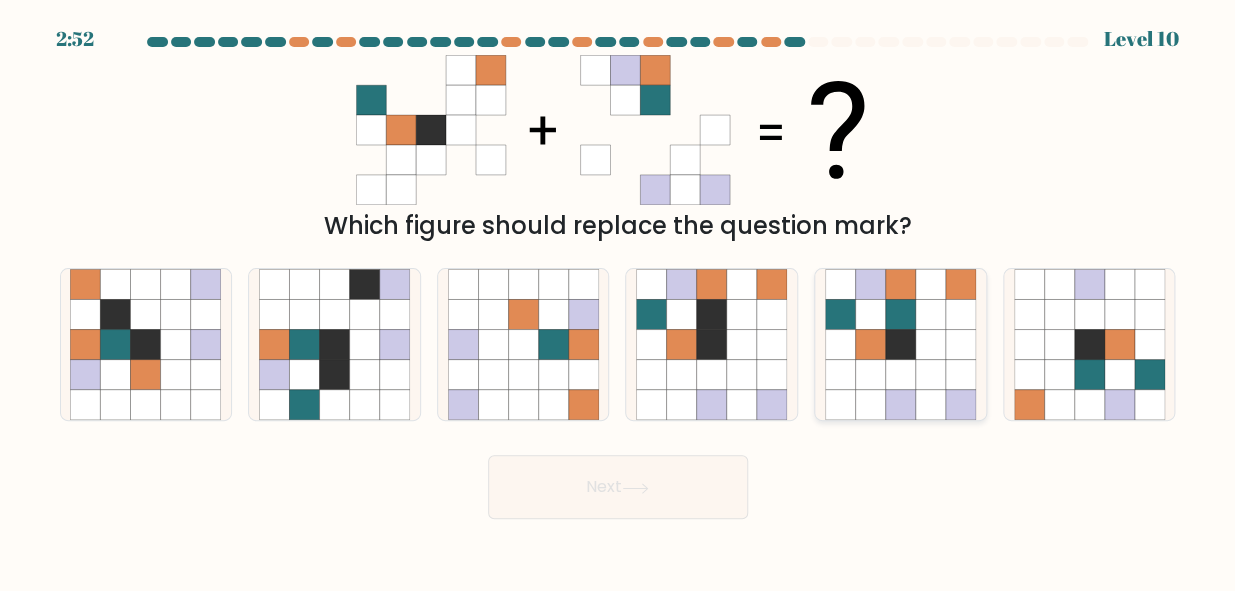 click at bounding box center (931, 315) 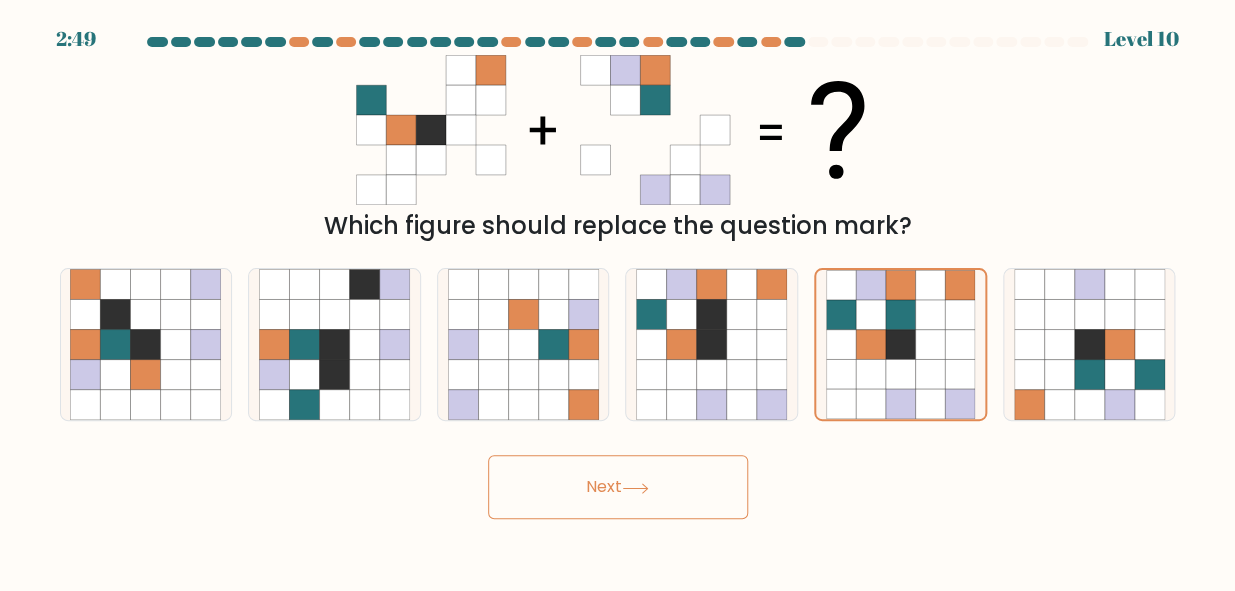 click on "Next" at bounding box center (618, 487) 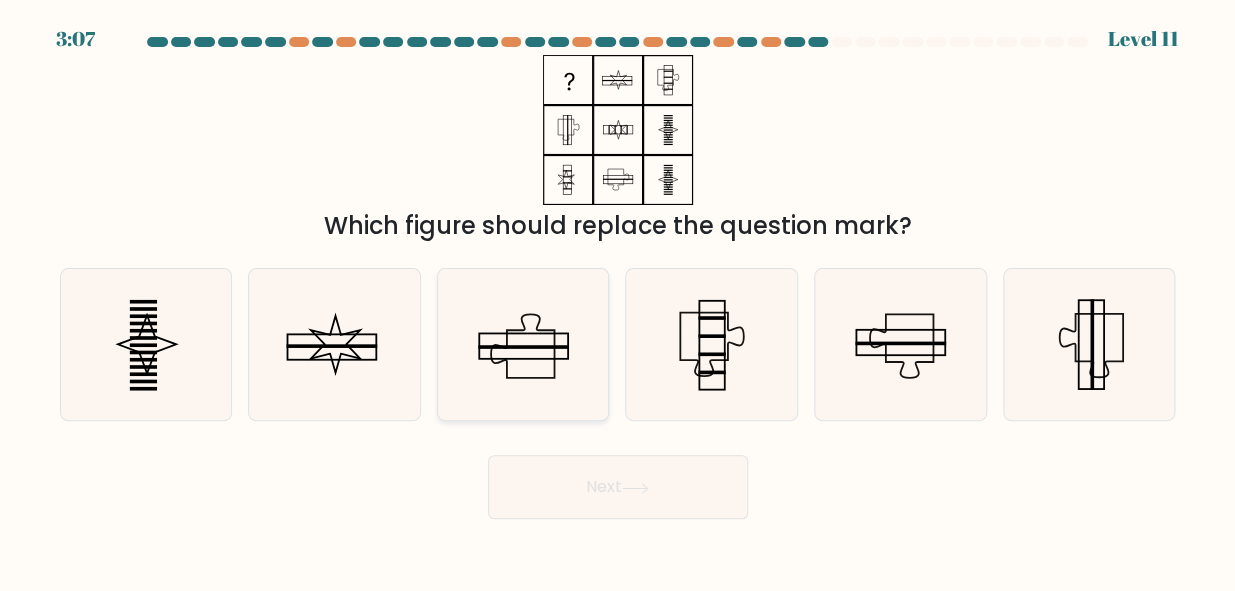 click at bounding box center (523, 344) 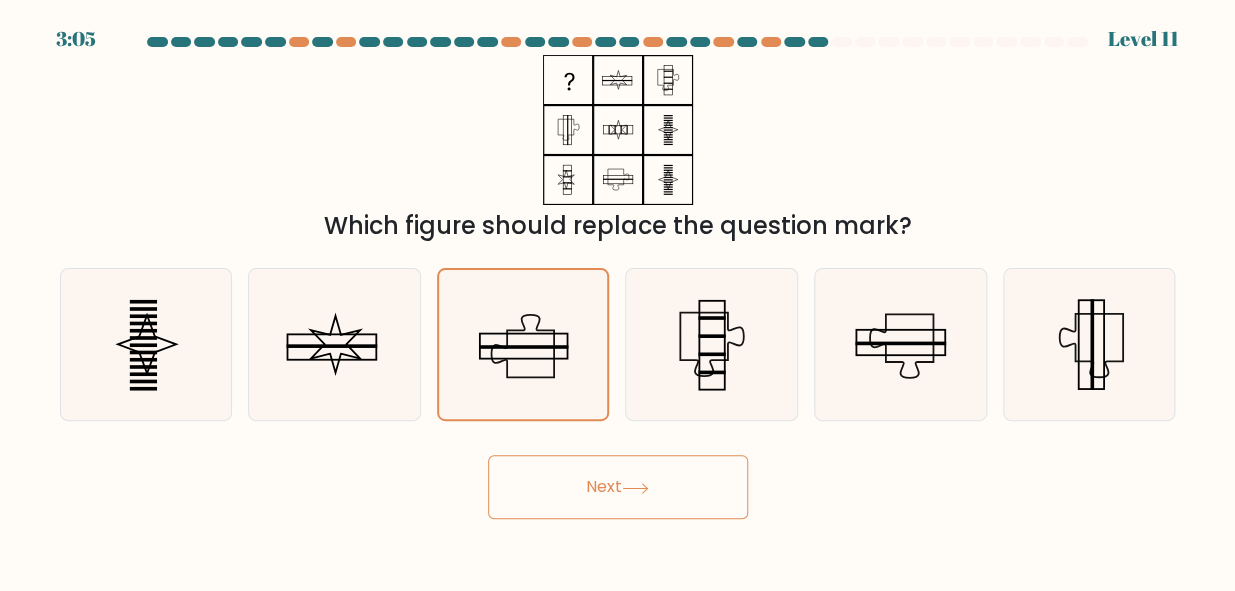 click on "Next" at bounding box center (618, 487) 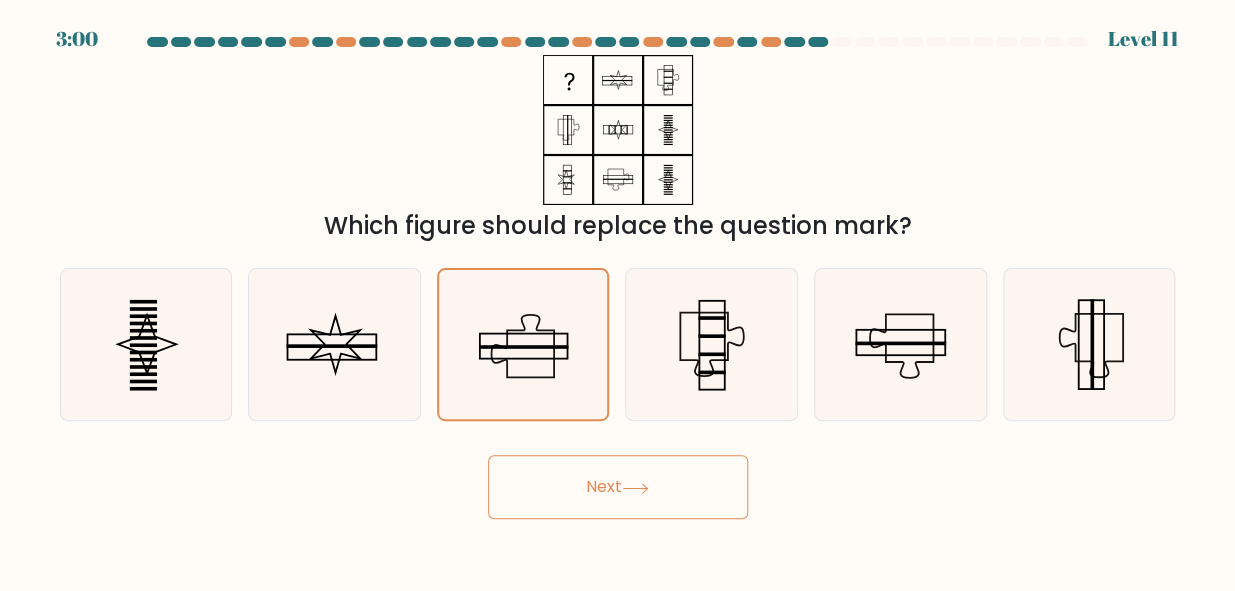 click on "Next" at bounding box center (618, 487) 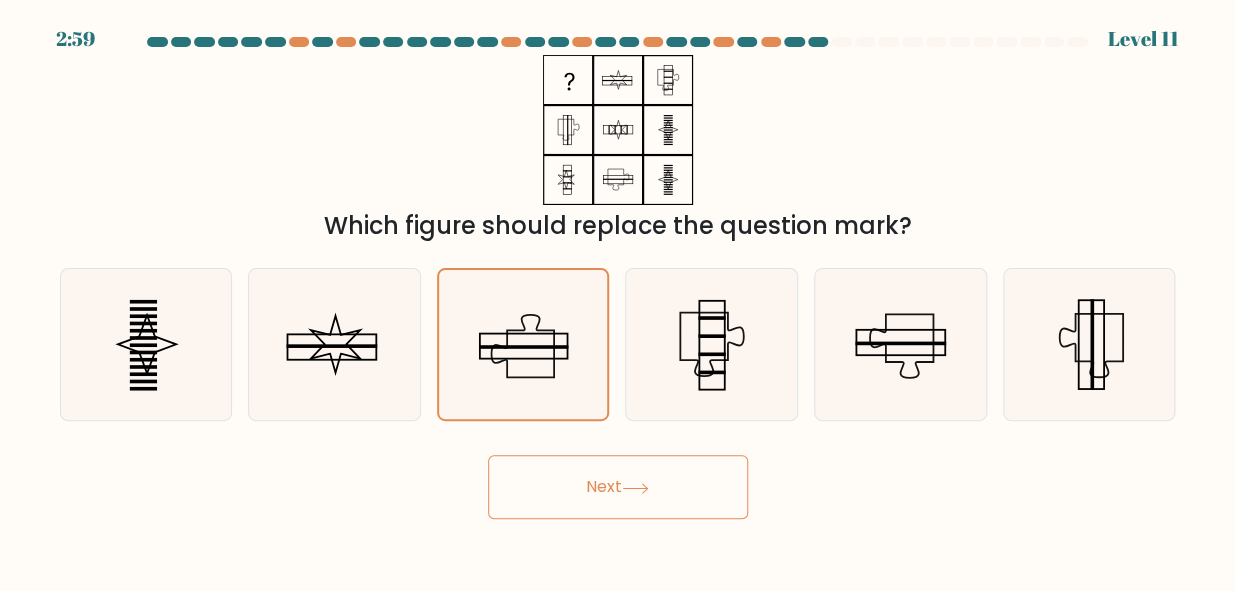 click on "Next" at bounding box center [618, 487] 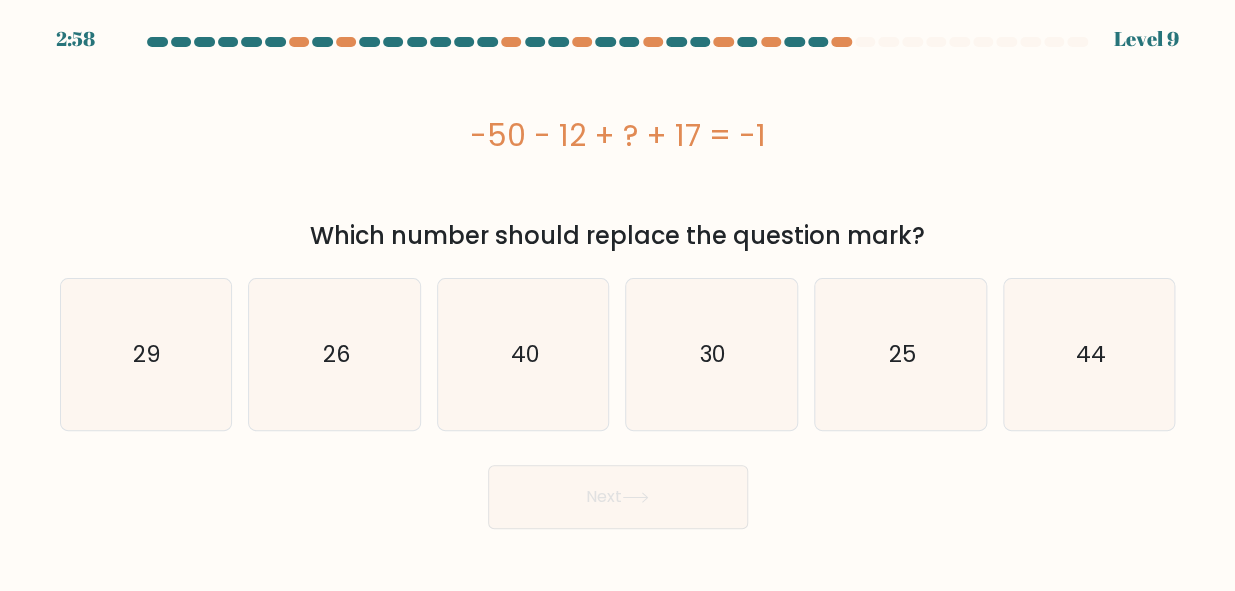 click on "Next" at bounding box center (618, 497) 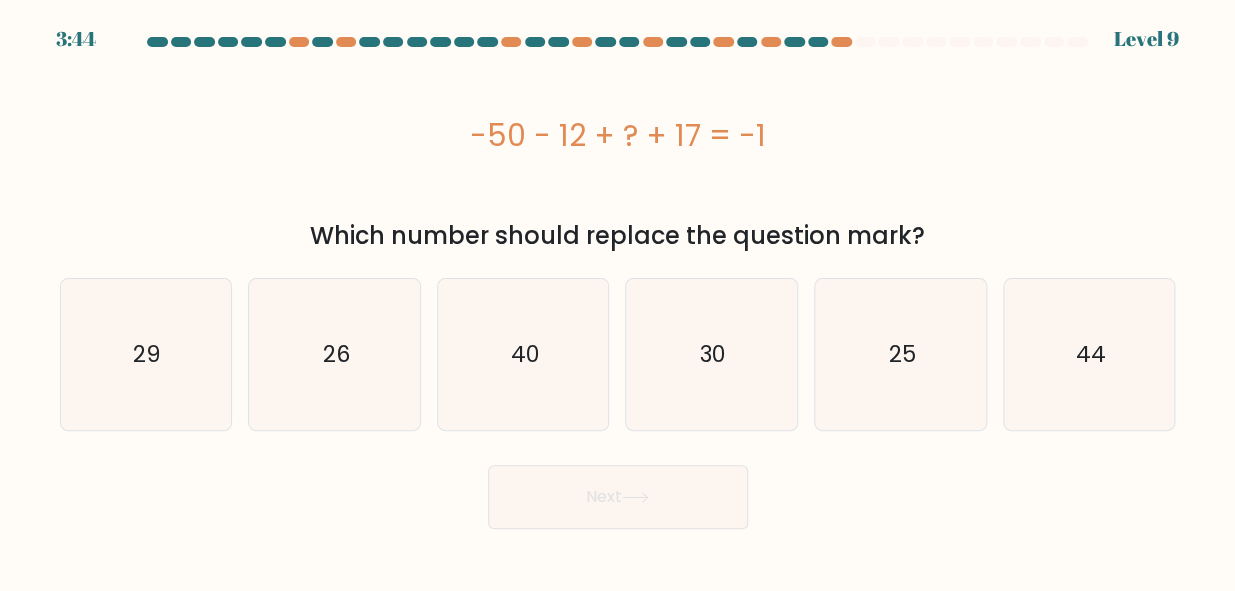 click on "Next" at bounding box center [618, 497] 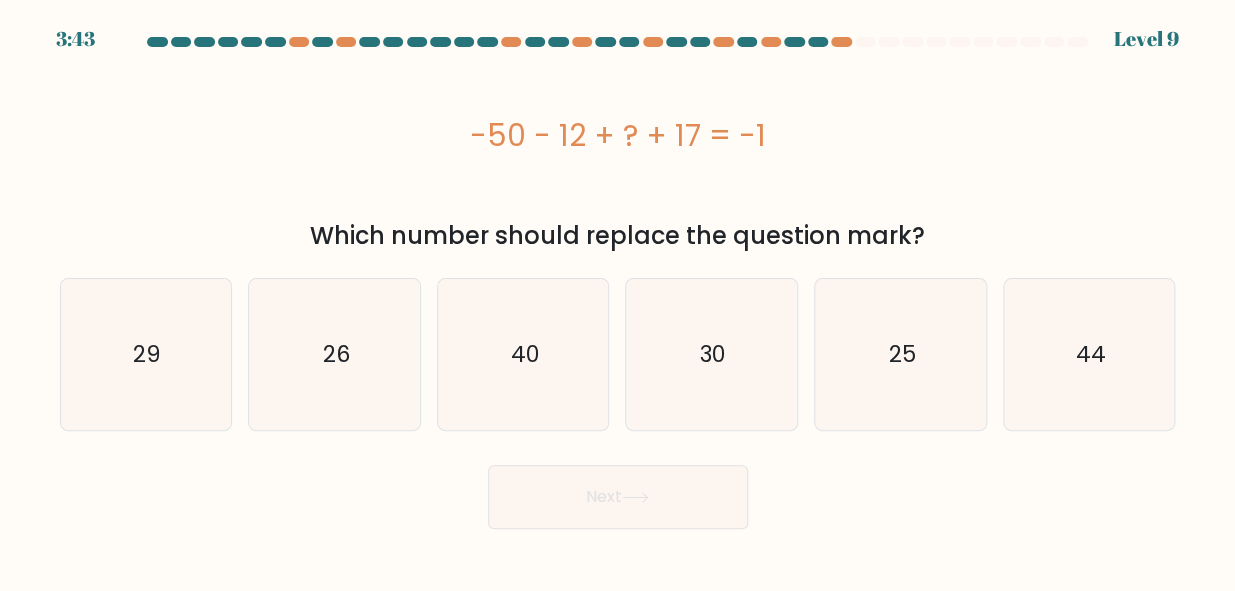 click on "-50 - 12 + ? + 17 = -1" at bounding box center (618, 135) 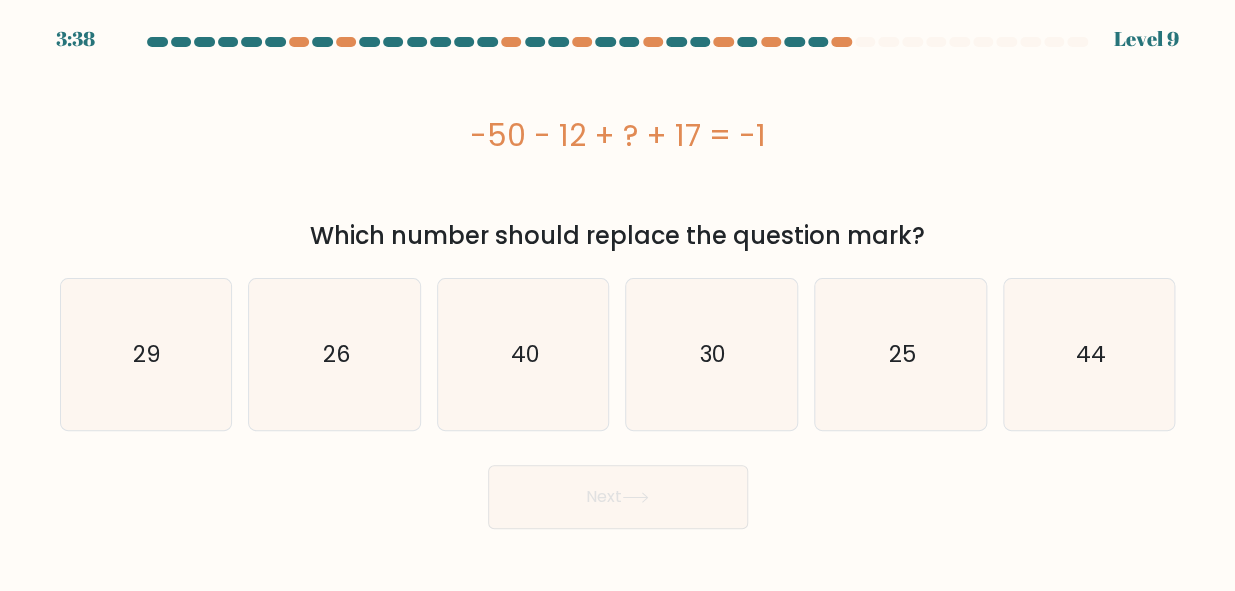 click on "Next" at bounding box center (618, 497) 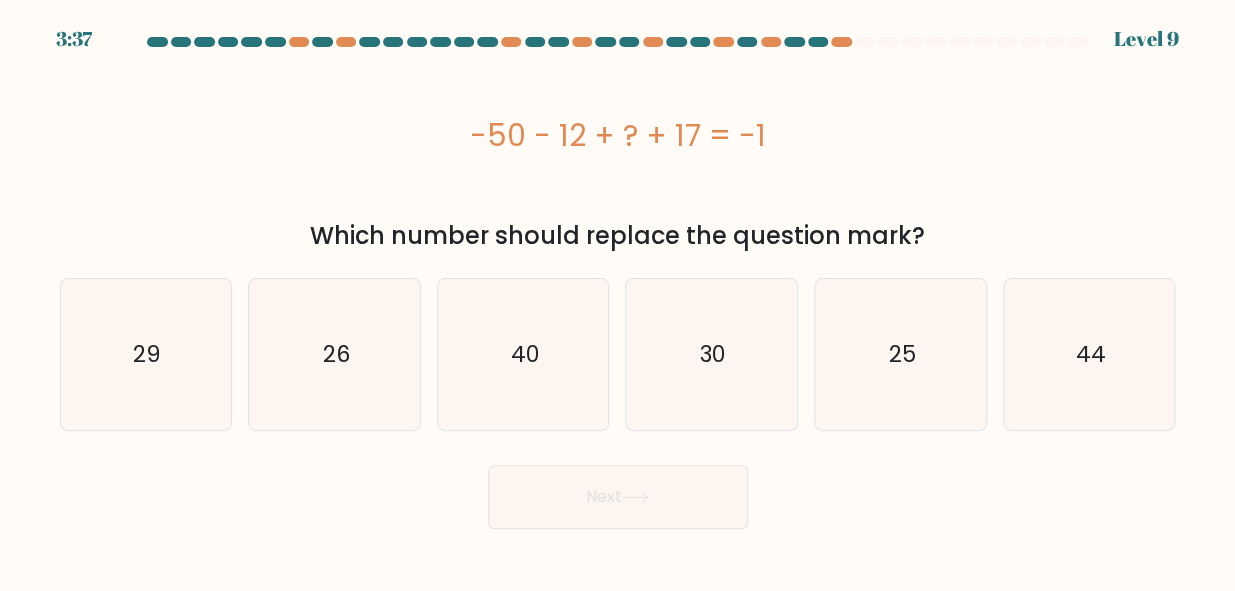 click on "Next" at bounding box center [618, 497] 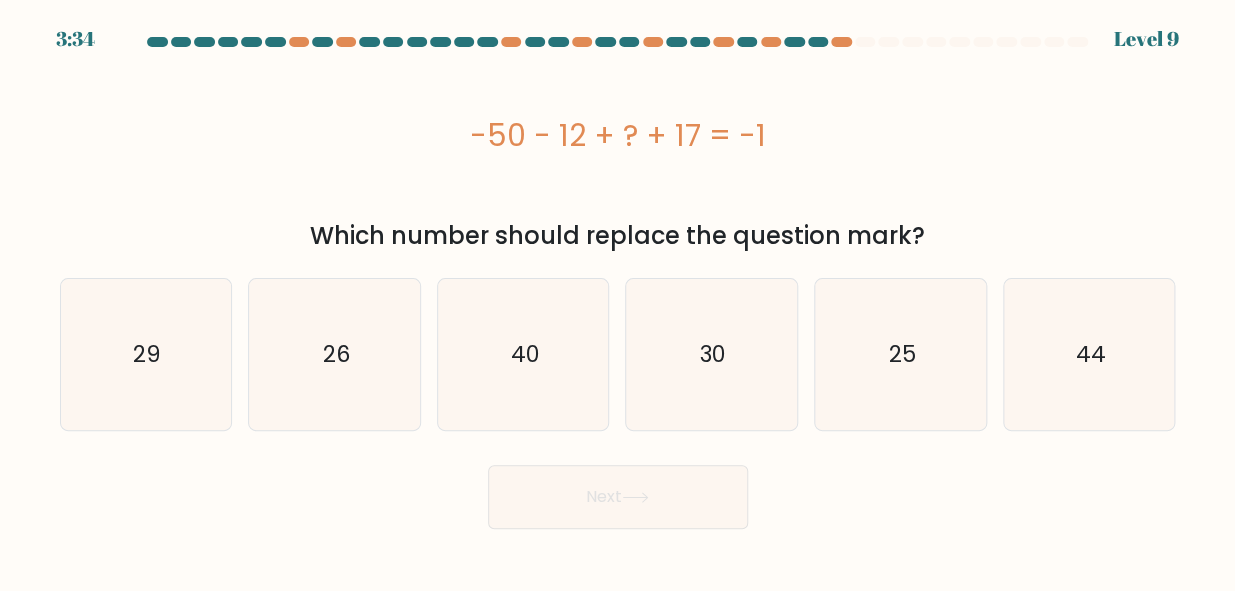 click on "-50 - 12 + ? + 17 = -1" at bounding box center (618, 135) 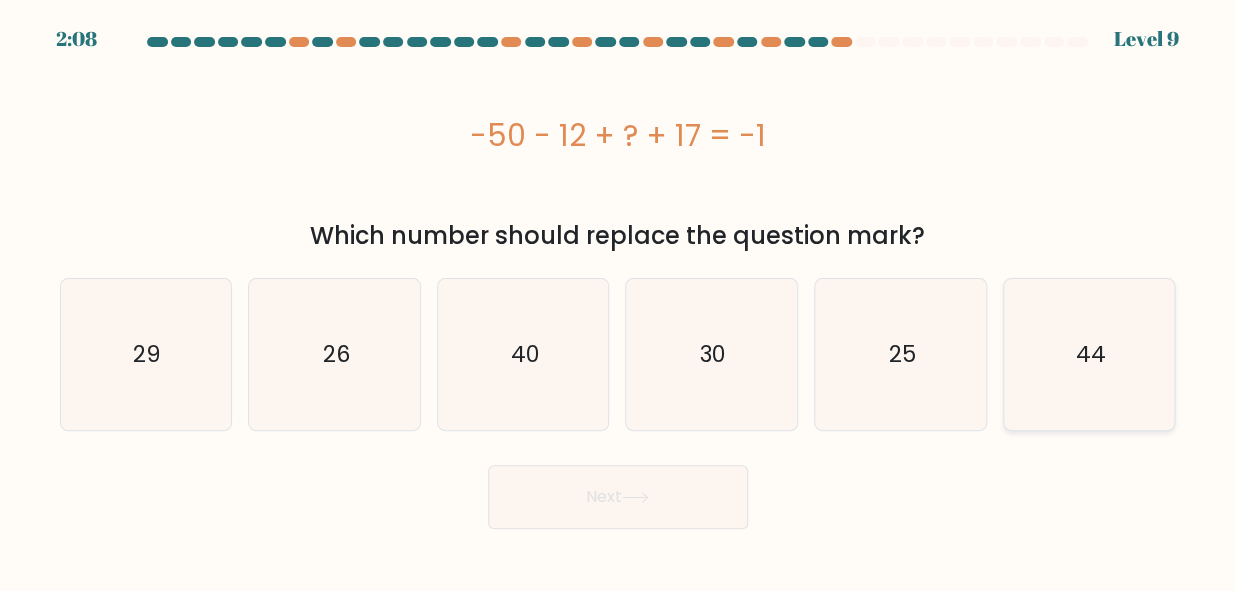 click on "44" at bounding box center [1089, 354] 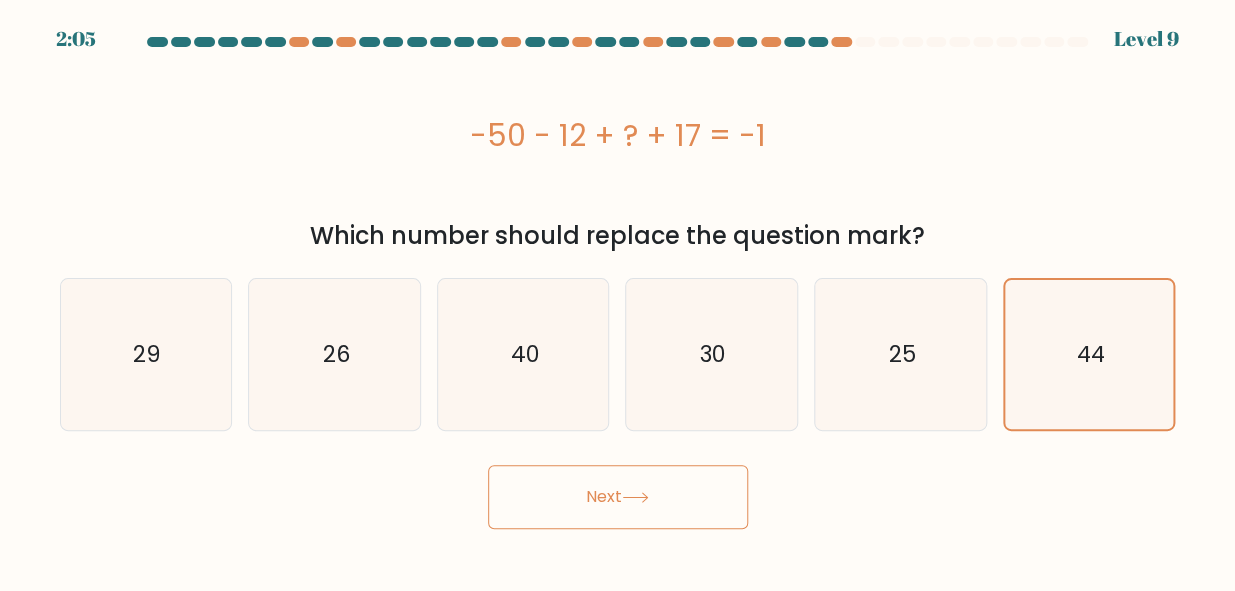 click on "Next" at bounding box center [618, 497] 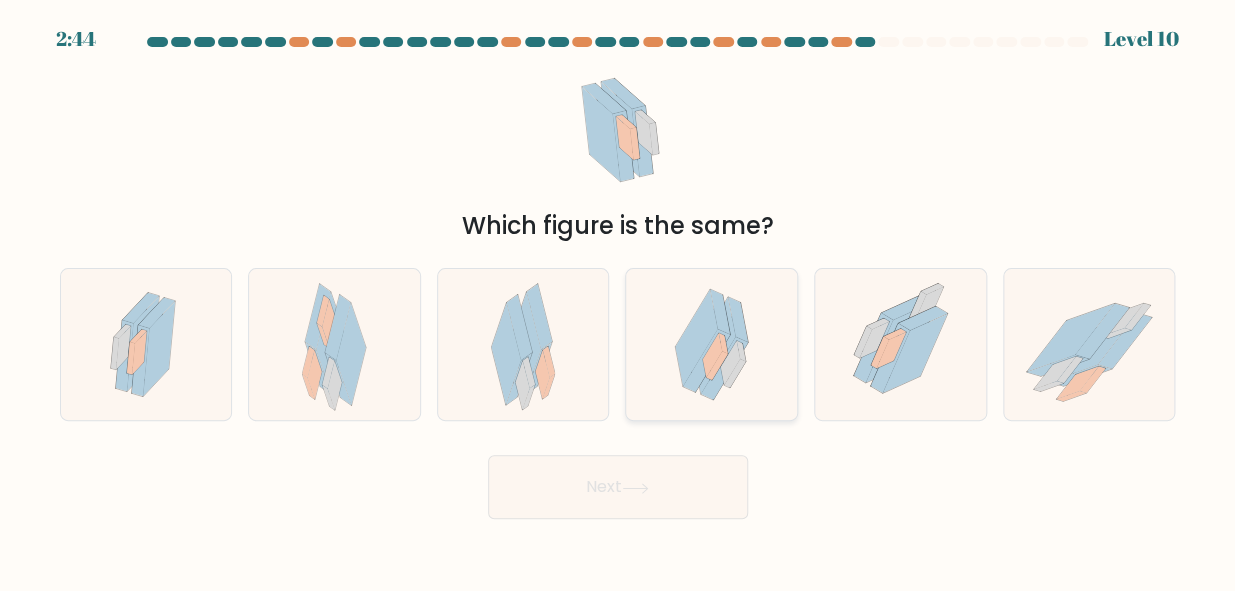 click at bounding box center [706, 361] 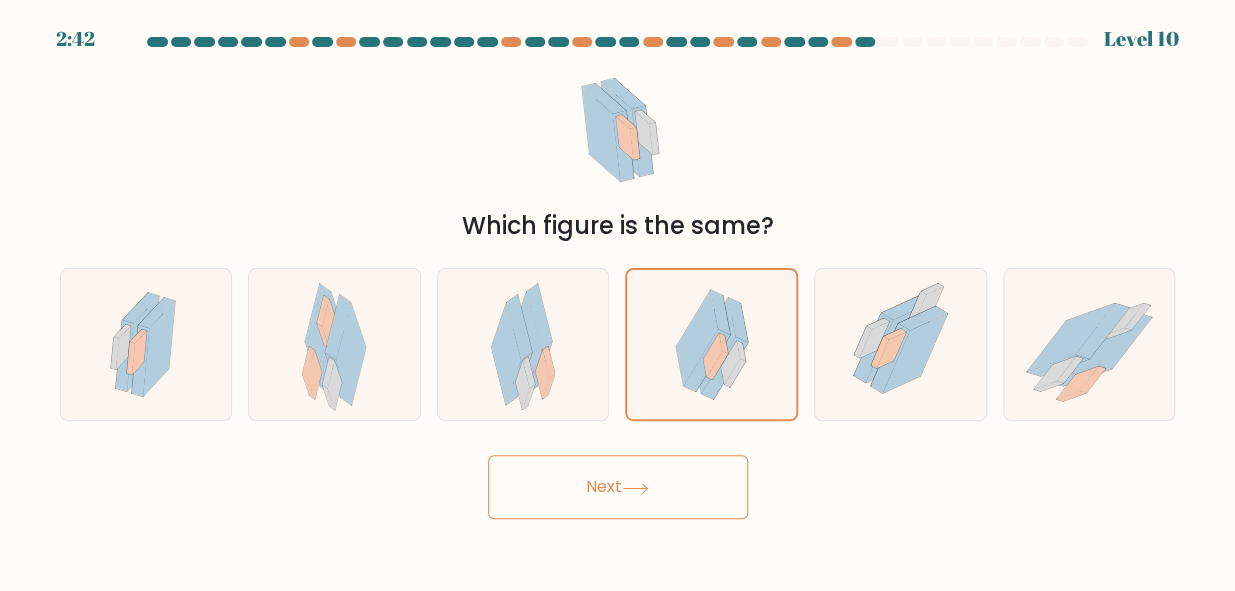 click on "Next" at bounding box center (618, 487) 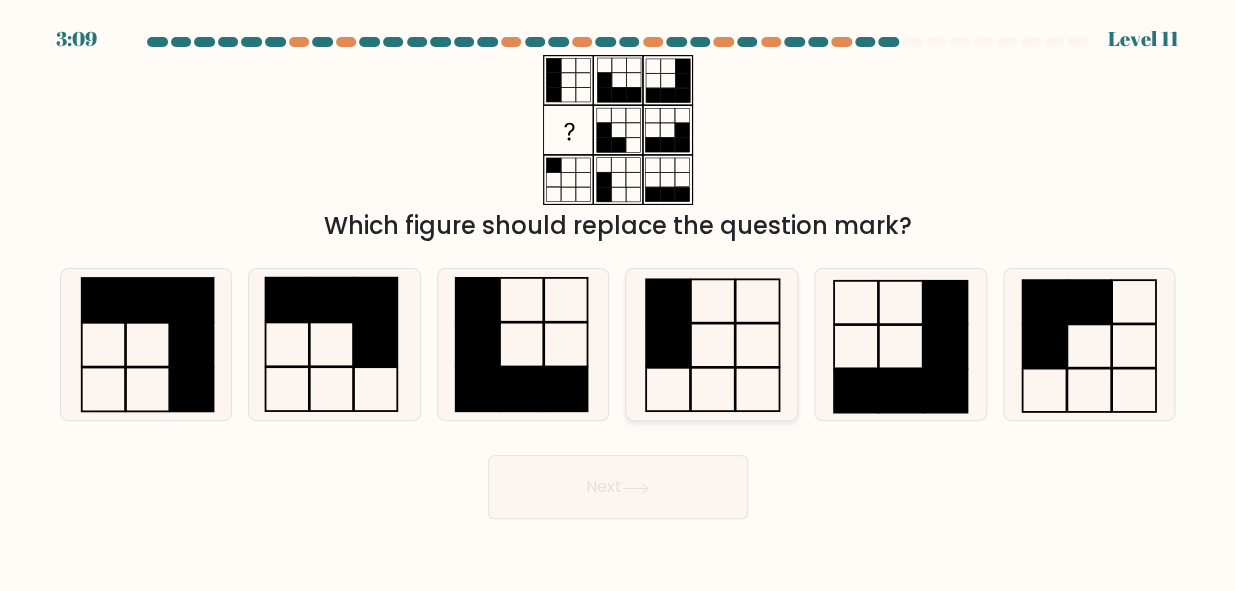 click at bounding box center (668, 345) 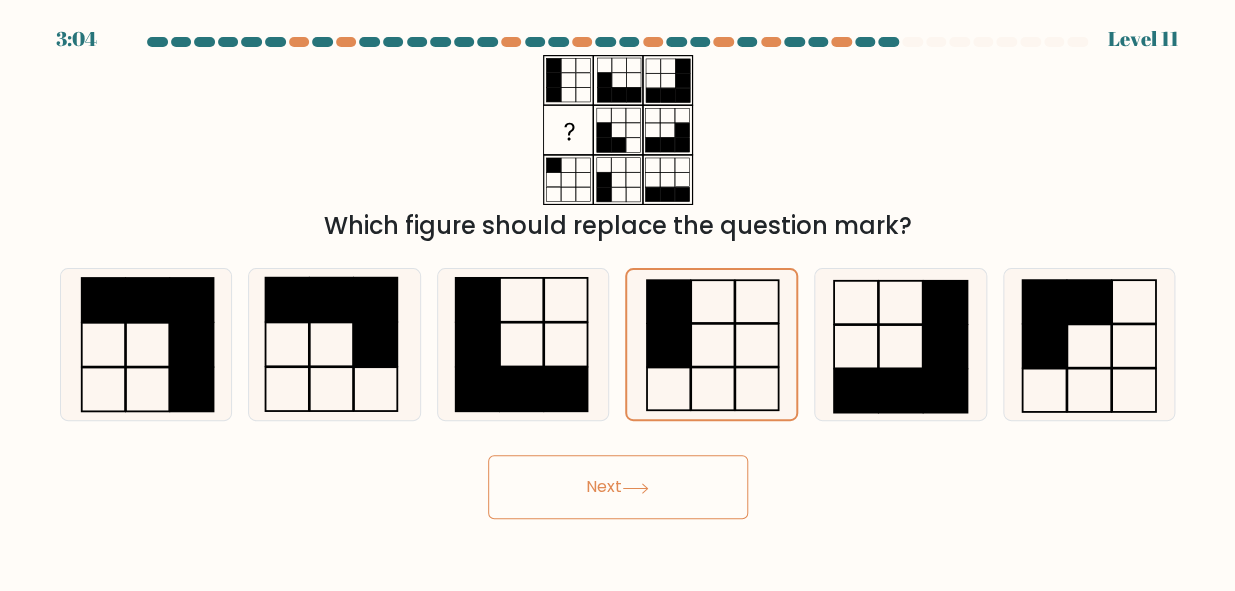 click on "Next" at bounding box center (618, 487) 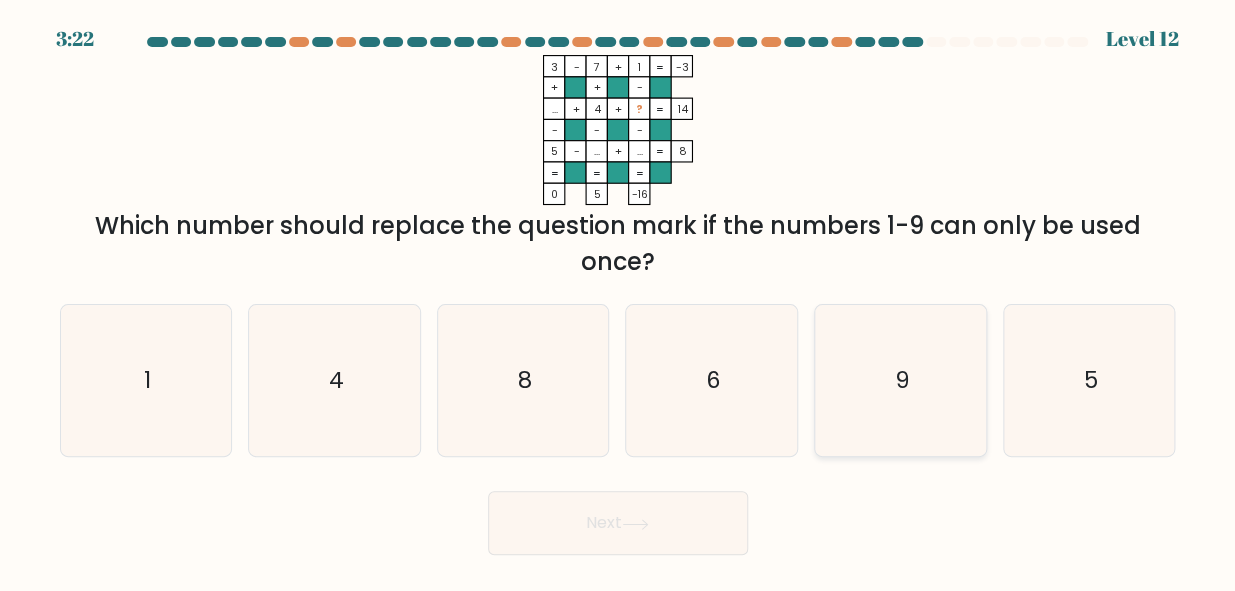 click on "9" at bounding box center (900, 380) 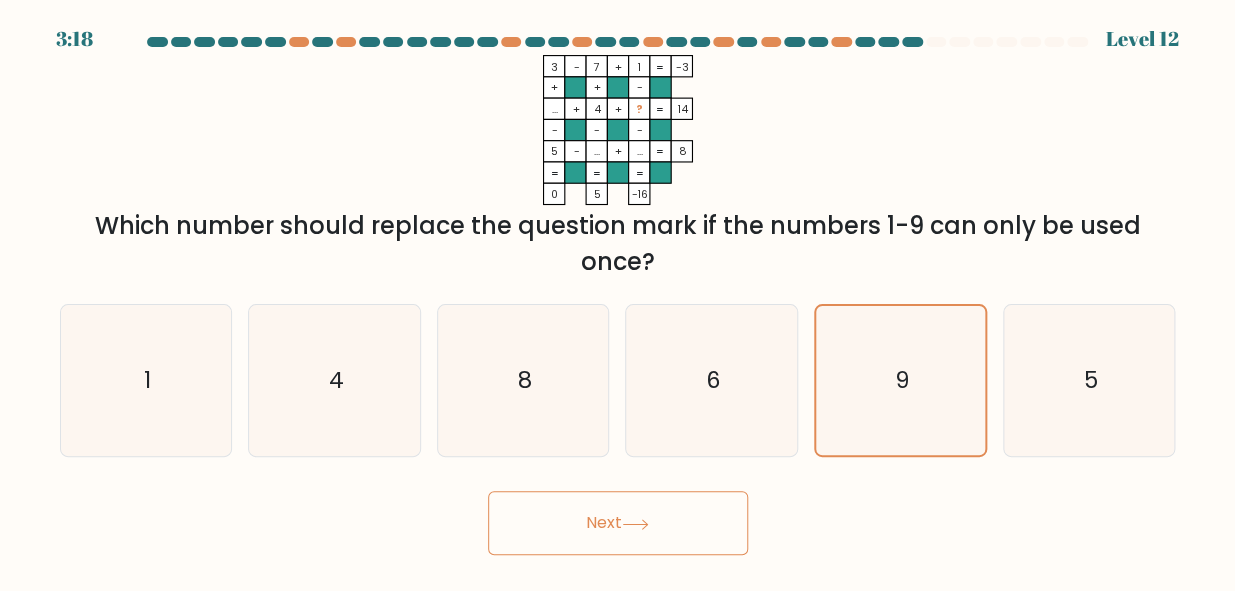 click on "Next" at bounding box center [618, 523] 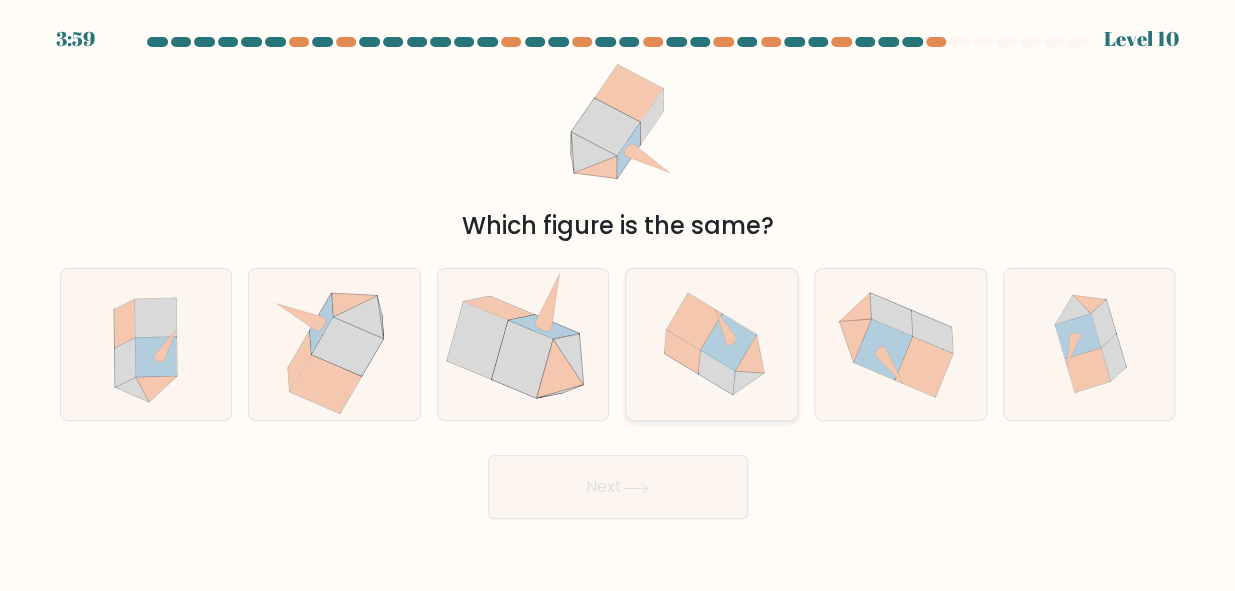 click at bounding box center (749, 354) 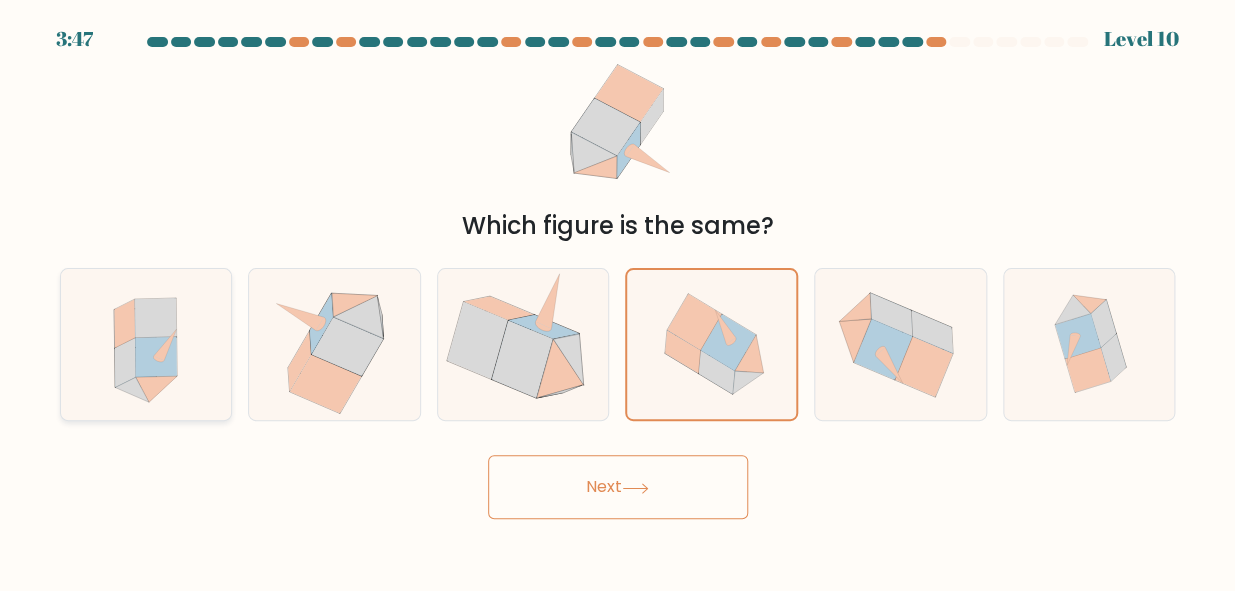 click at bounding box center [155, 357] 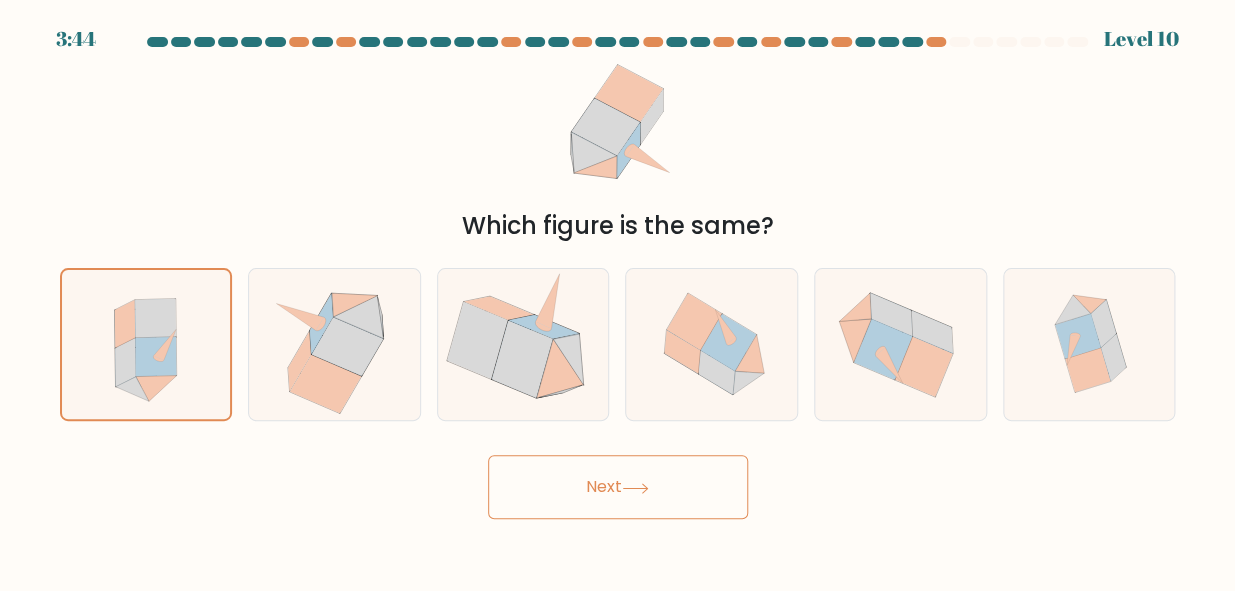 click on "Next" at bounding box center (618, 487) 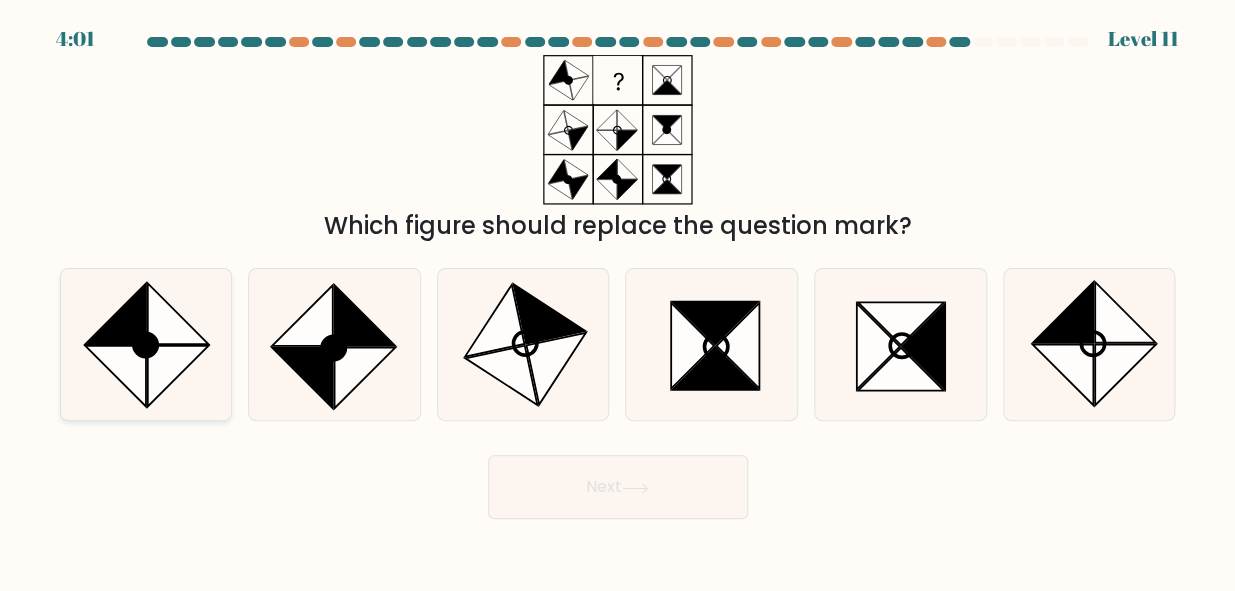 click at bounding box center (145, 345) 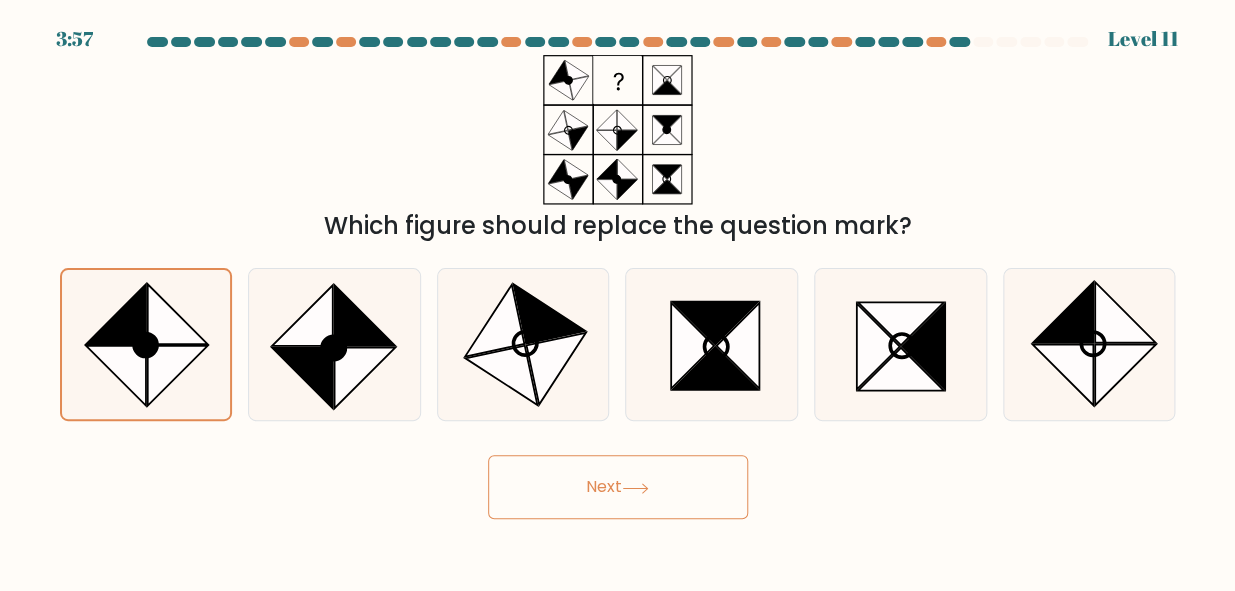 click on "Next" at bounding box center (618, 487) 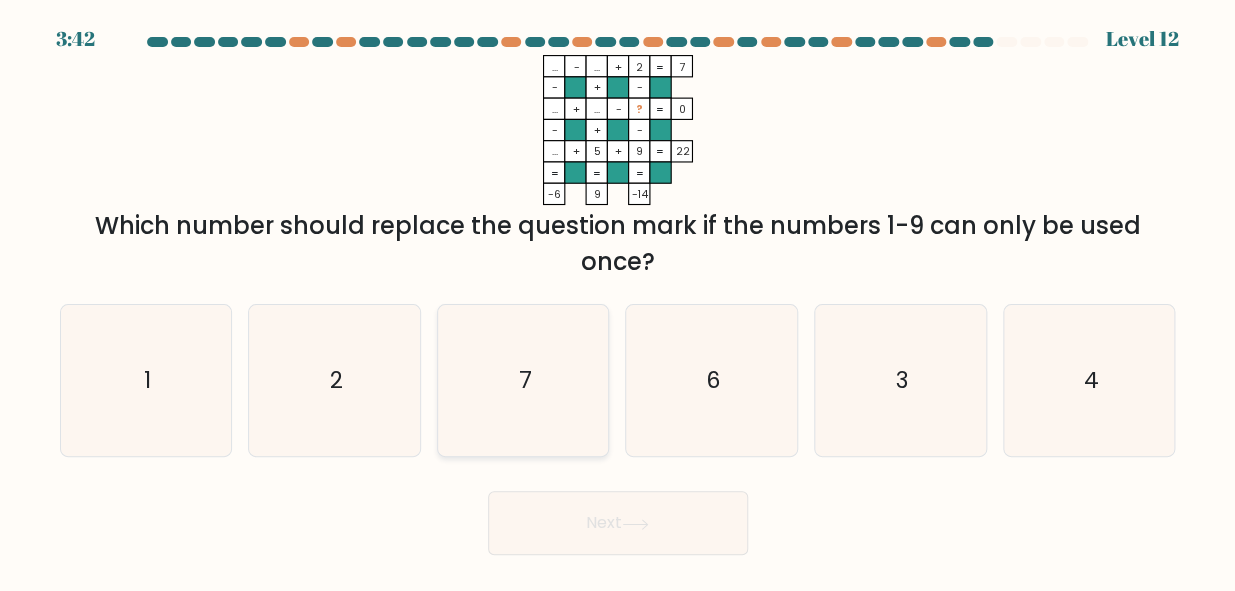 click on "7" at bounding box center [523, 380] 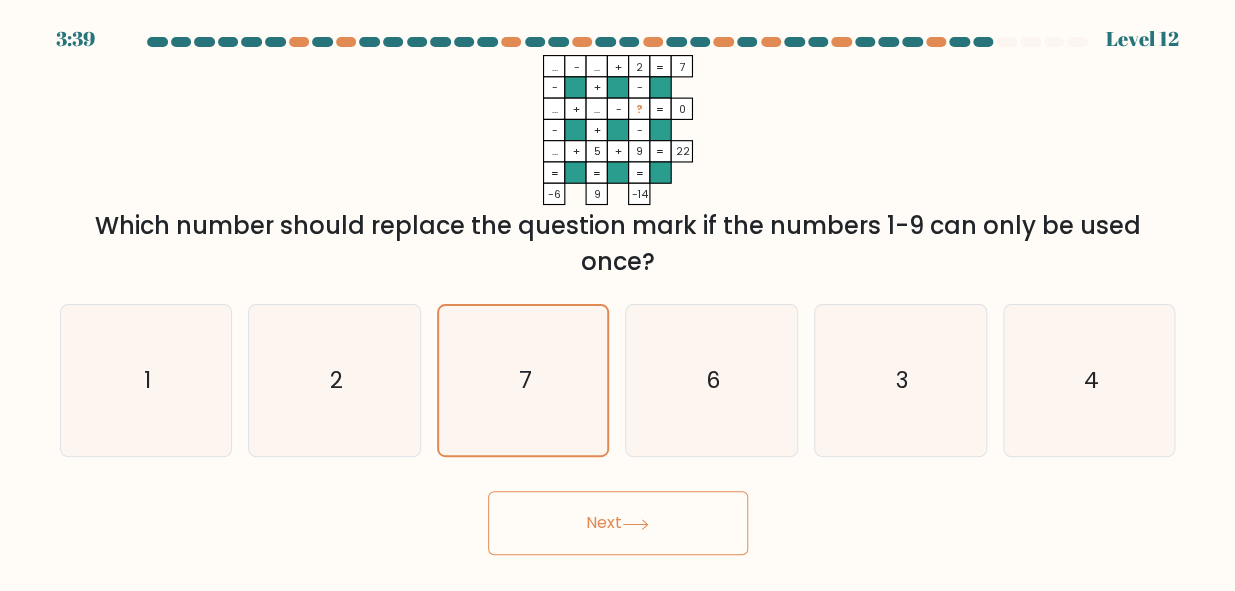 click on "Next" at bounding box center [618, 523] 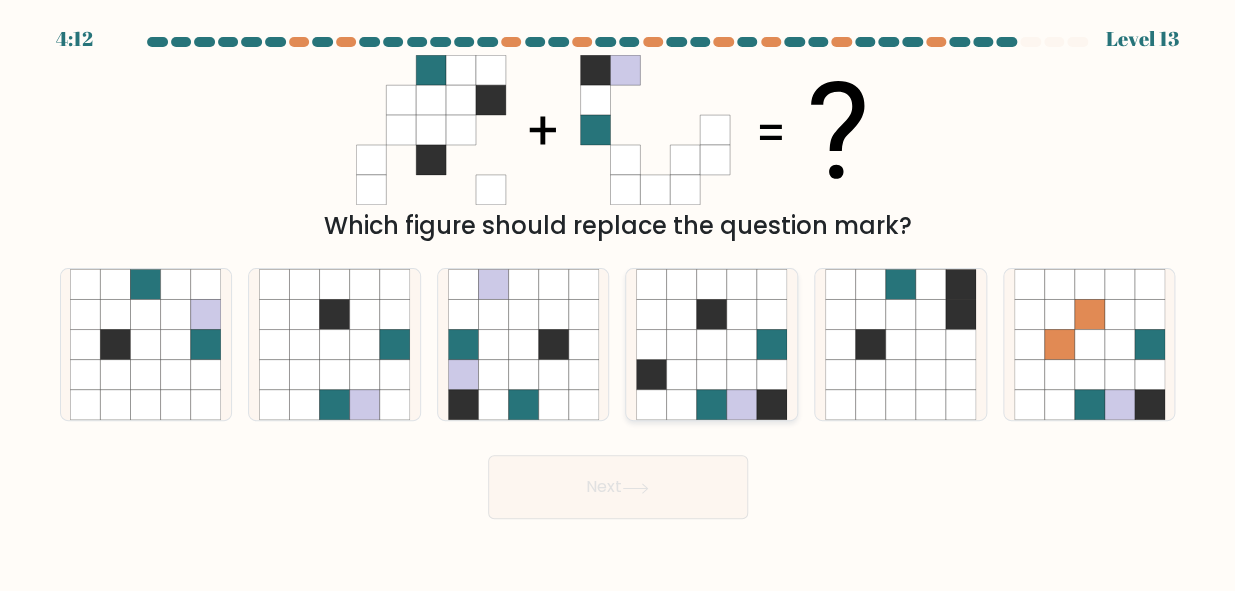click at bounding box center (712, 285) 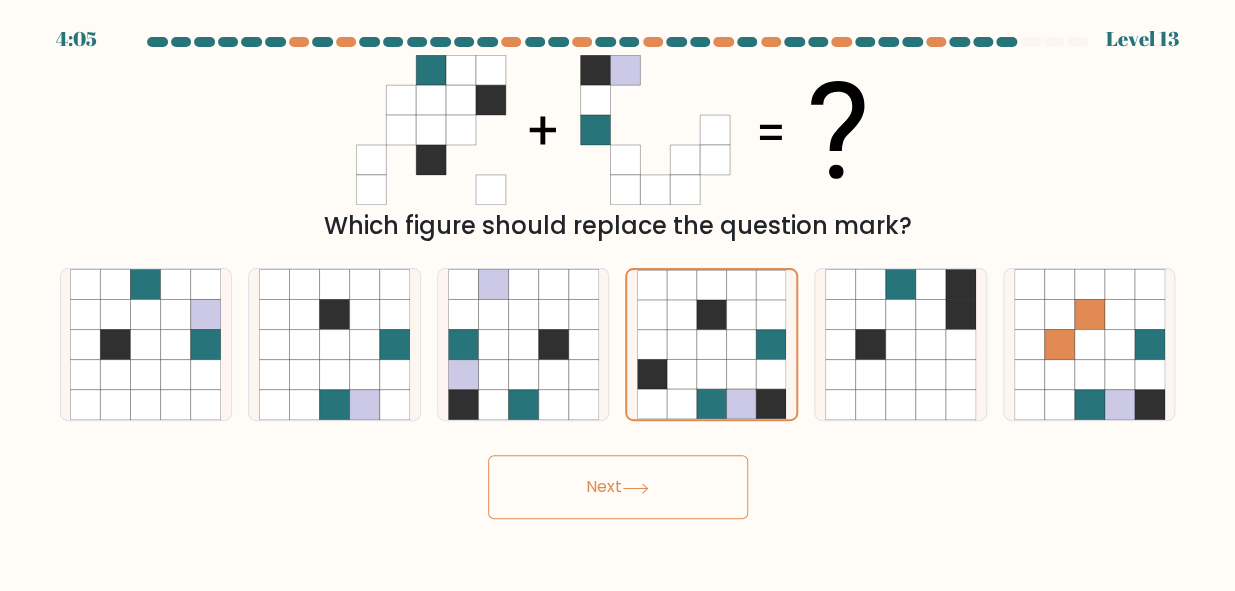 click on "Next" at bounding box center (618, 487) 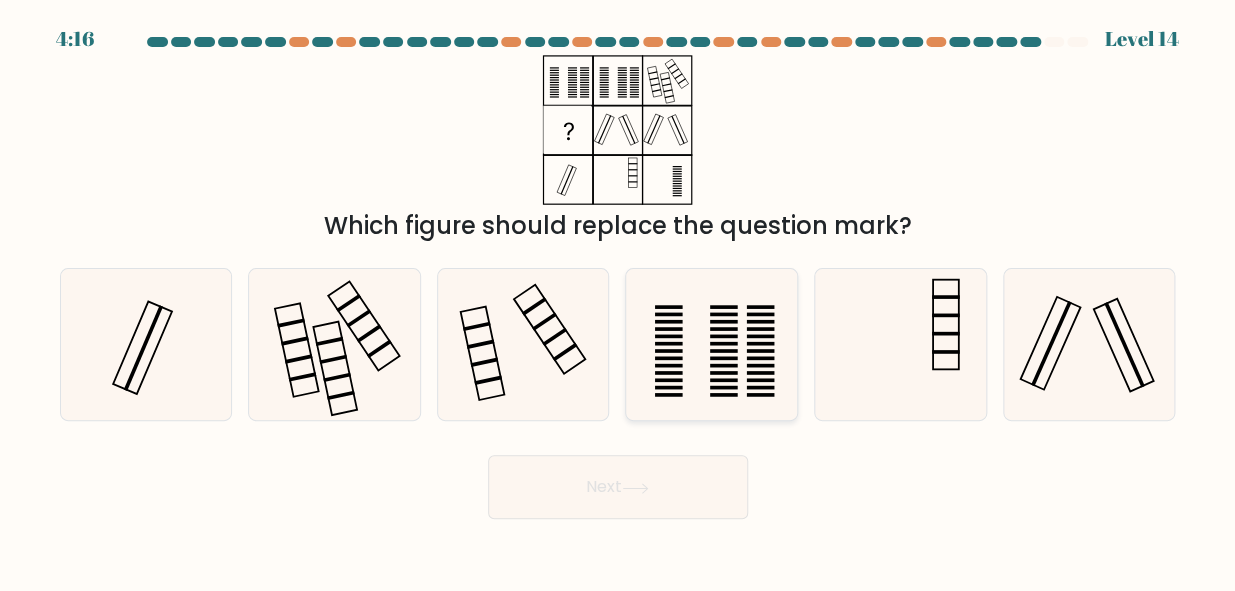 drag, startPoint x: 372, startPoint y: 321, endPoint x: 684, endPoint y: 353, distance: 313.63672 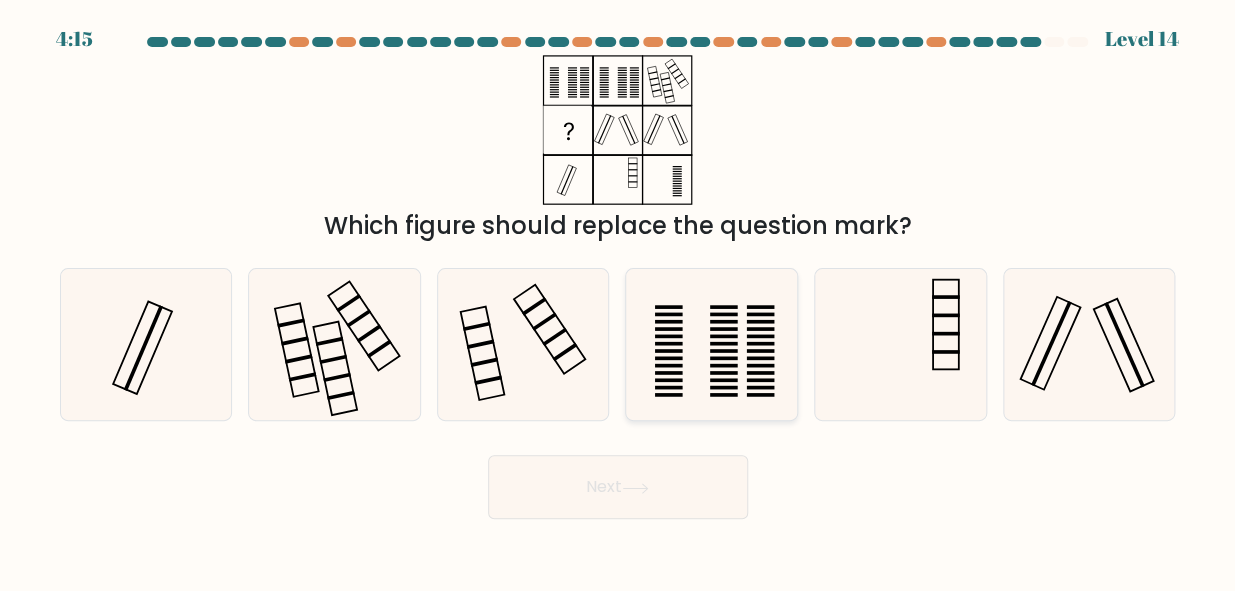 click at bounding box center (711, 344) 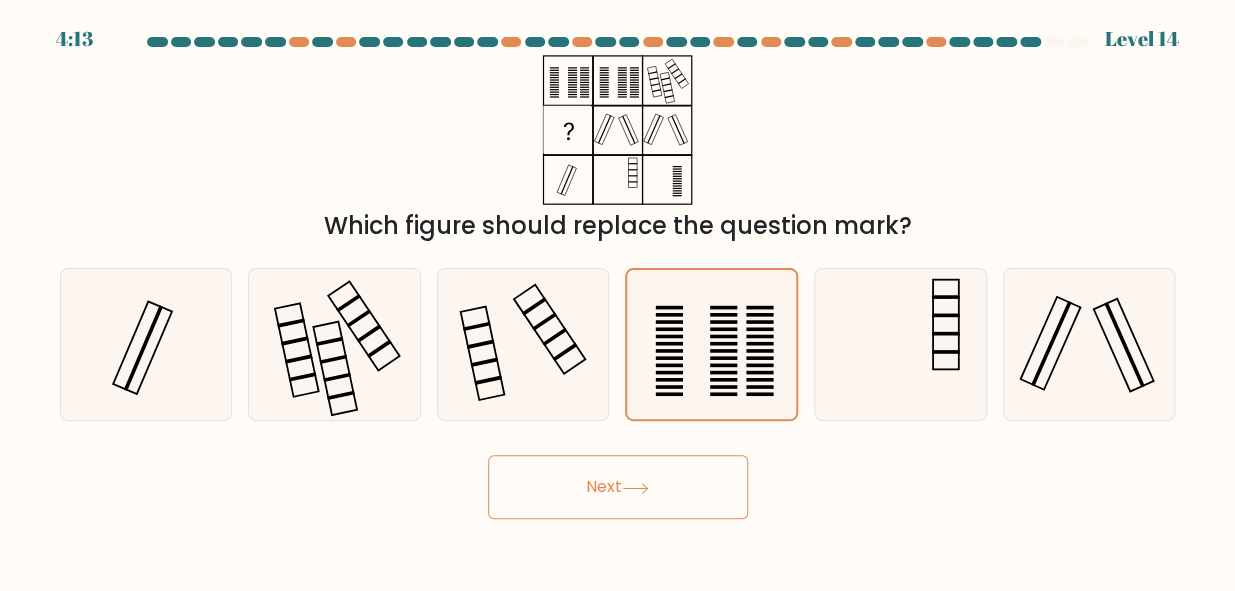 click on "Next" at bounding box center [618, 487] 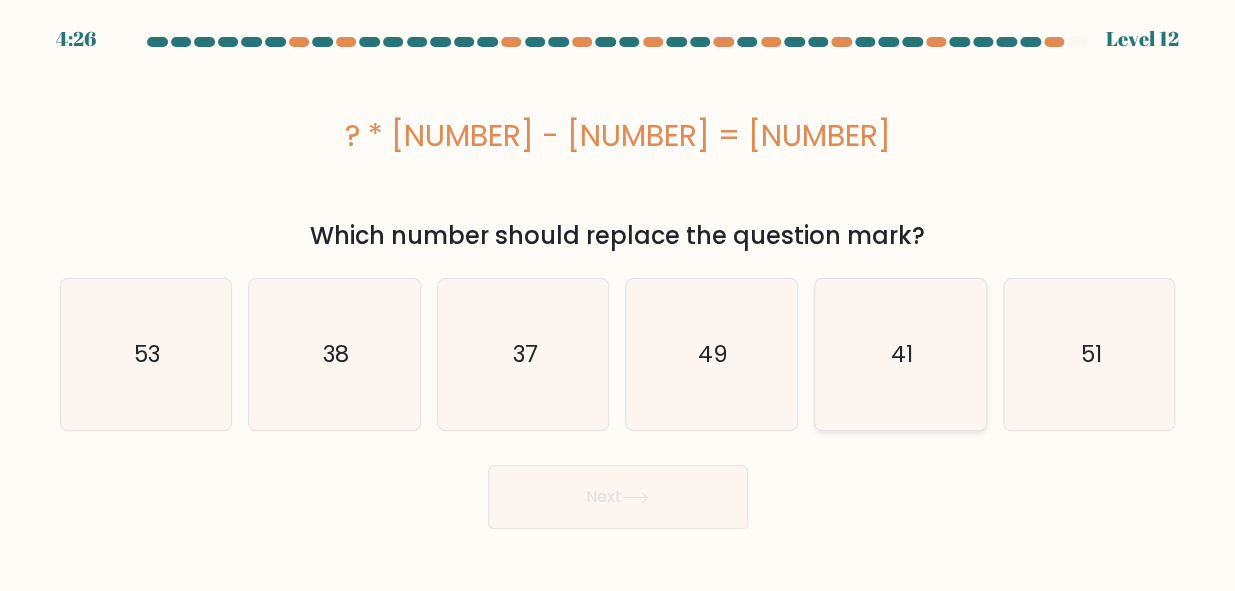 click on "41" at bounding box center (902, 354) 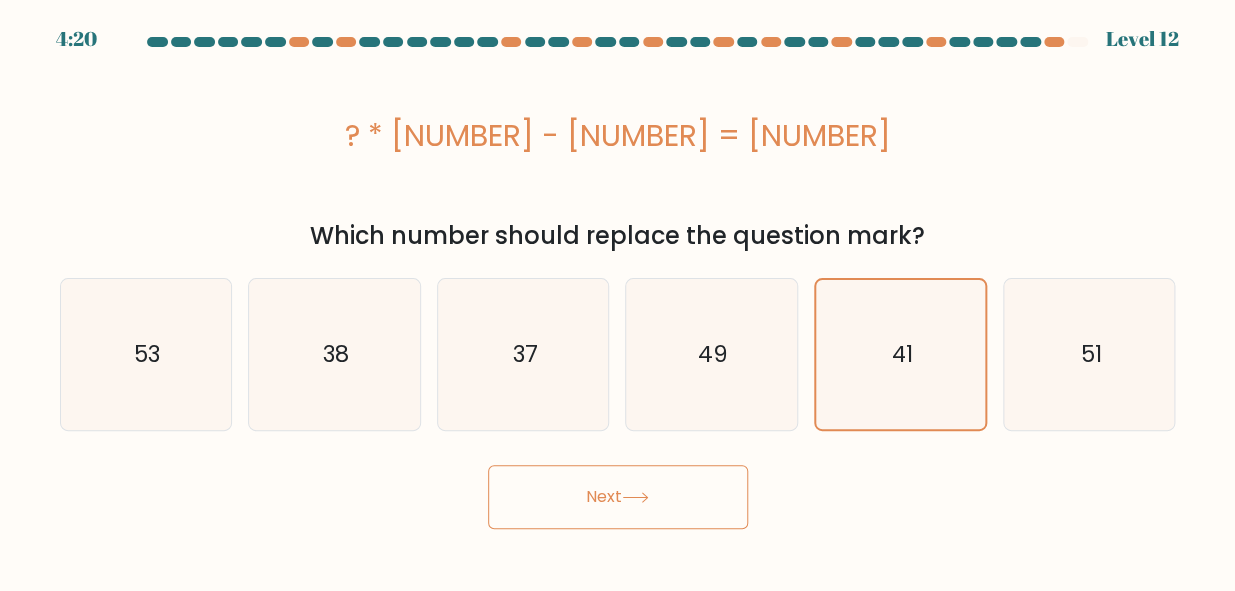 click on "Next" at bounding box center [618, 497] 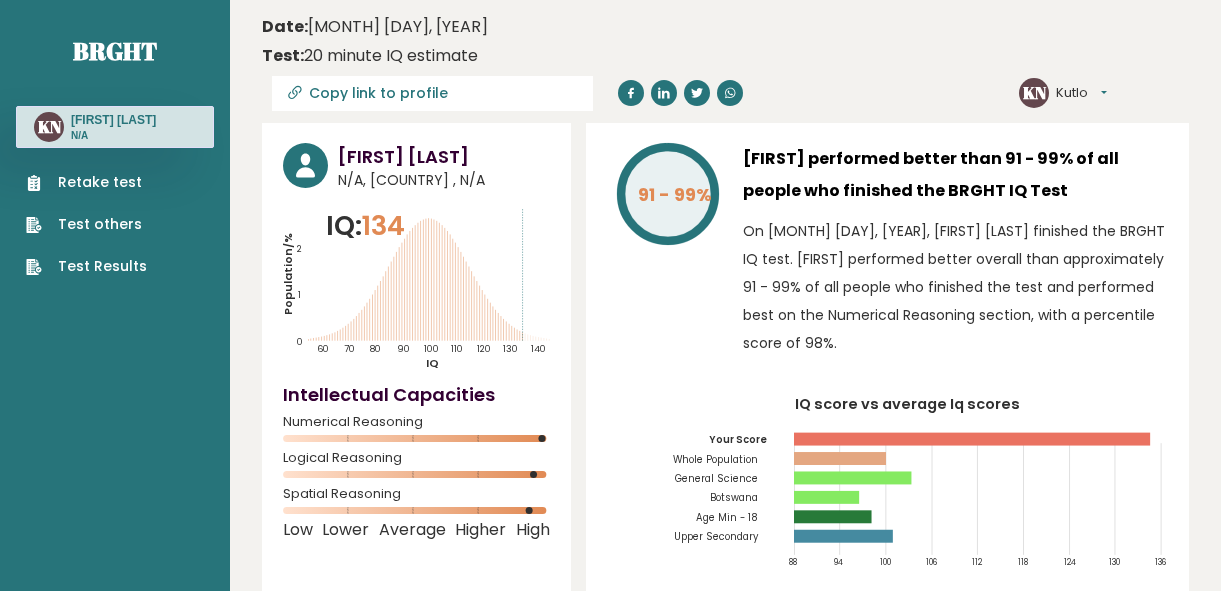 scroll, scrollTop: 0, scrollLeft: 0, axis: both 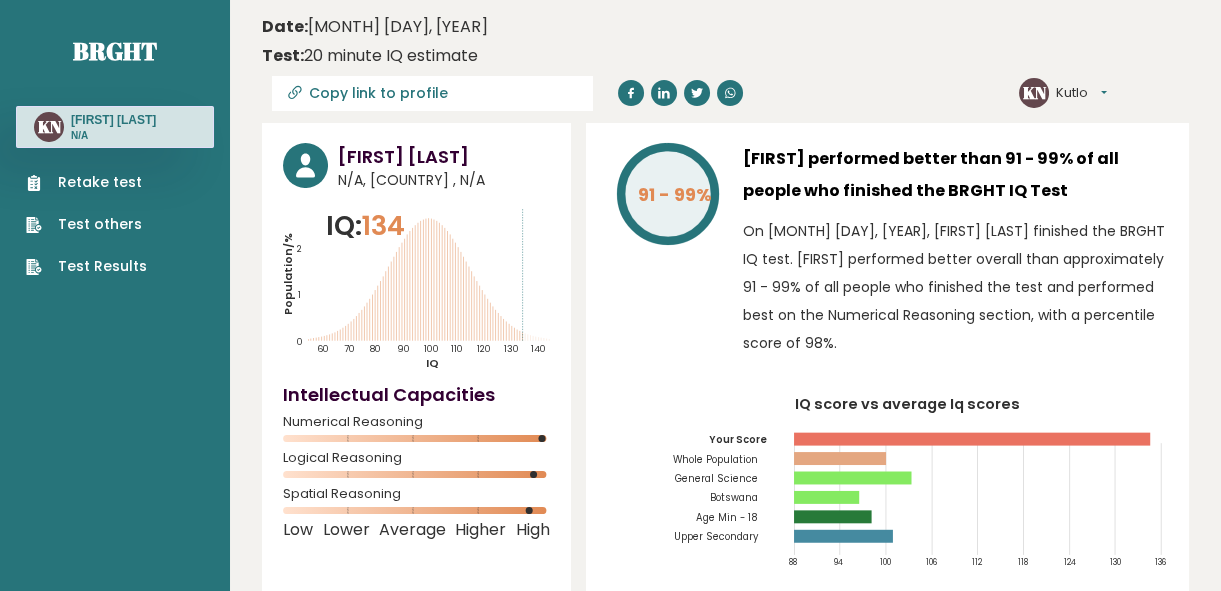 click on "Test Results" at bounding box center [86, 266] 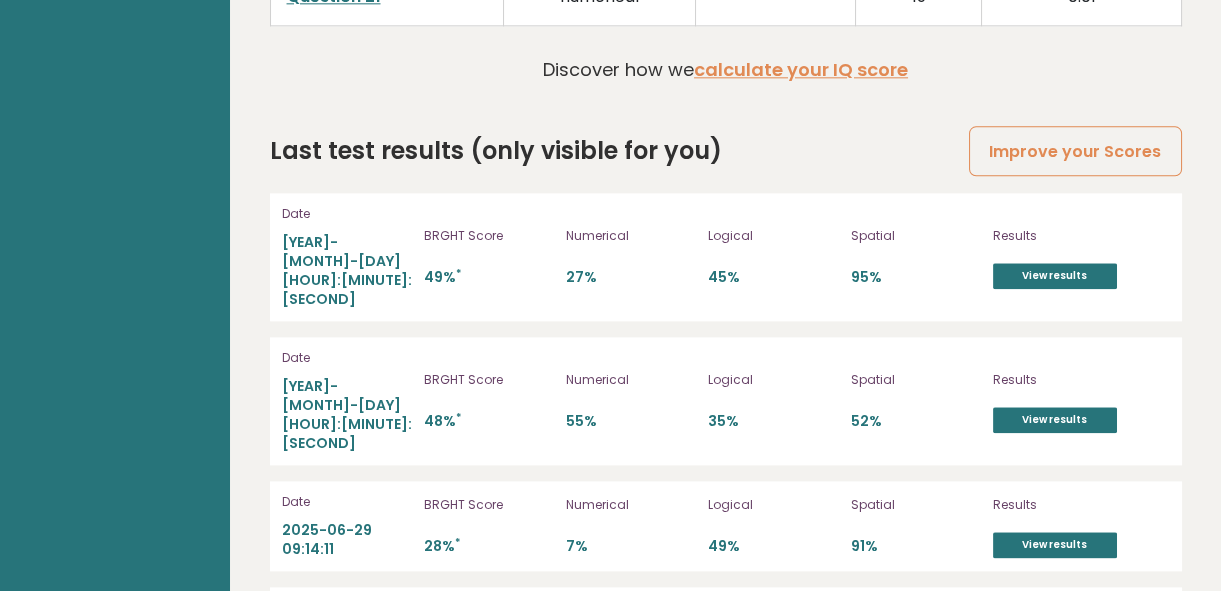 scroll, scrollTop: 4620, scrollLeft: 0, axis: vertical 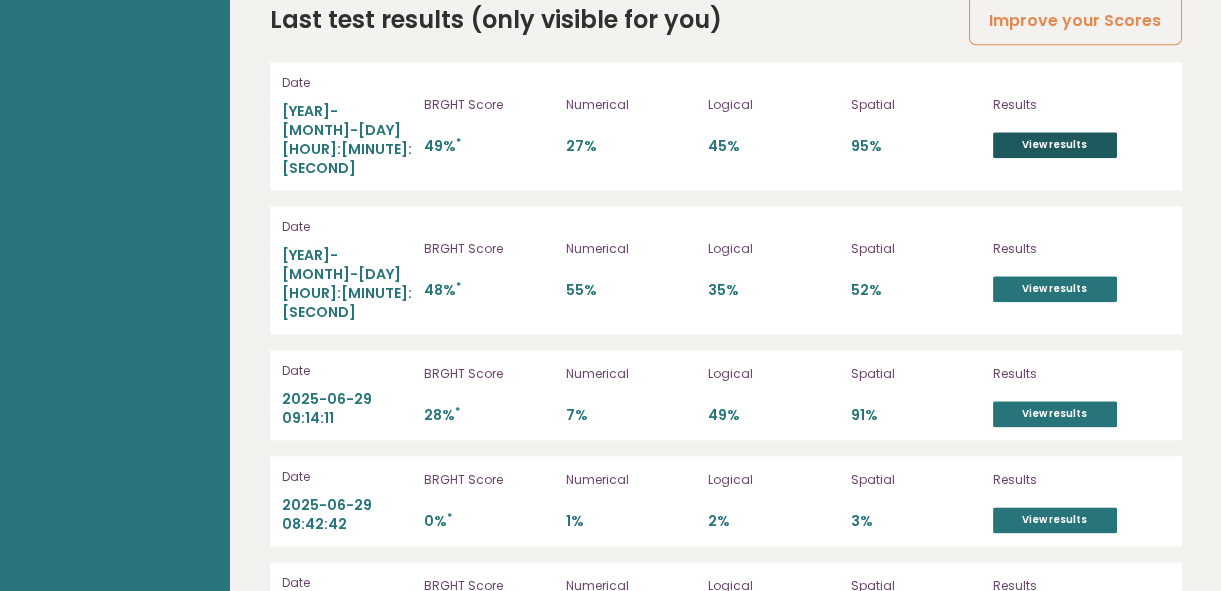 click on "View results" at bounding box center [1055, 145] 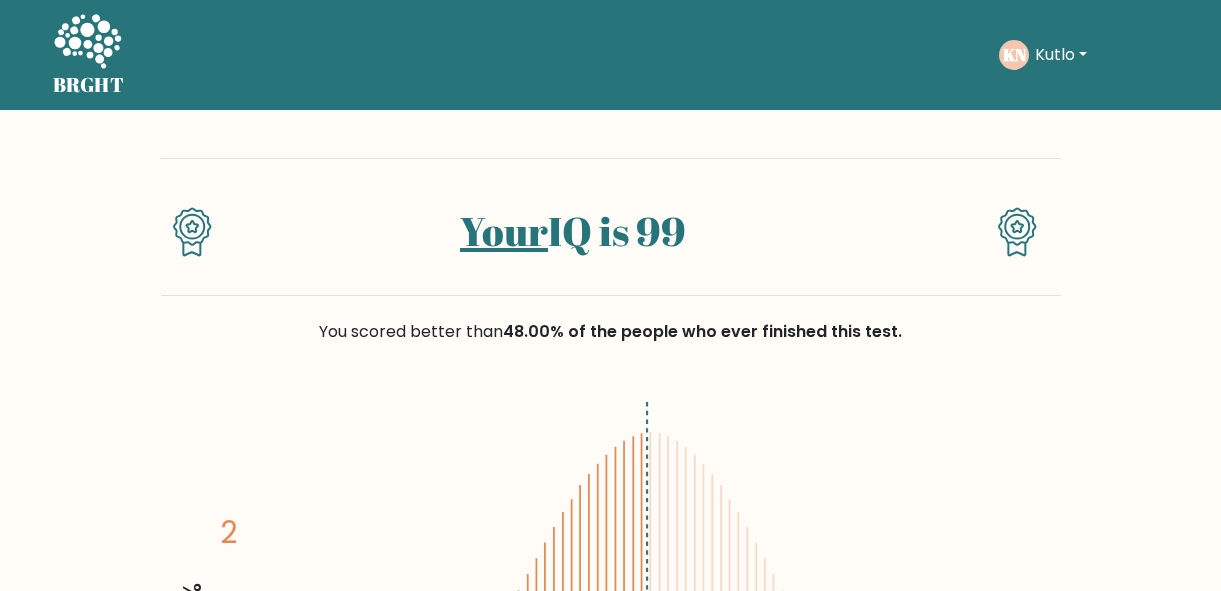 scroll, scrollTop: 0, scrollLeft: 0, axis: both 